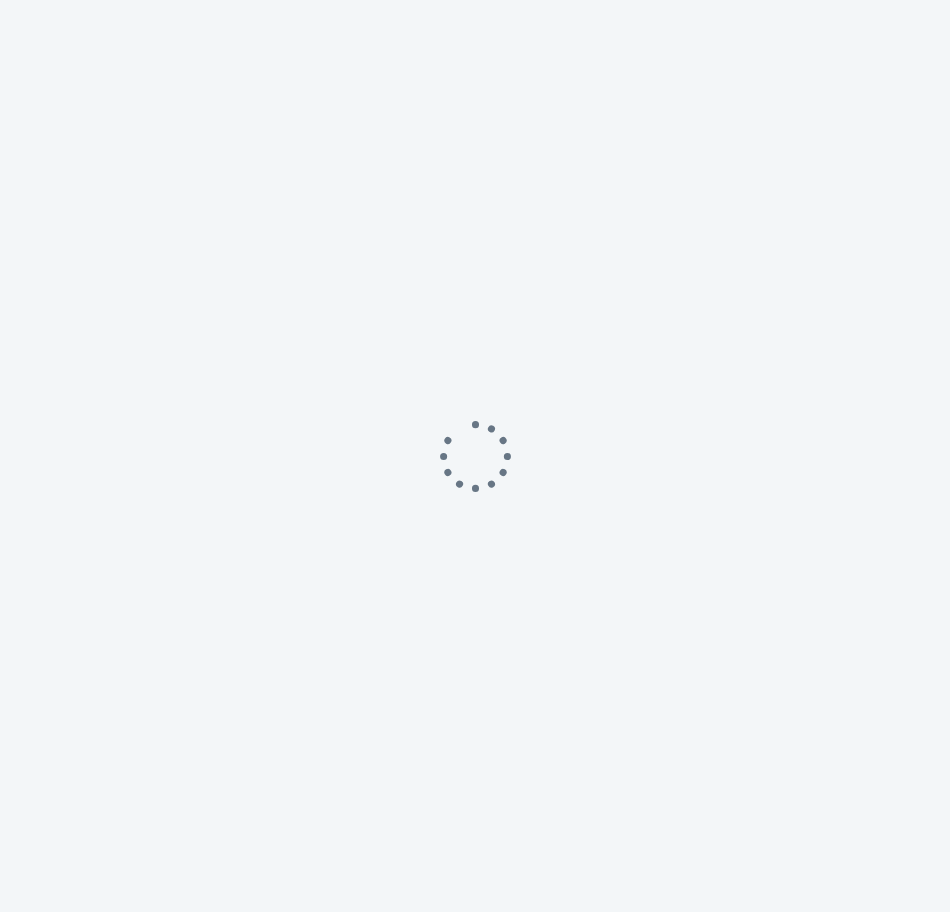 scroll, scrollTop: 0, scrollLeft: 0, axis: both 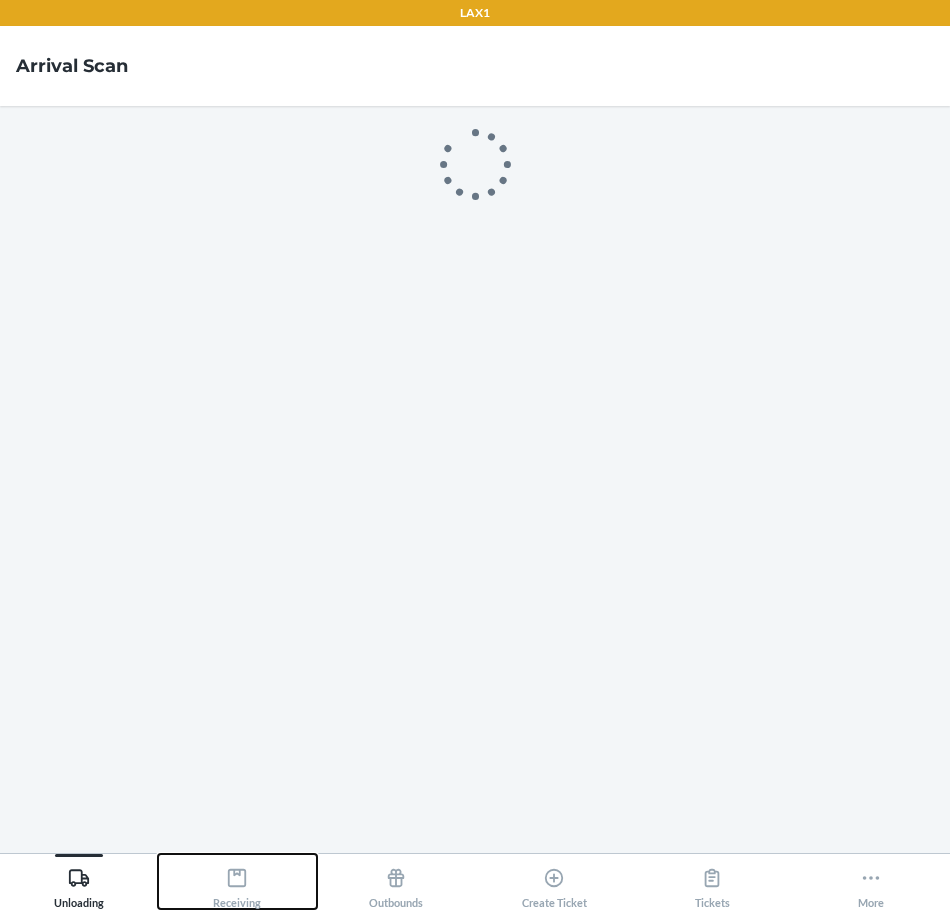 drag, startPoint x: 244, startPoint y: 889, endPoint x: 253, endPoint y: 873, distance: 18.35756 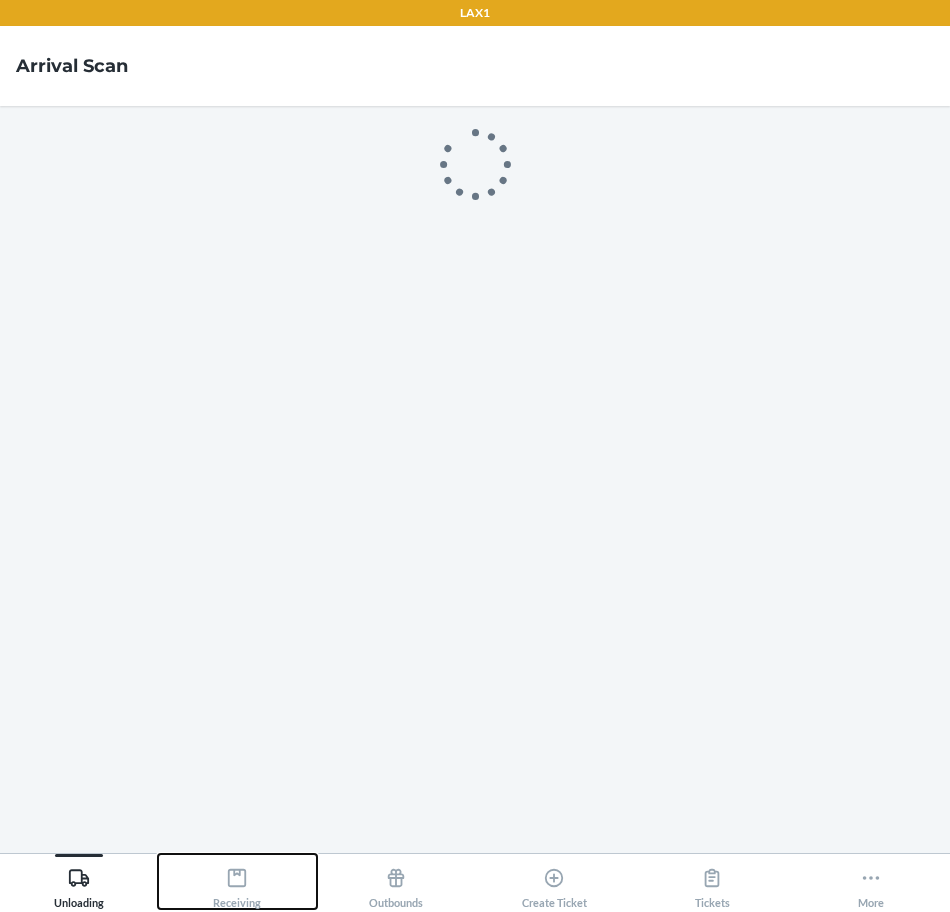 click on "Receiving" at bounding box center (237, 884) 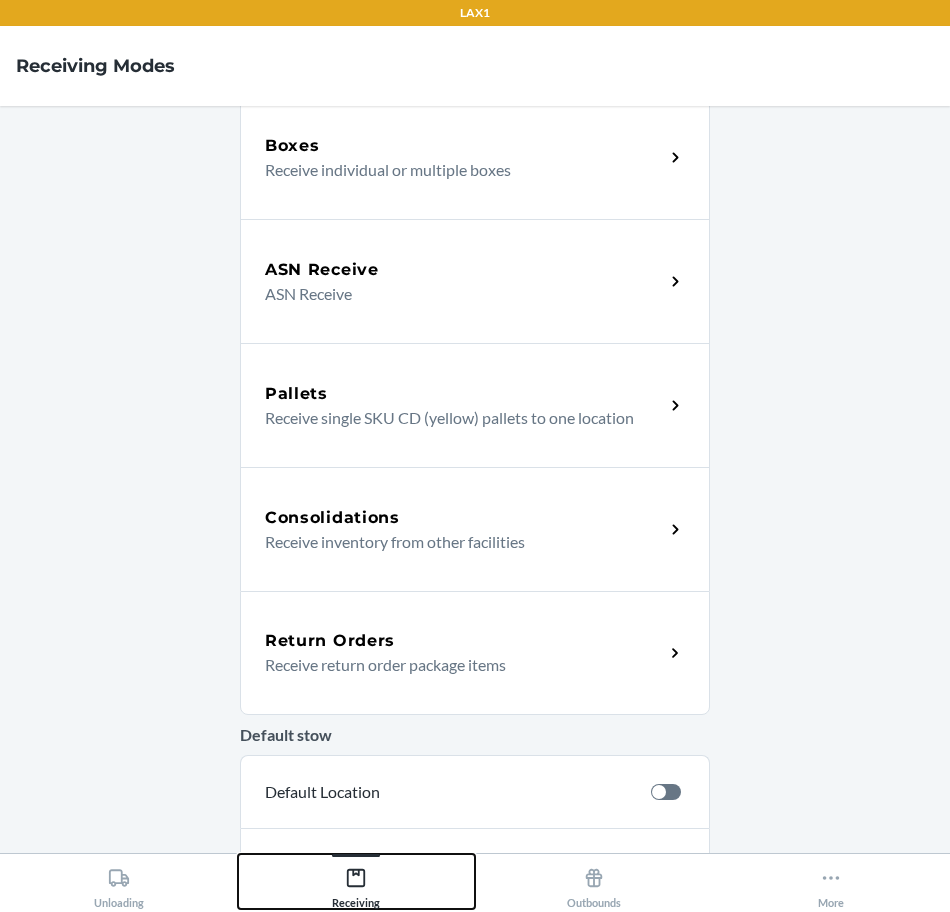 scroll, scrollTop: 200, scrollLeft: 0, axis: vertical 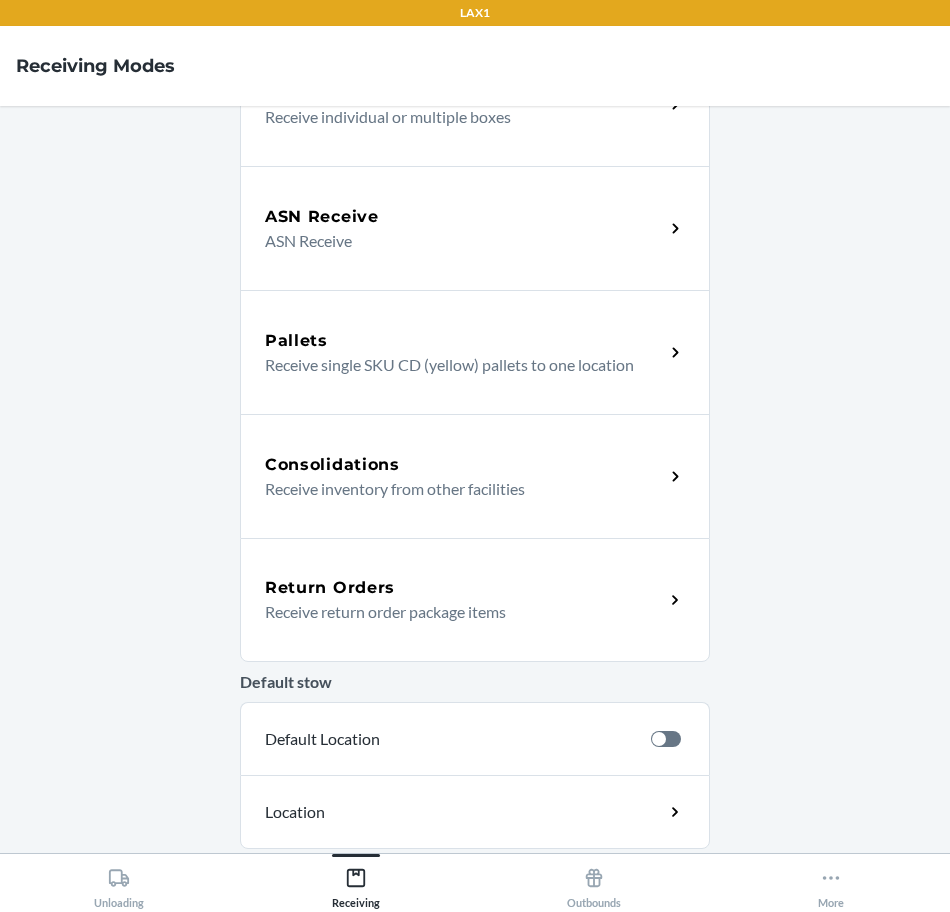 click on "Return Orders Receive return order package items" at bounding box center [475, 600] 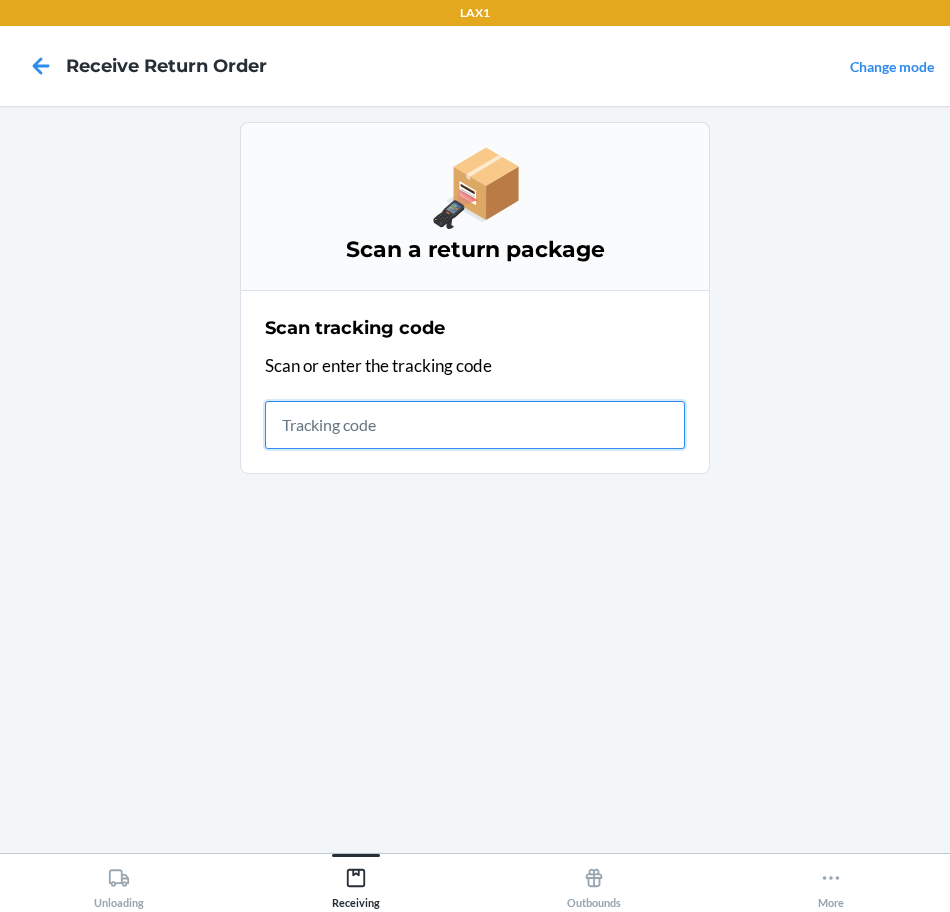 click at bounding box center (475, 425) 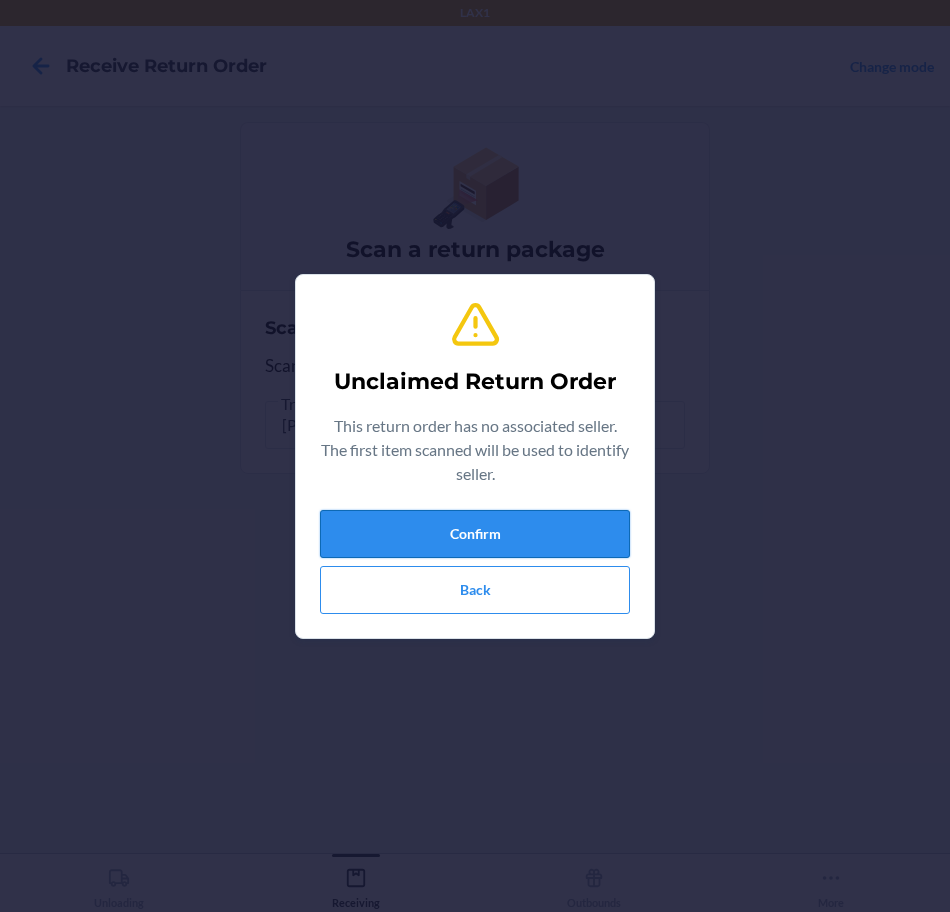 click on "Confirm" at bounding box center (475, 534) 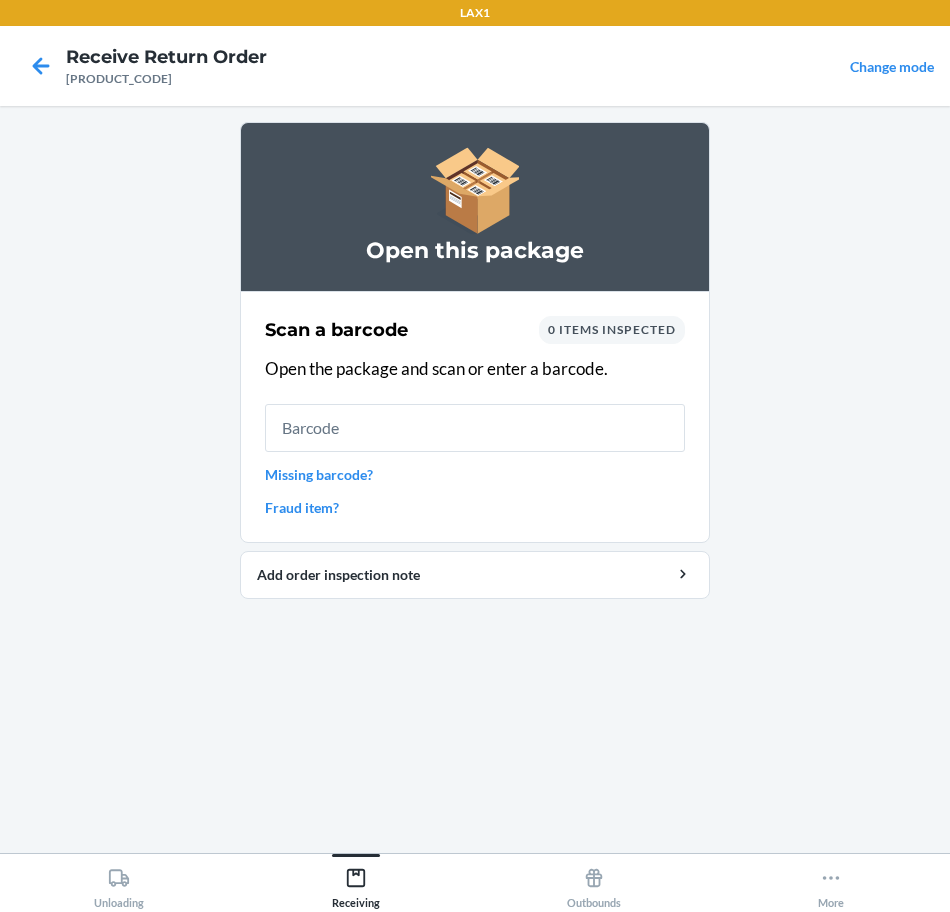 click at bounding box center [475, 428] 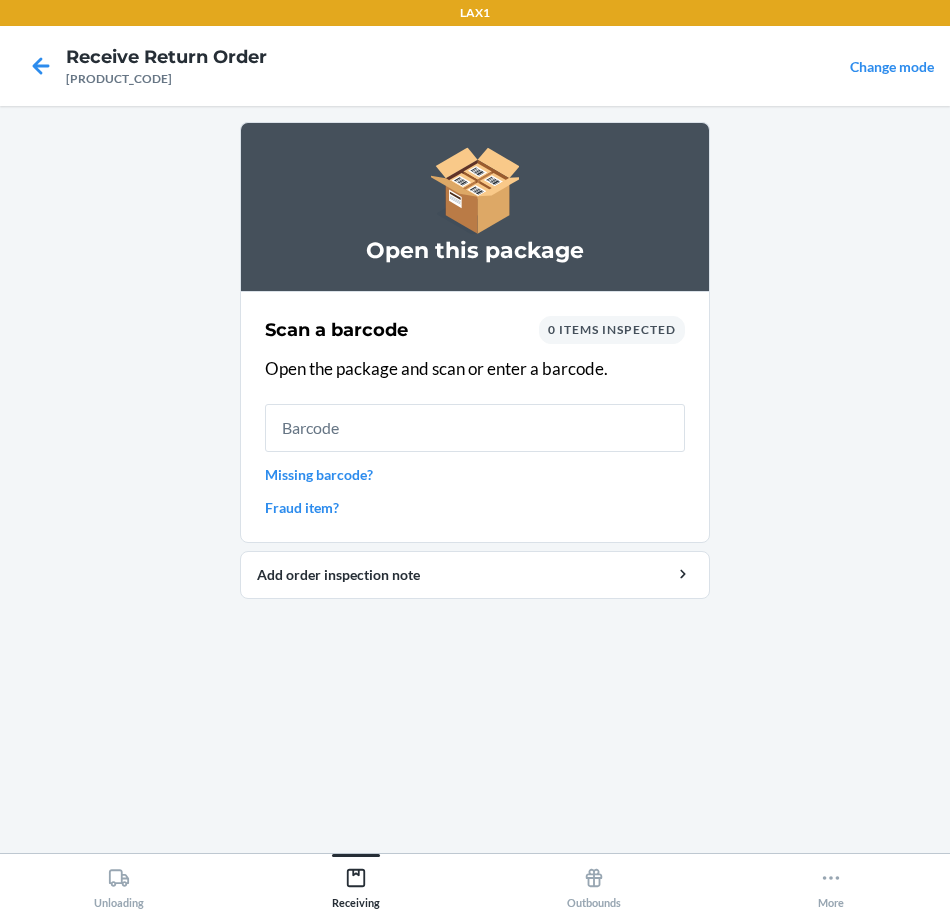 click at bounding box center (475, 428) 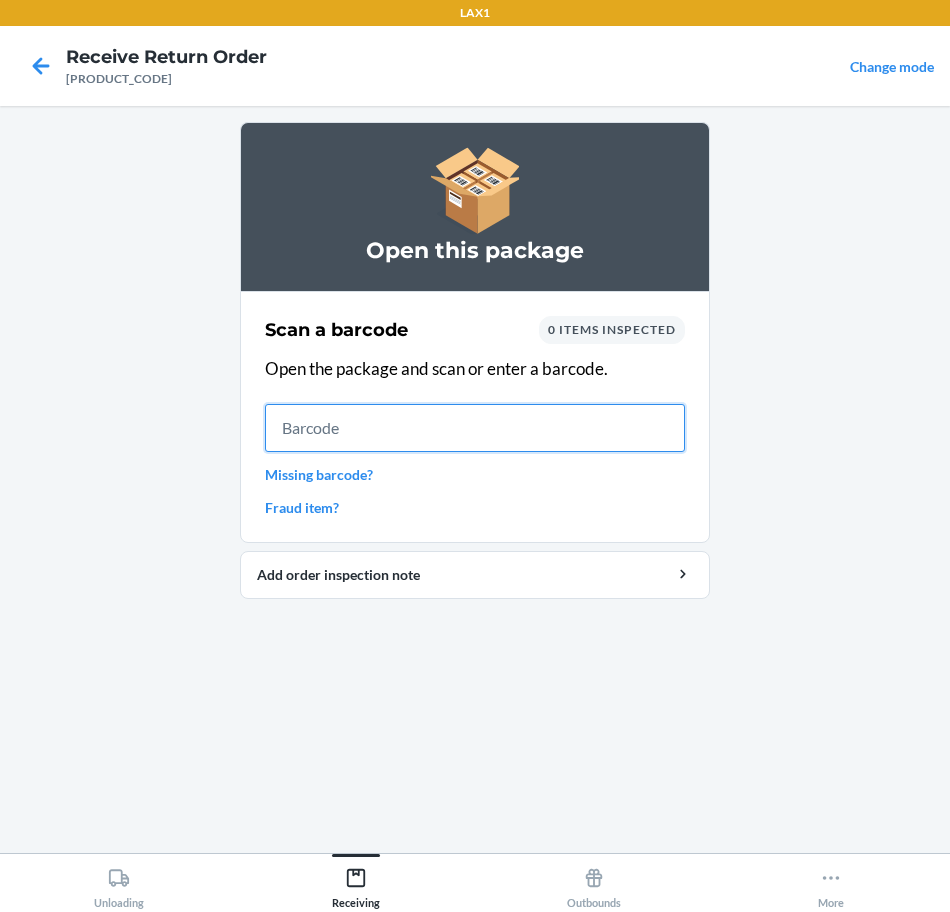 click at bounding box center [475, 428] 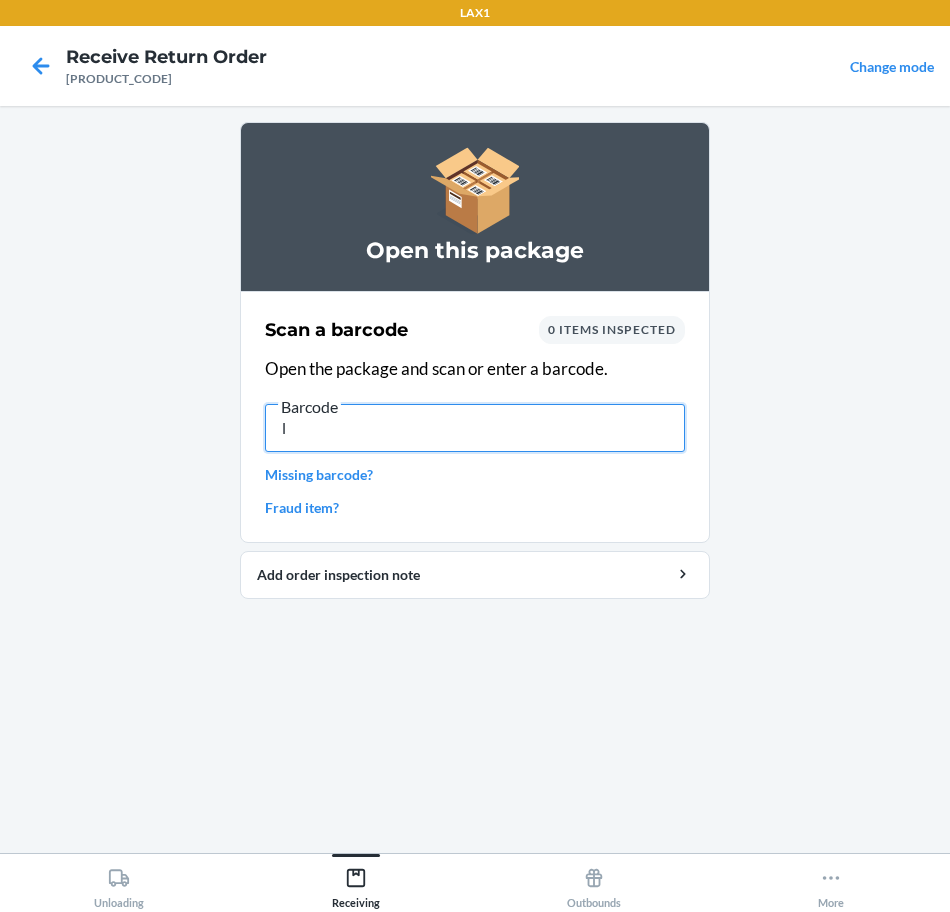 type 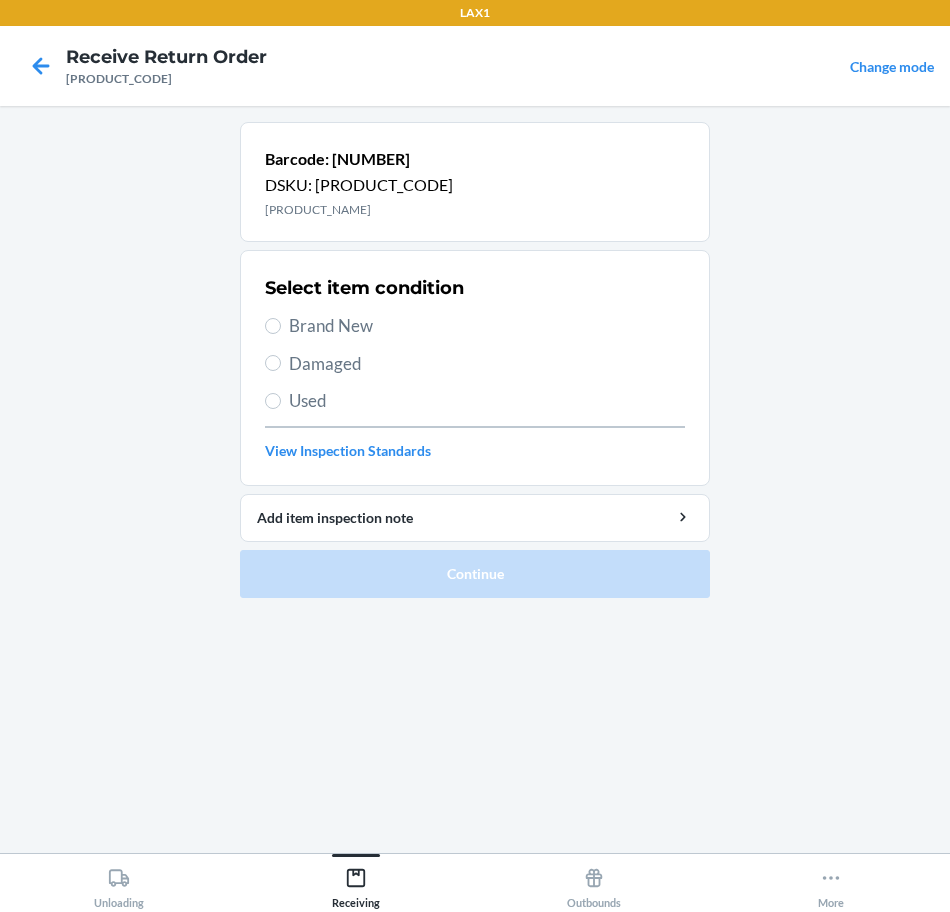 drag, startPoint x: 324, startPoint y: 320, endPoint x: 318, endPoint y: 330, distance: 11.661903 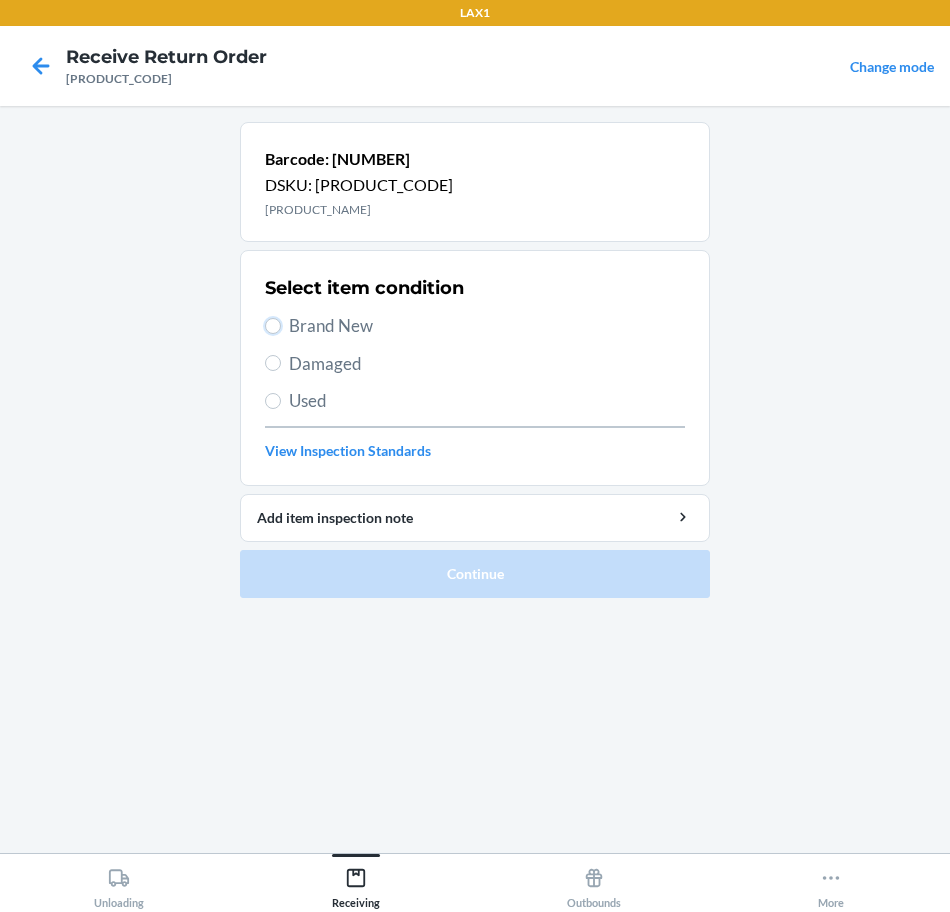 click on "Brand New" at bounding box center (273, 326) 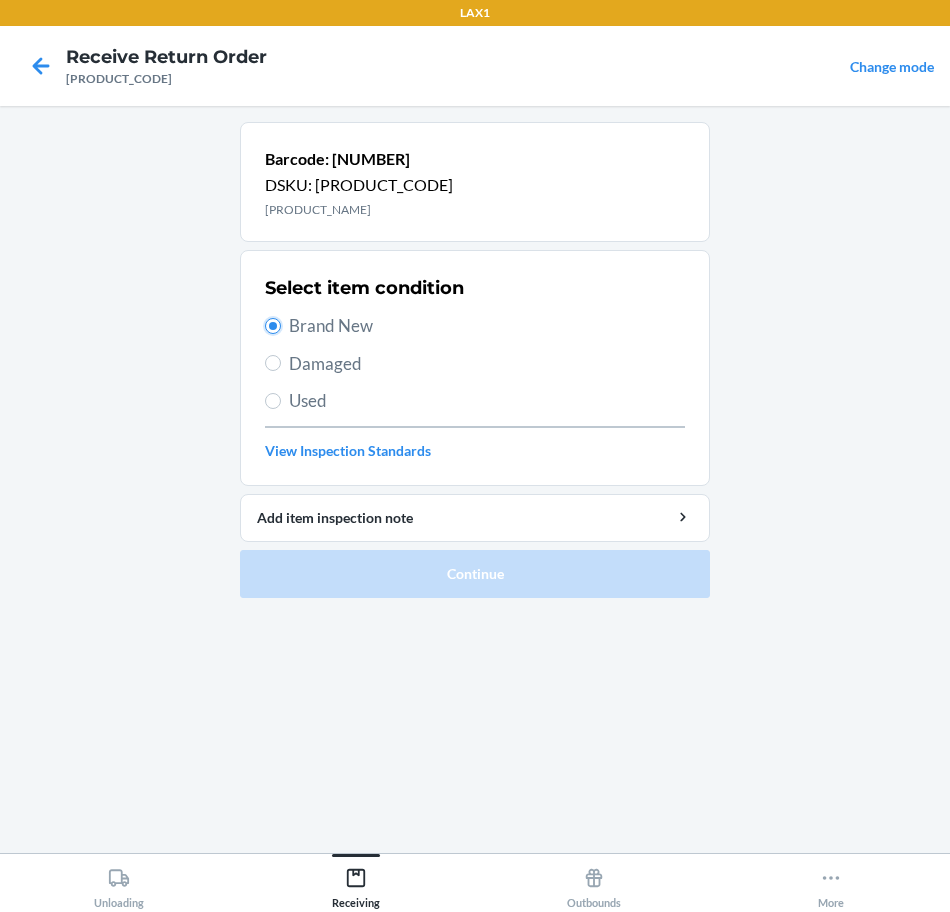 radio on "true" 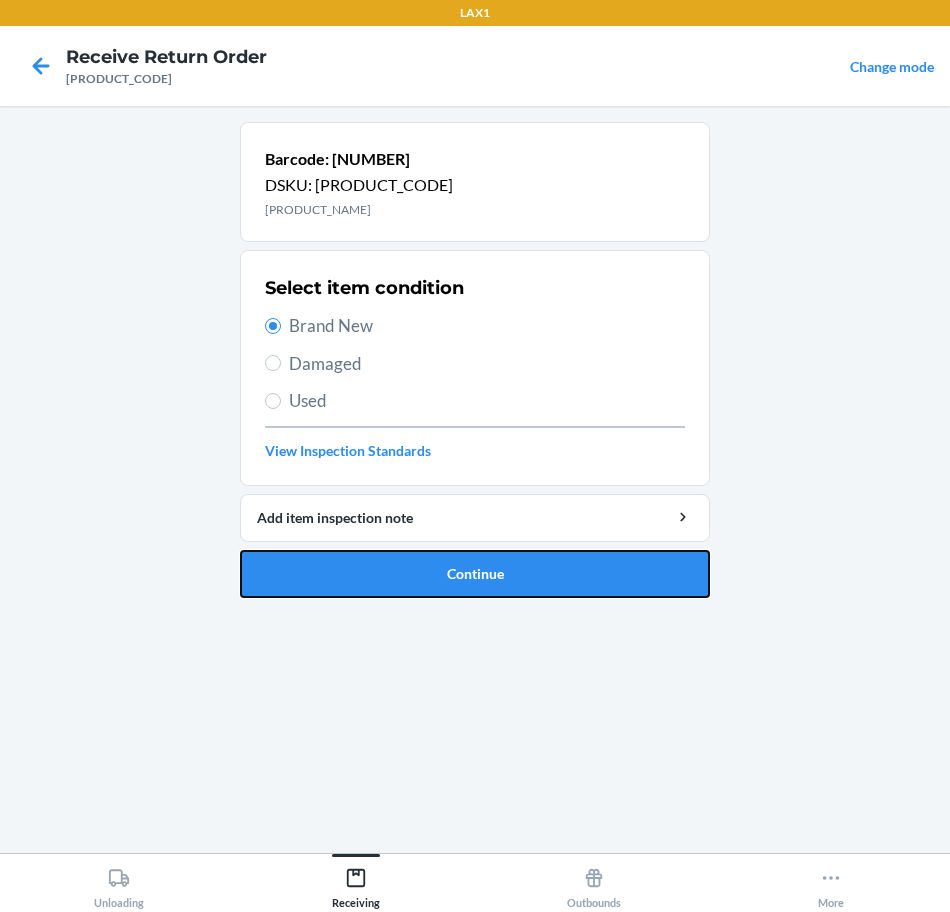 drag, startPoint x: 483, startPoint y: 573, endPoint x: 482, endPoint y: 556, distance: 17.029387 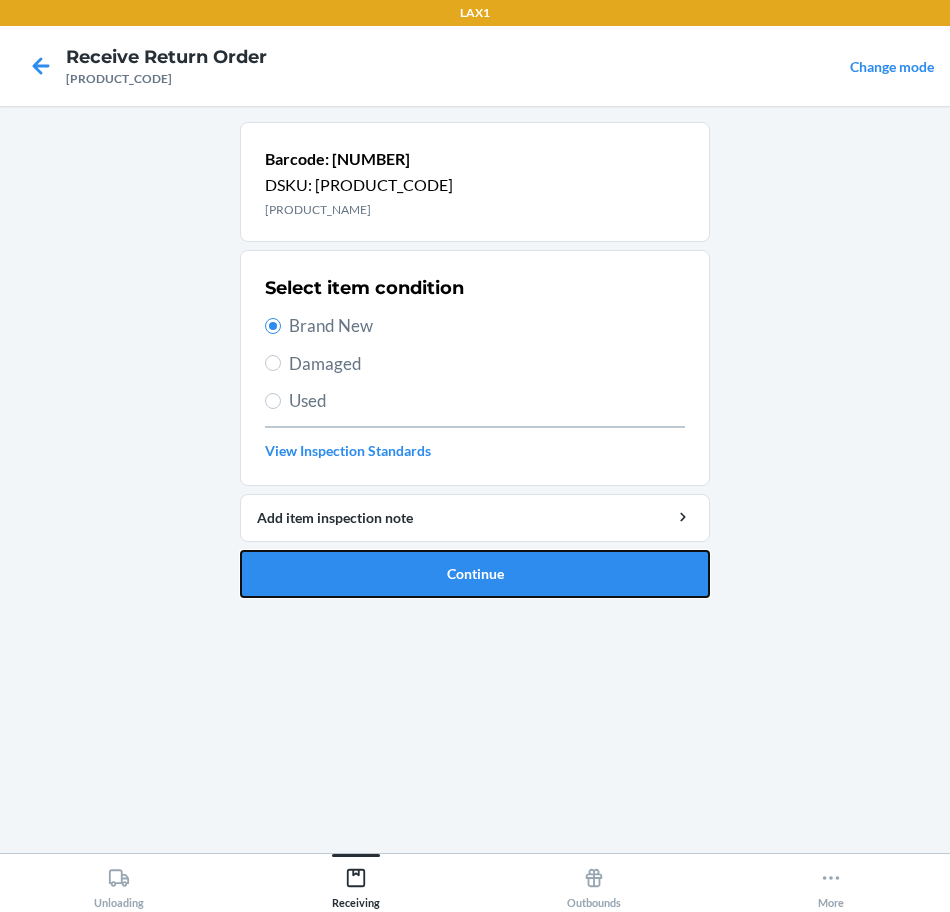 click on "Continue" at bounding box center (475, 574) 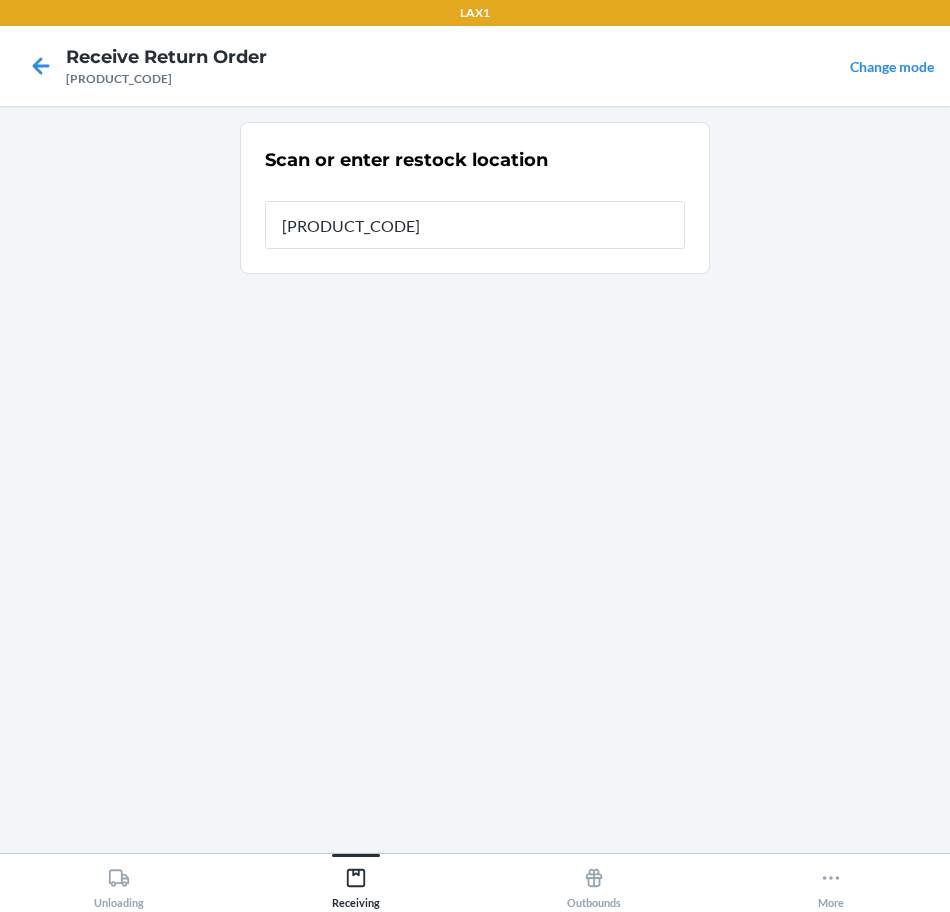 type on "[PRODUCT_CODE]" 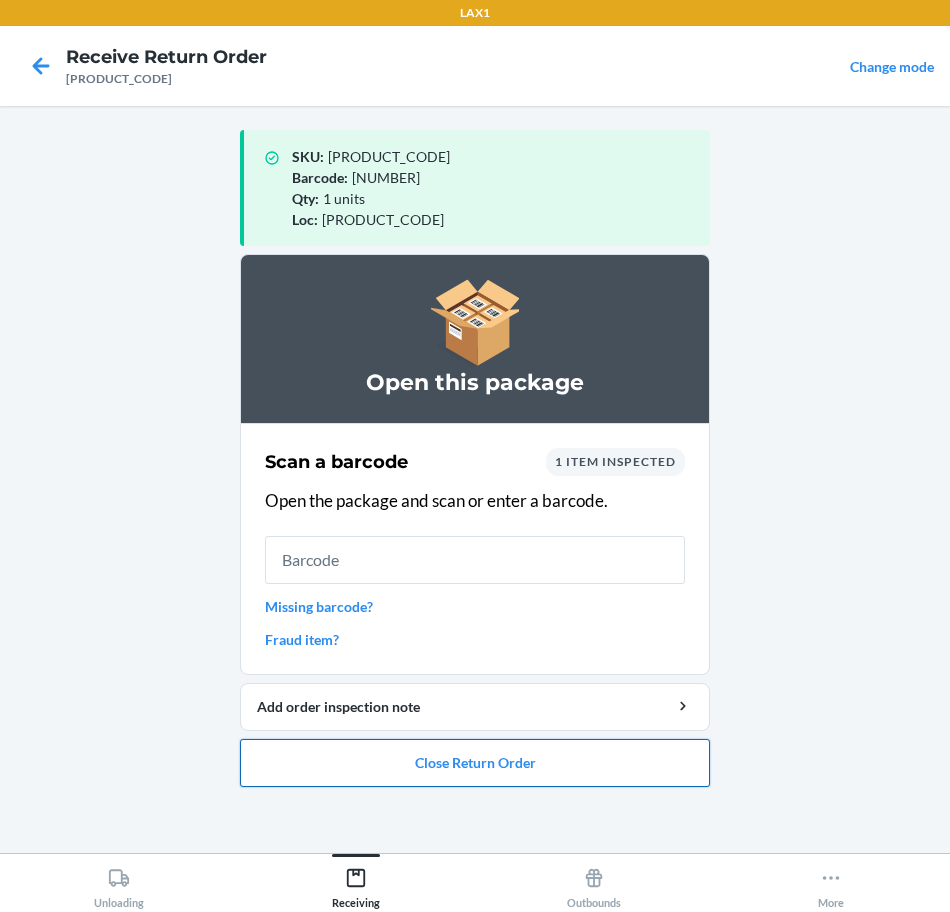 click on "Close Return Order" at bounding box center [475, 763] 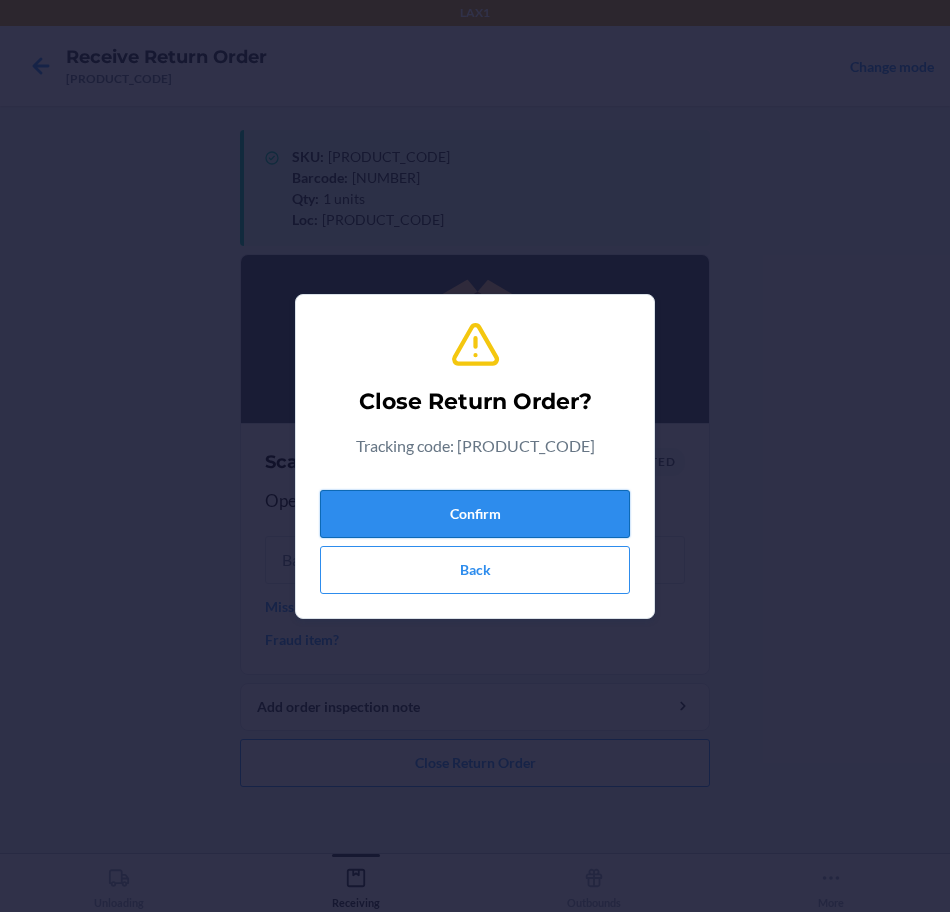 click on "Confirm" at bounding box center [475, 514] 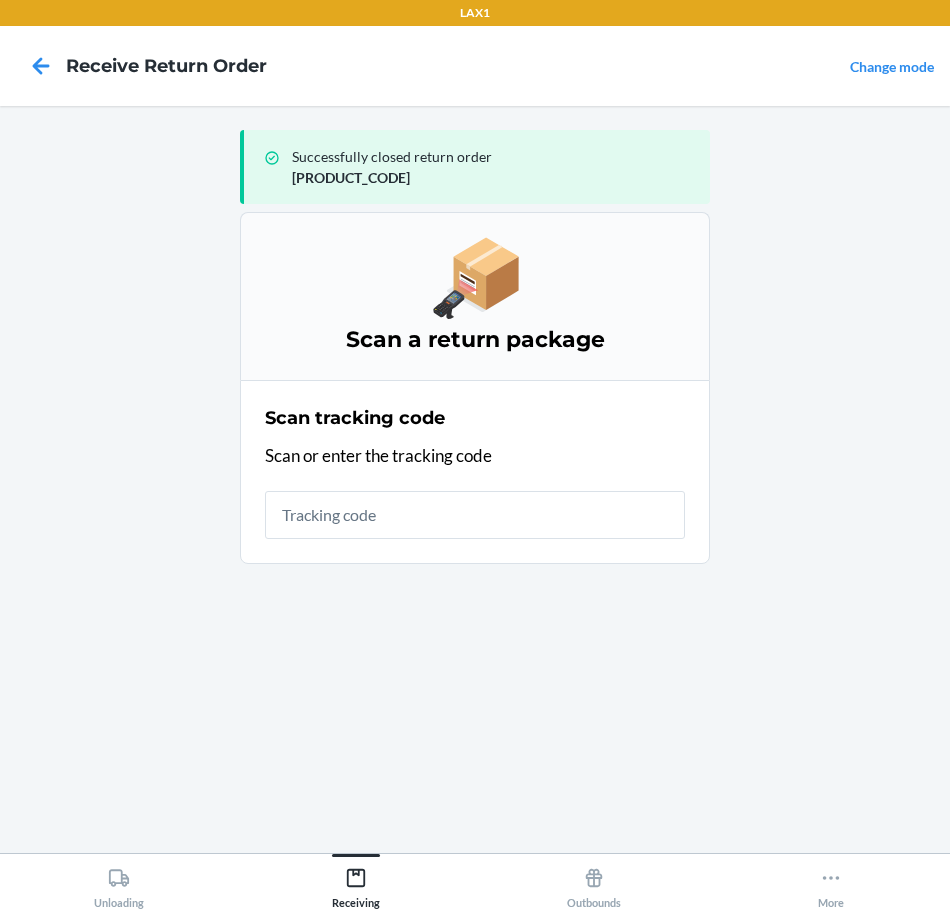 click at bounding box center [475, 515] 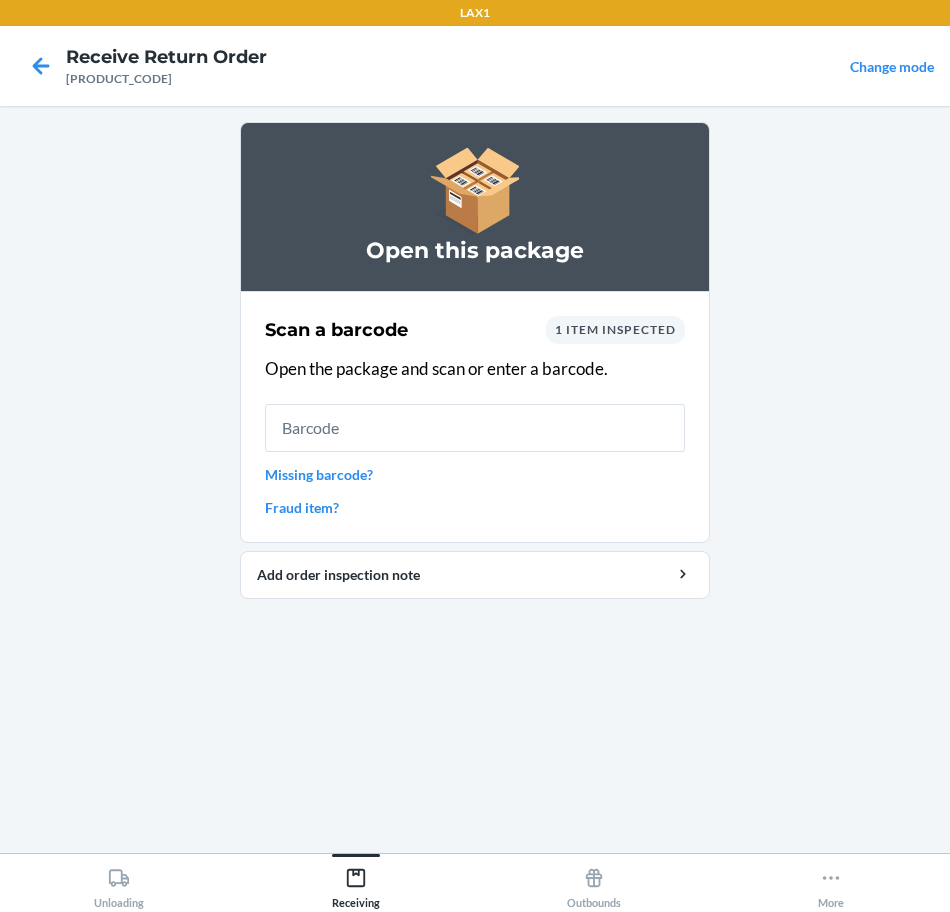 click at bounding box center (475, 428) 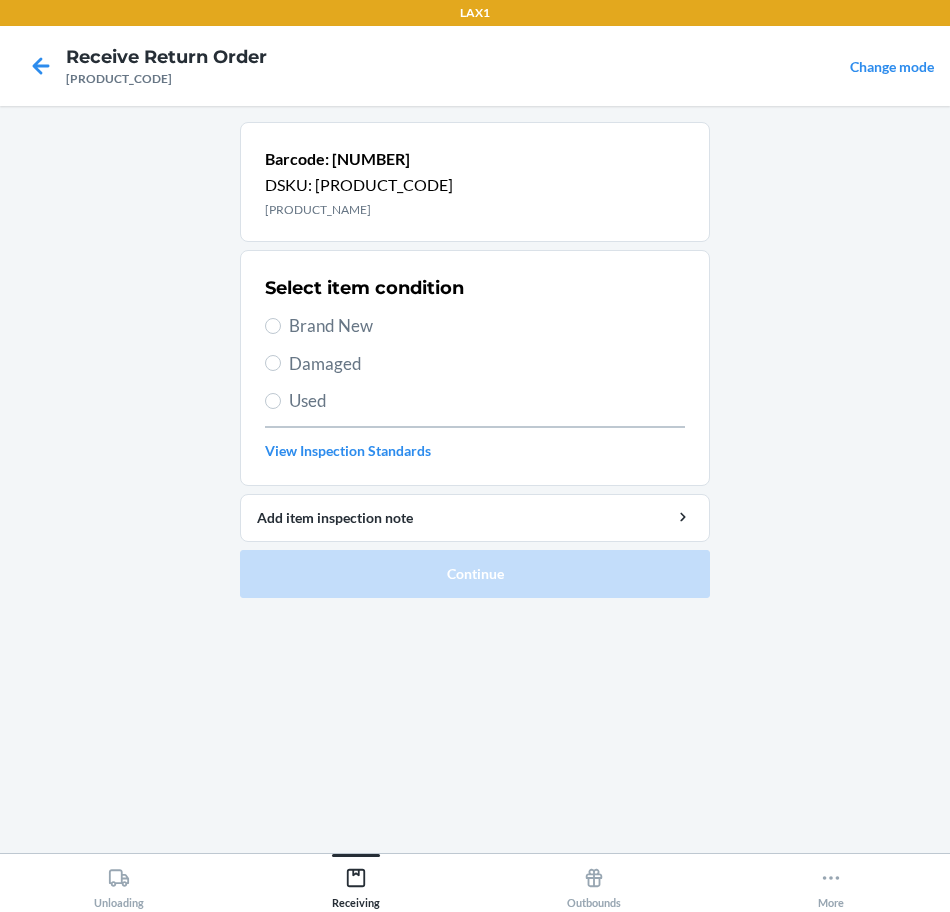 click on "Brand New" at bounding box center (487, 326) 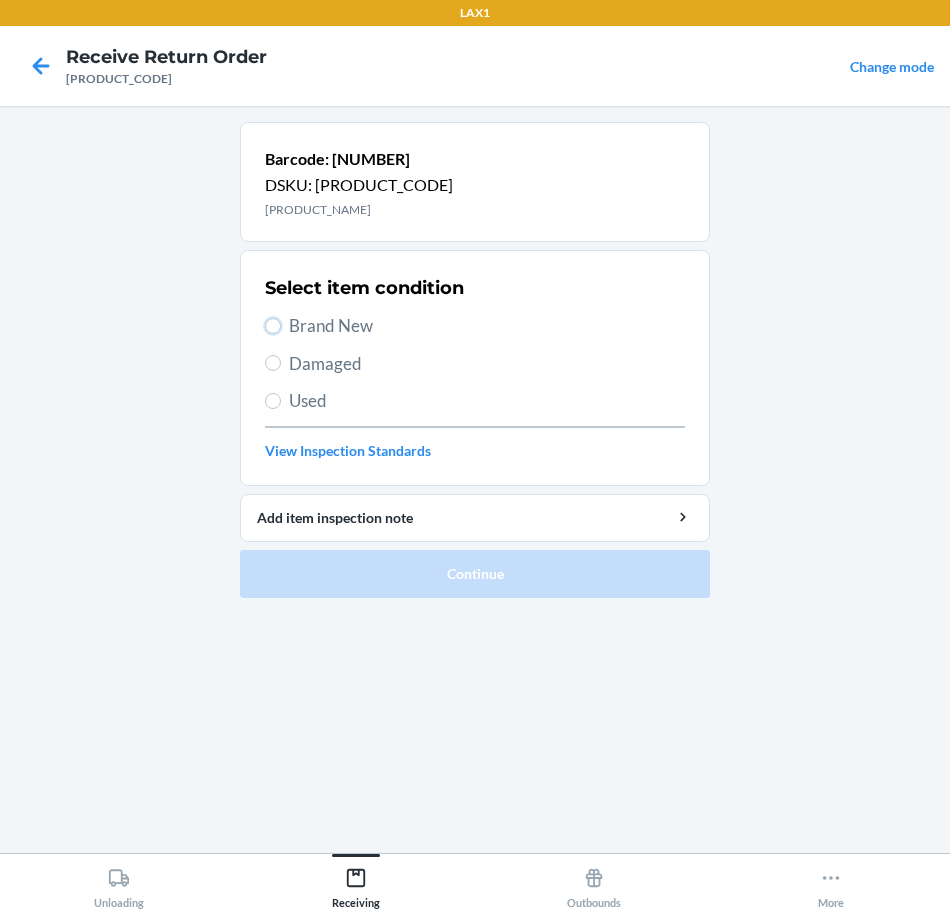 click on "Brand New" at bounding box center [273, 326] 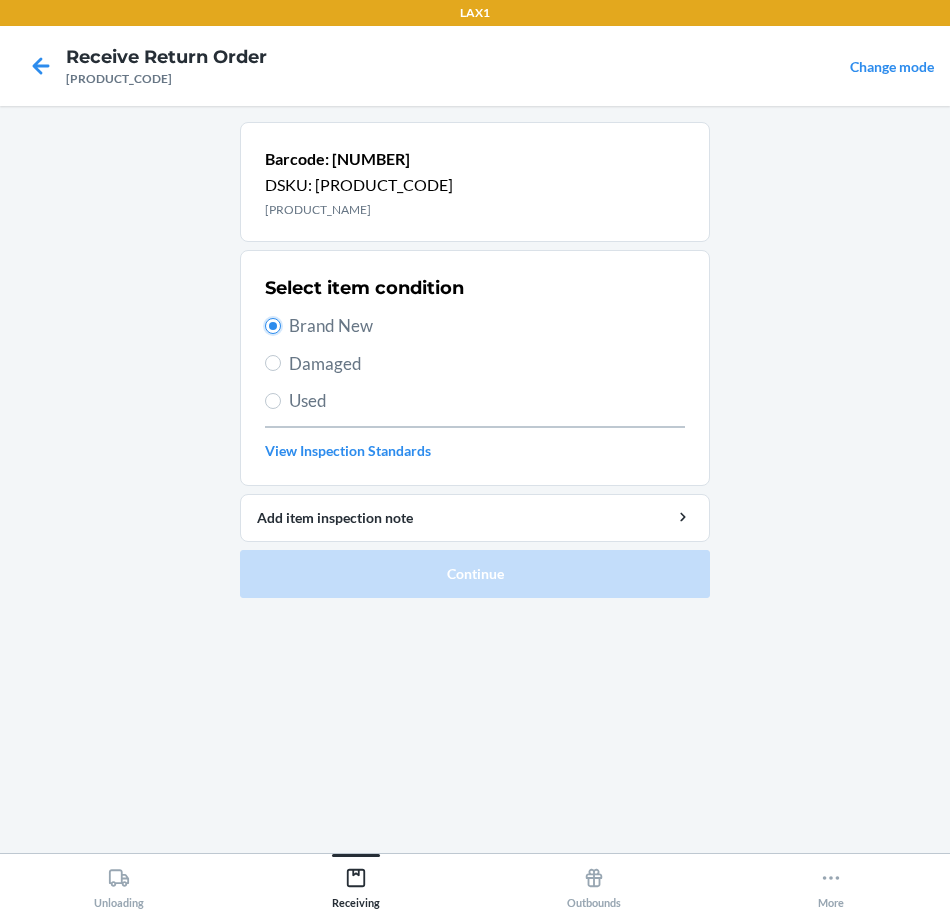 radio on "true" 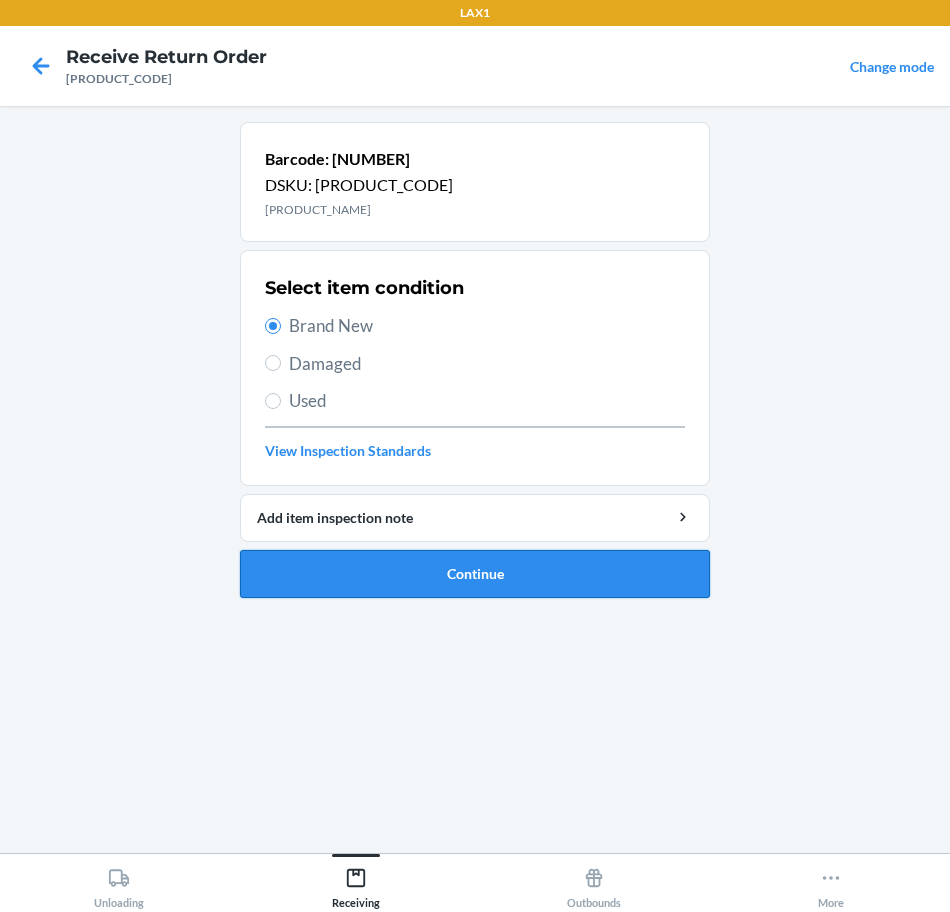 click on "Continue" at bounding box center (475, 574) 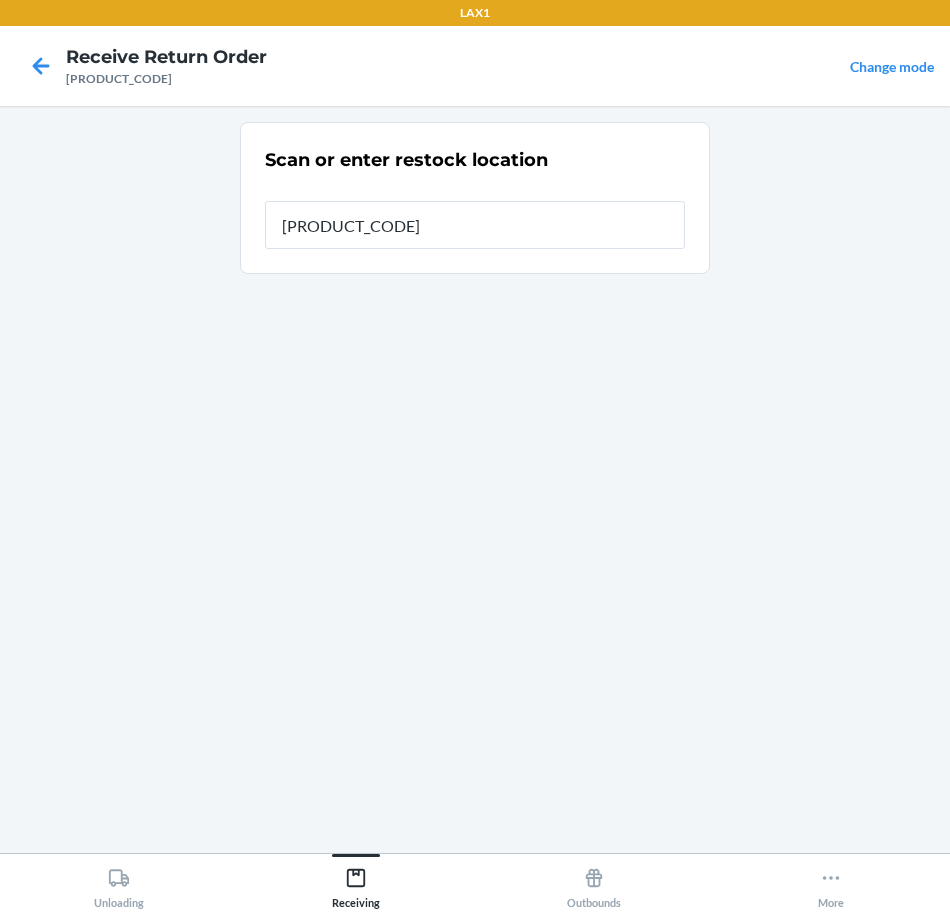 type on "[PRODUCT_CODE]" 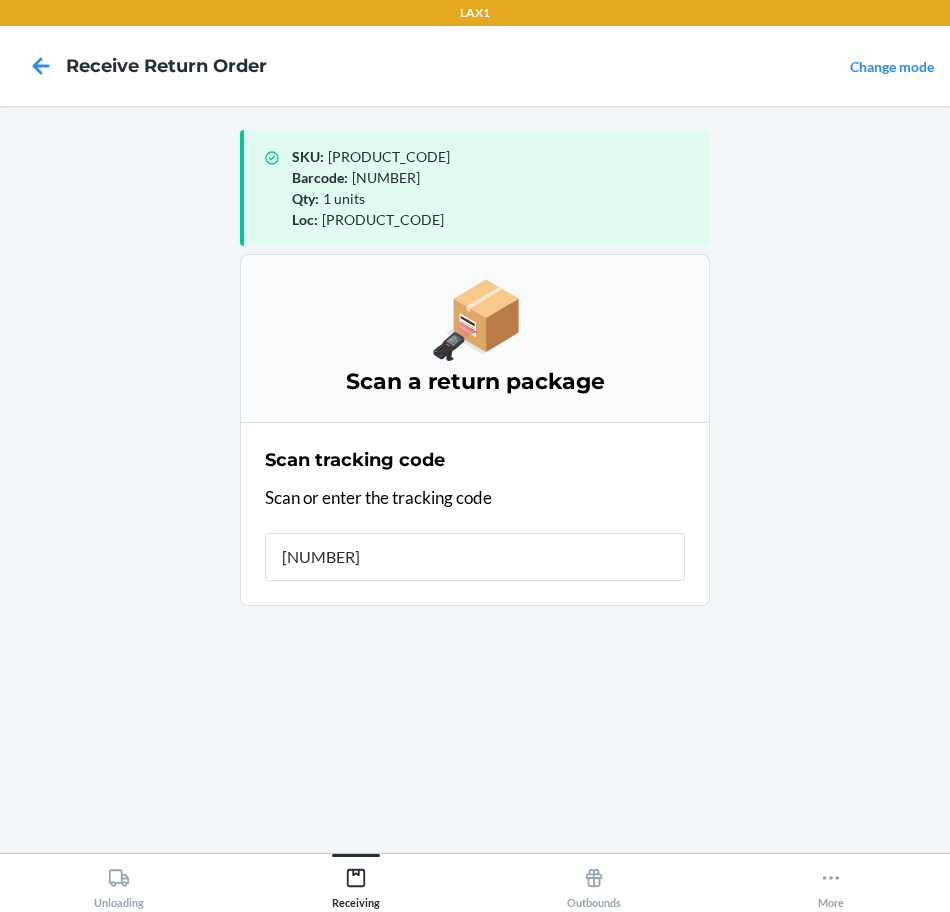 type on "[NUMBER]" 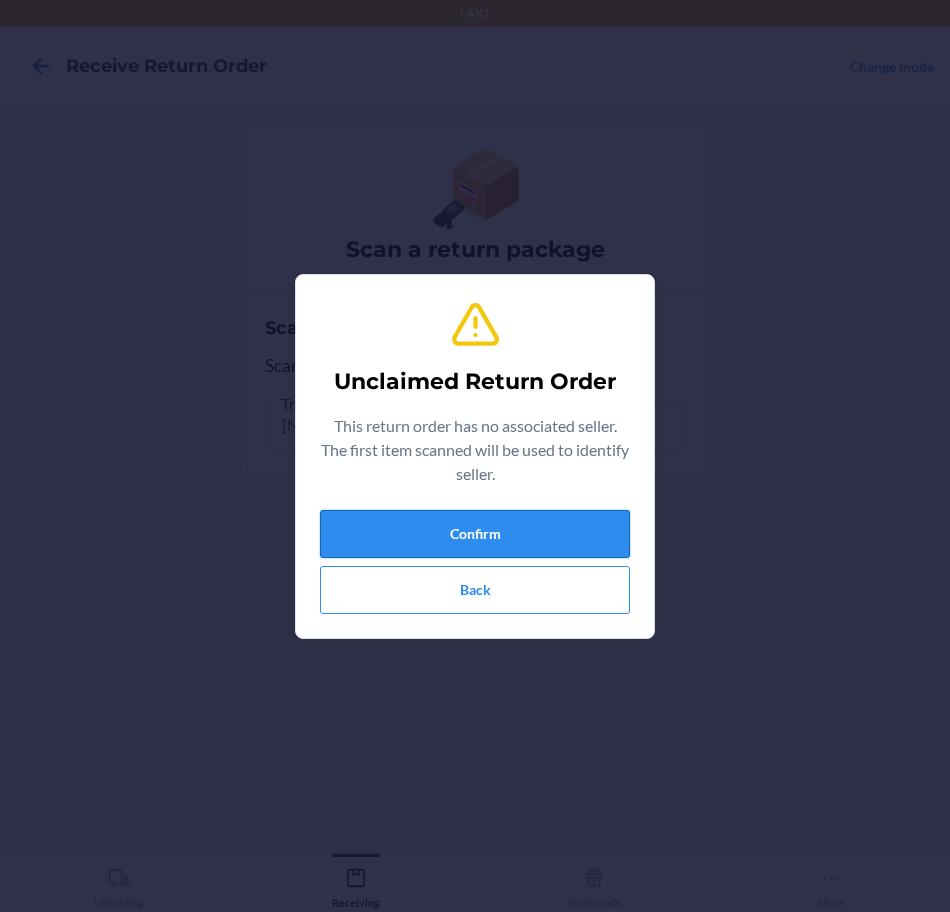 click on "Confirm" at bounding box center [475, 534] 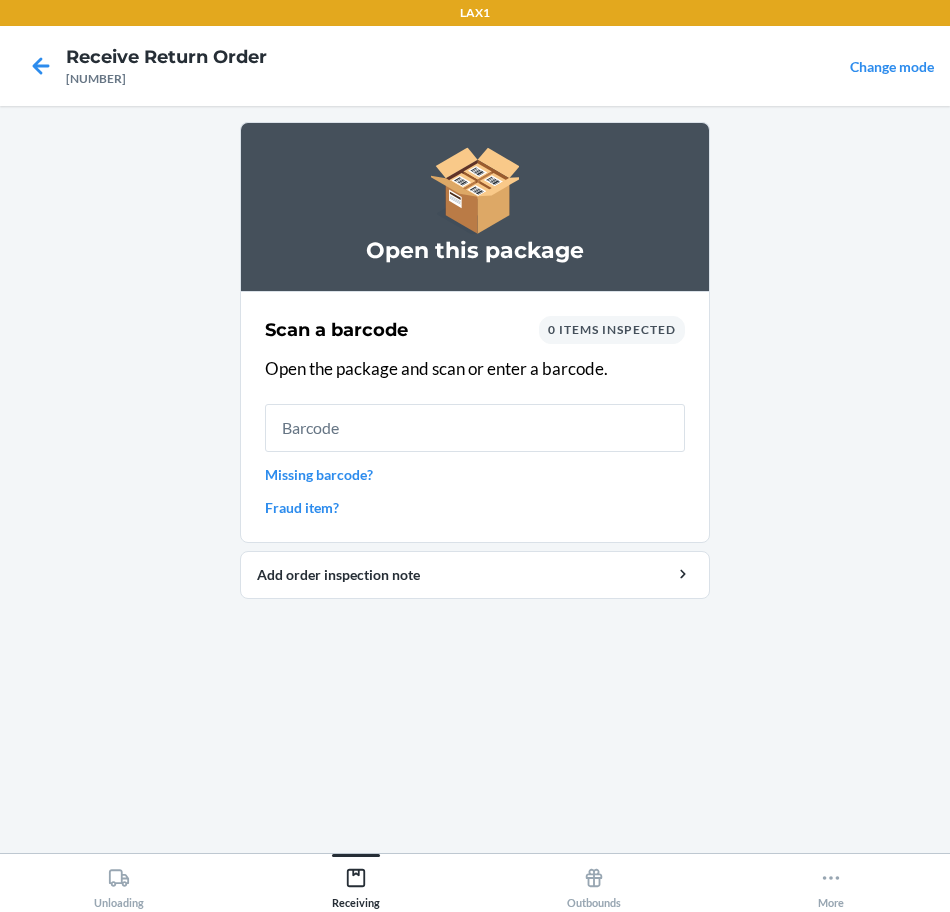 click at bounding box center [475, 428] 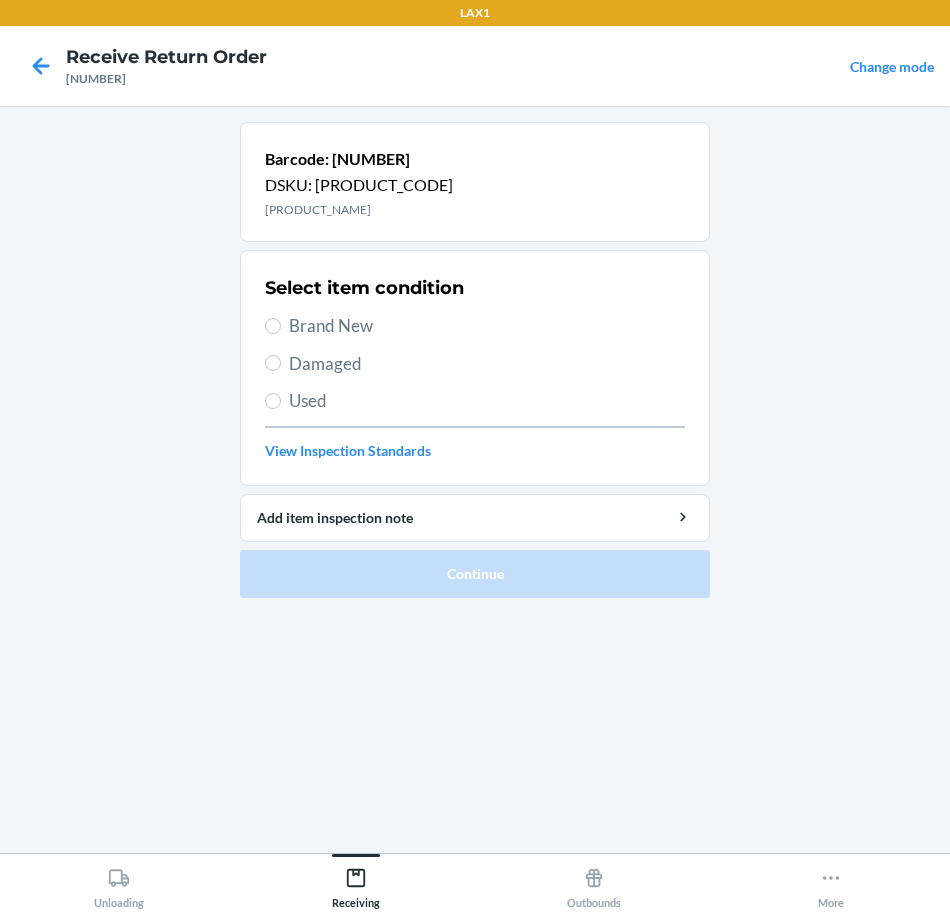 click on "Brand New" at bounding box center (487, 326) 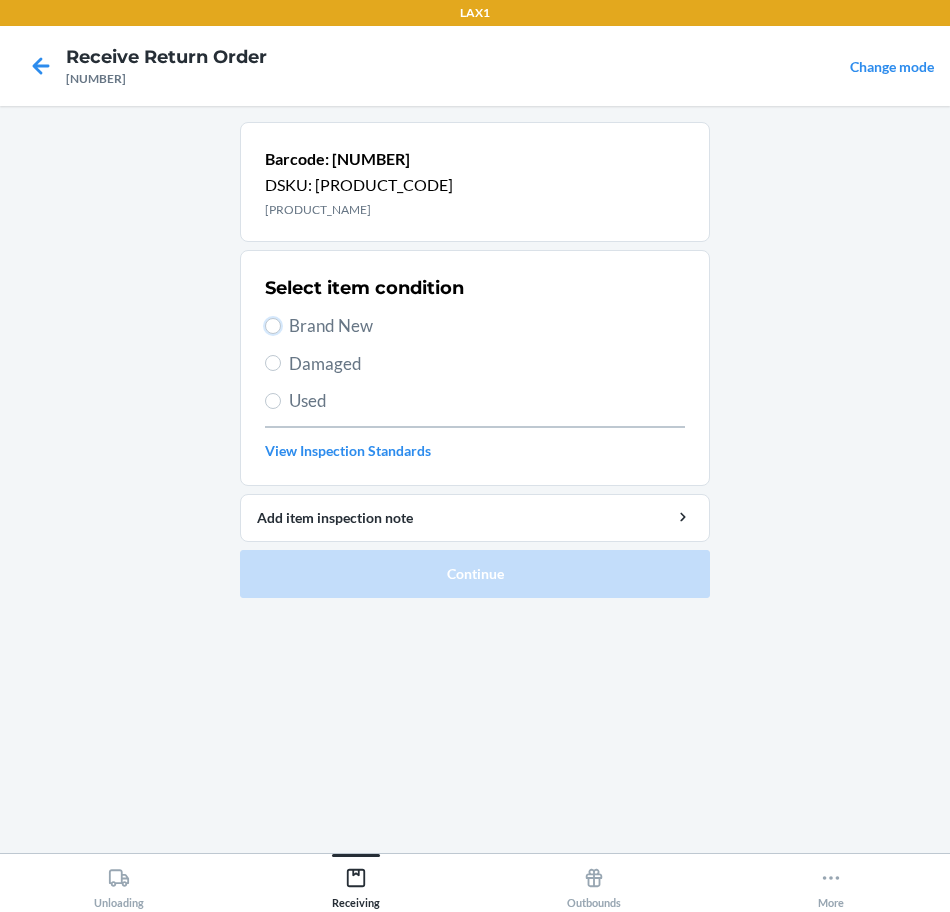 click on "Brand New" at bounding box center [273, 326] 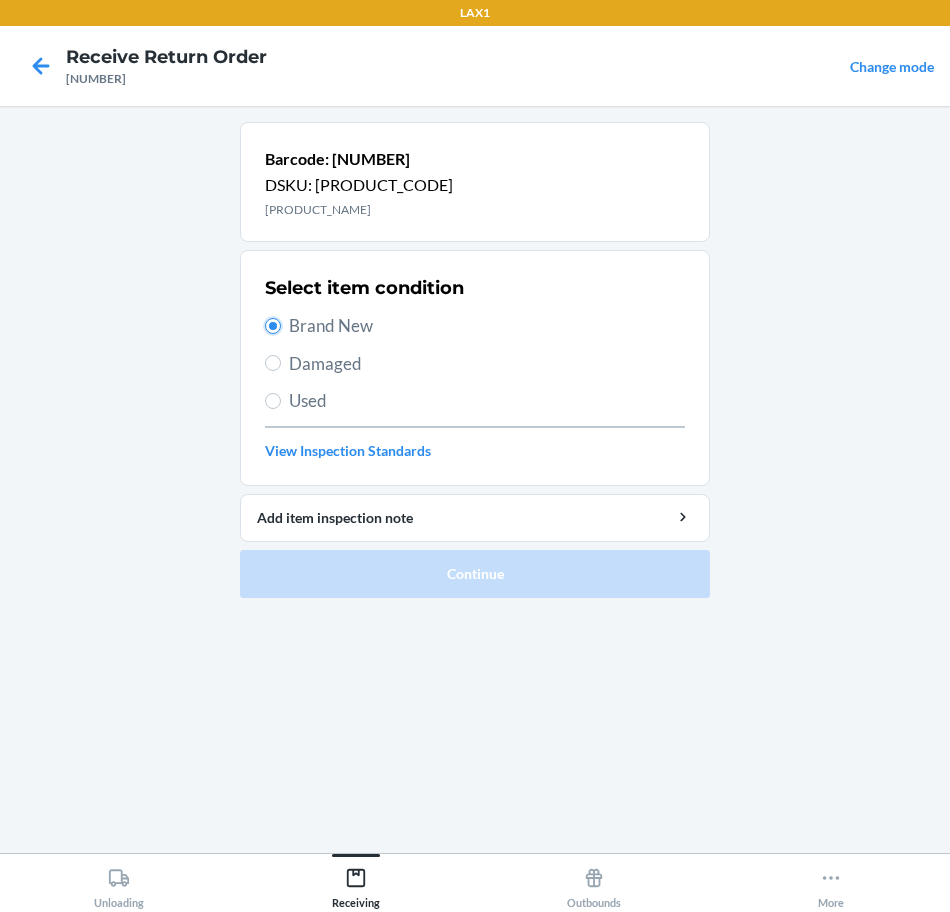 radio on "true" 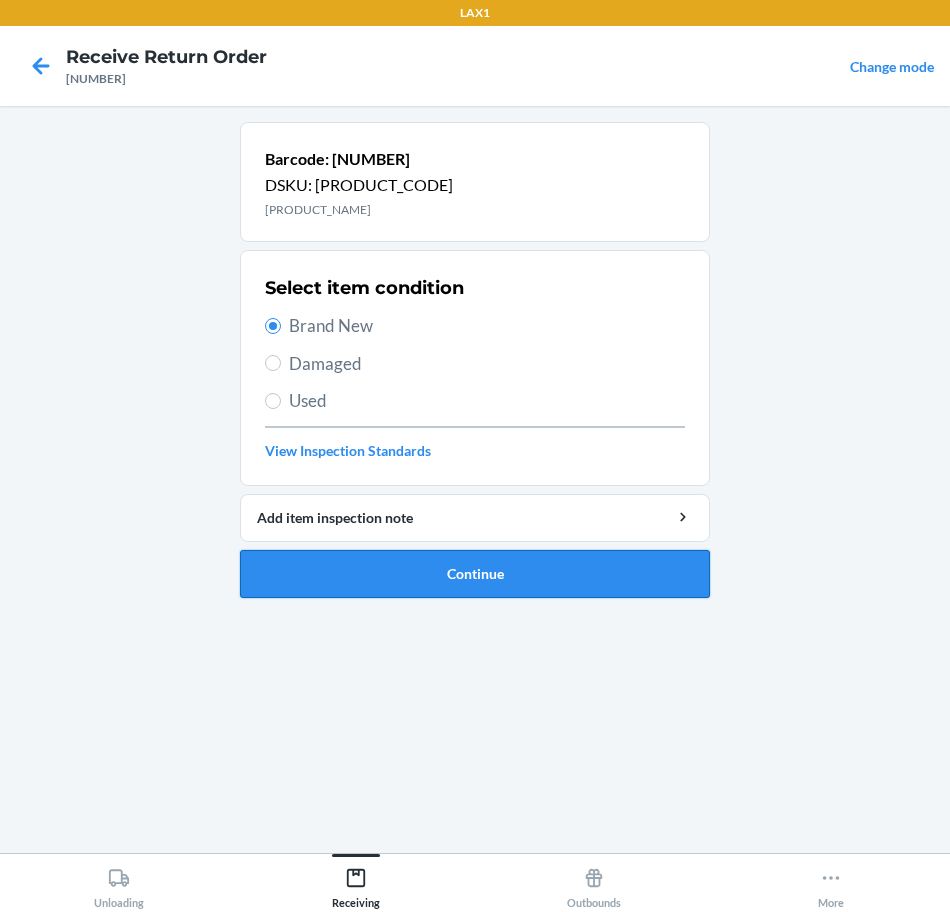 click on "Continue" at bounding box center [475, 574] 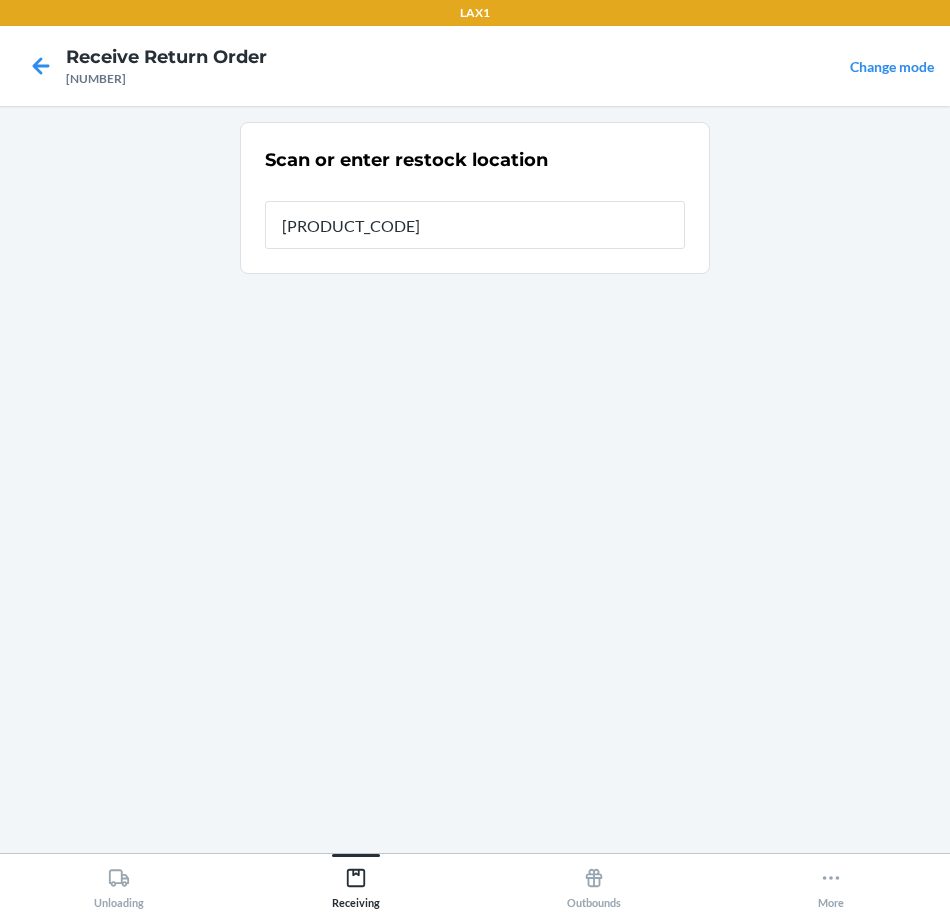 type on "[PRODUCT_CODE]" 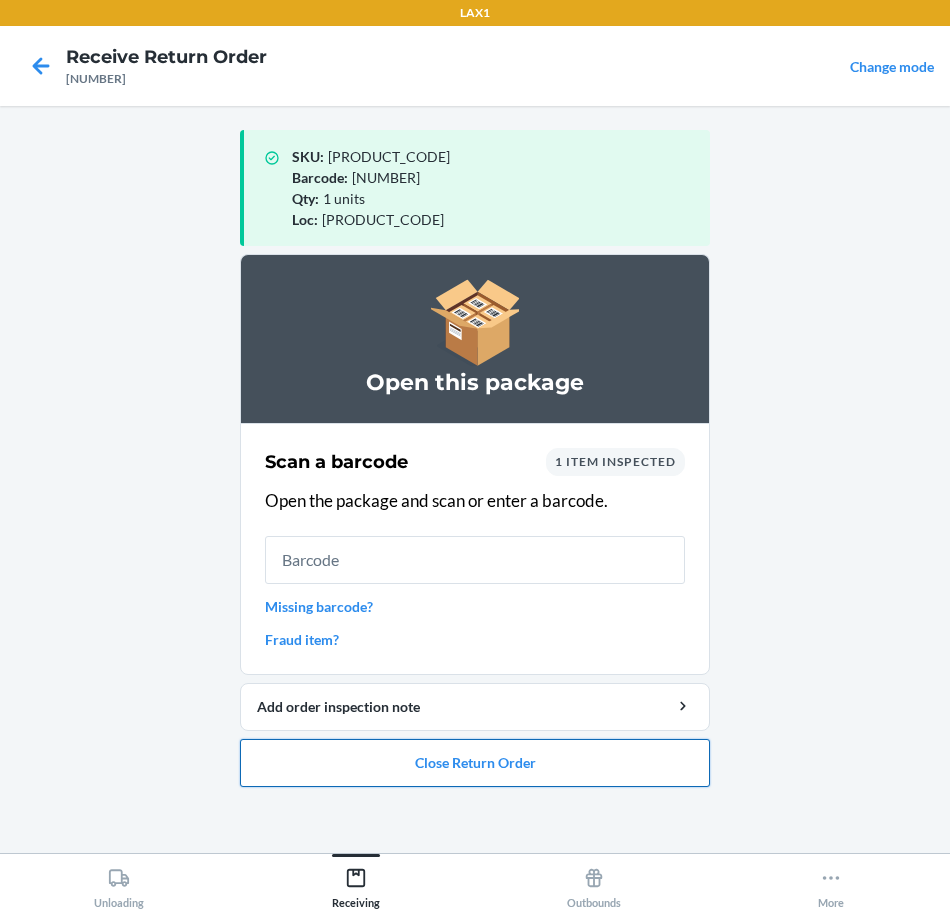 click on "Close Return Order" at bounding box center [475, 763] 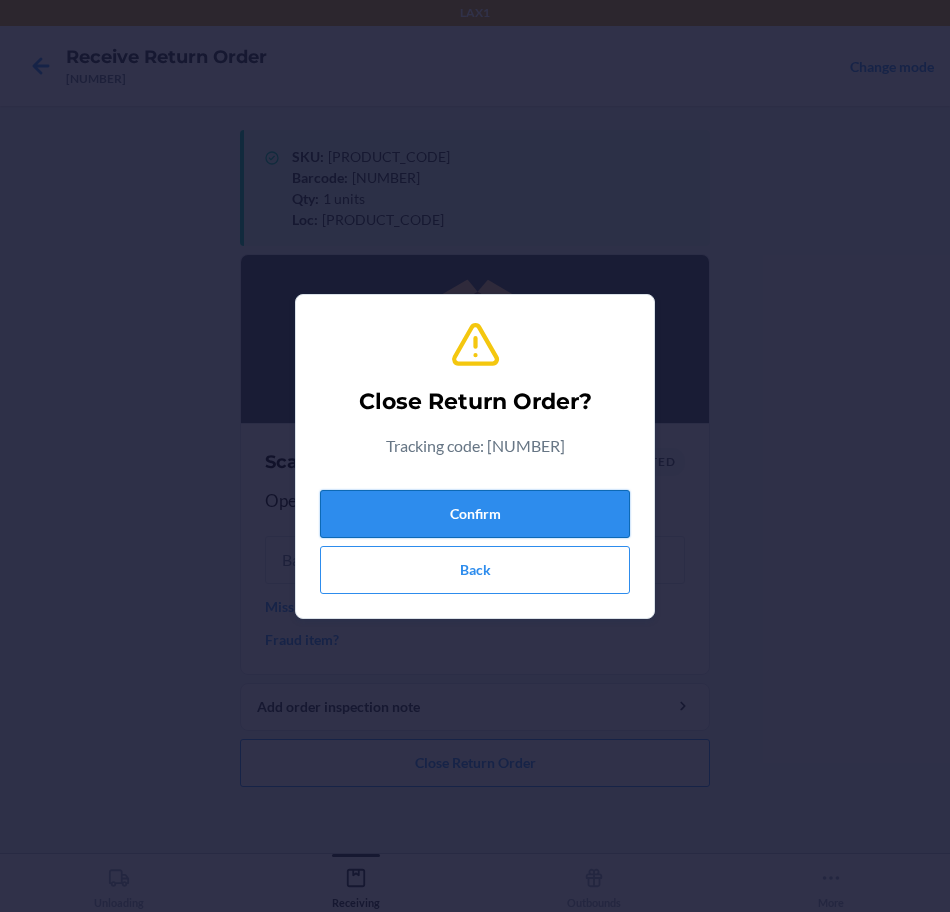 click on "Confirm" at bounding box center (475, 514) 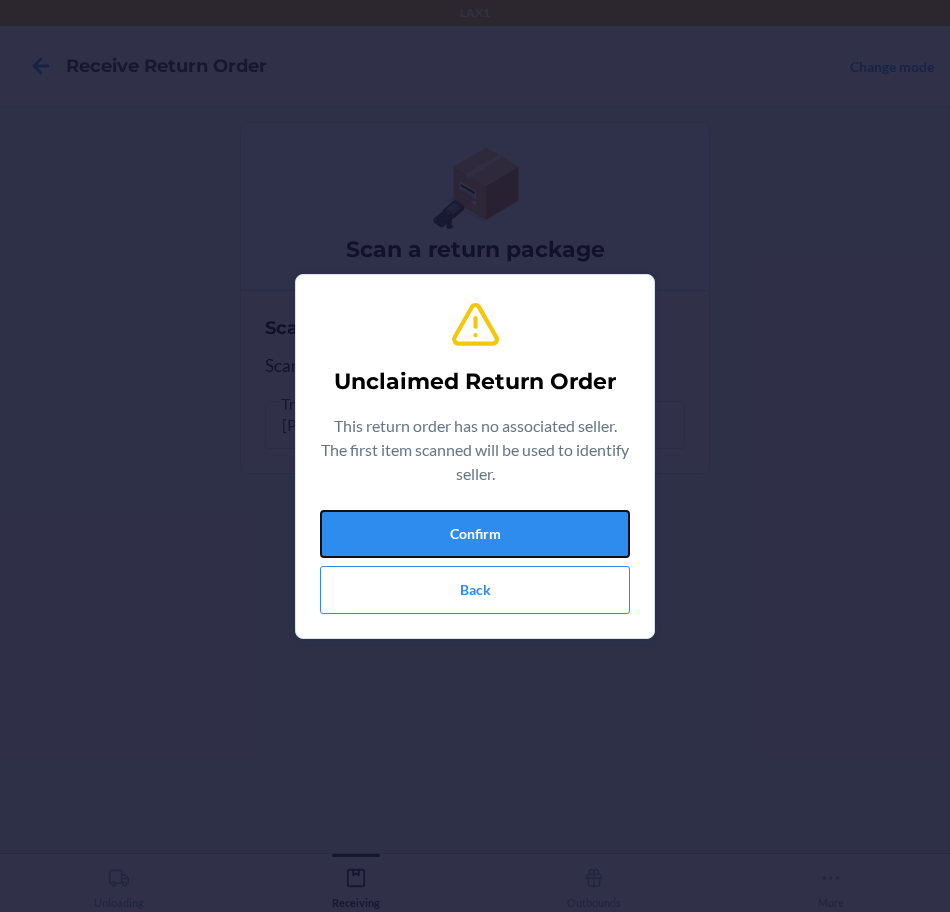 click on "Confirm" at bounding box center [475, 534] 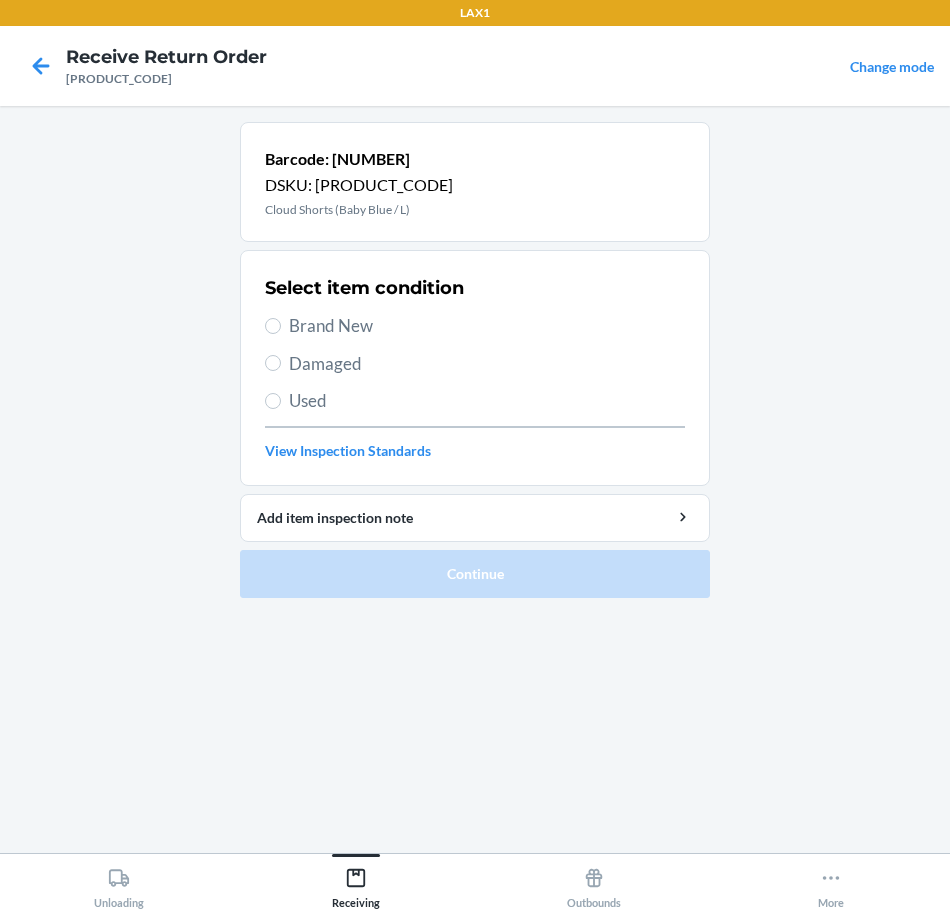 click on "Brand New" at bounding box center [487, 326] 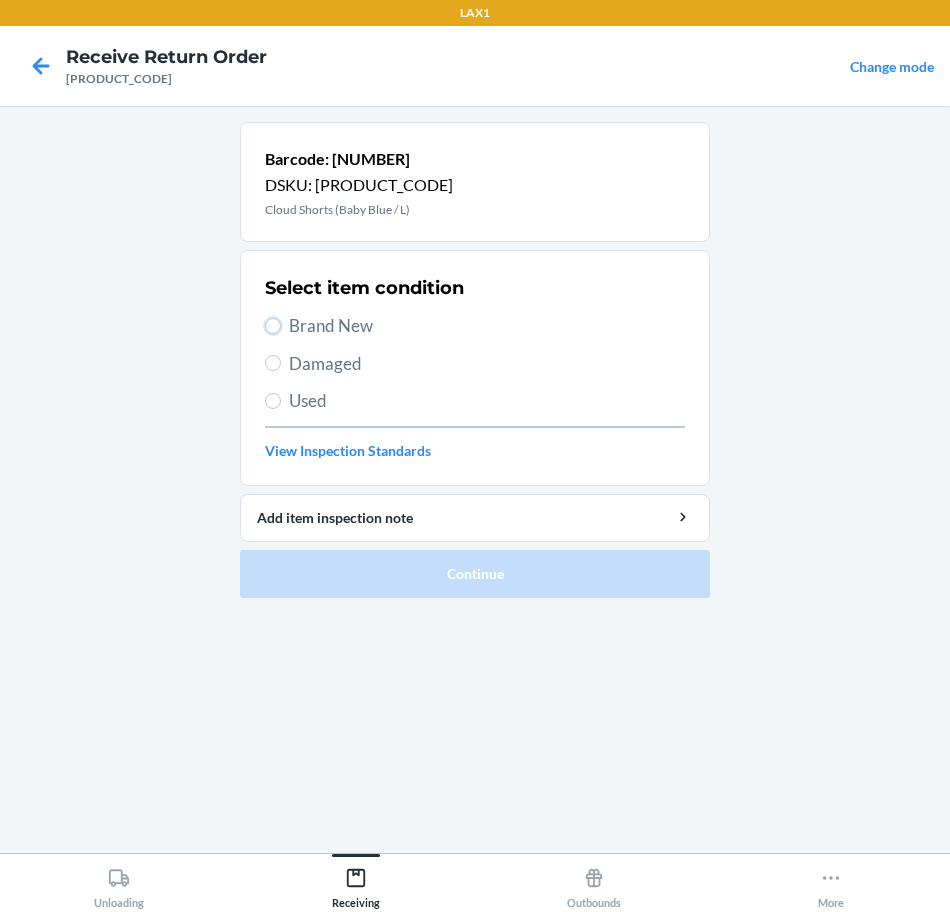 click on "Brand New" at bounding box center (273, 326) 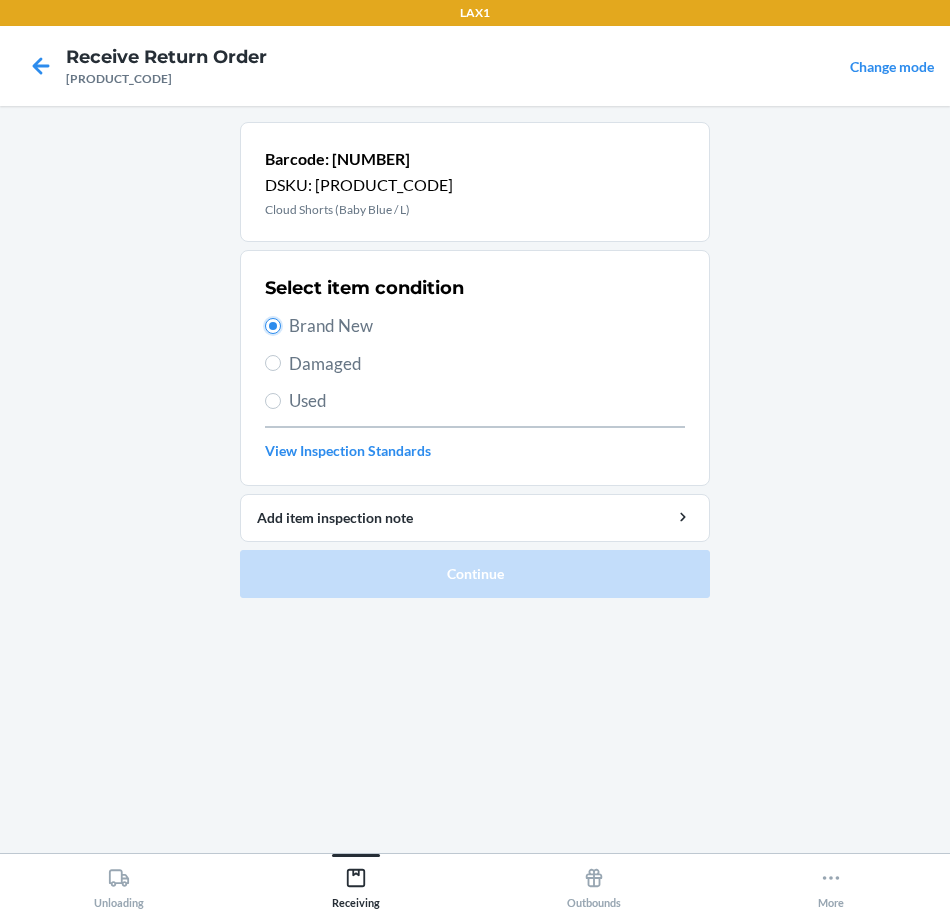 radio on "true" 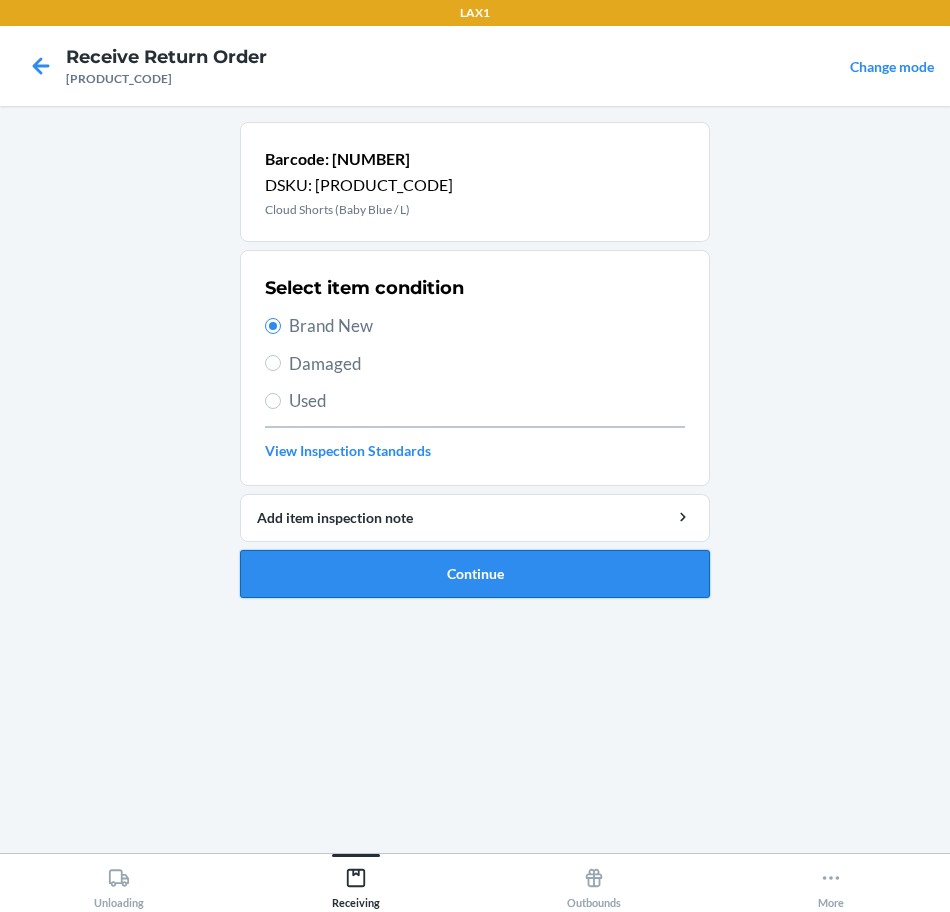 click on "Continue" at bounding box center (475, 574) 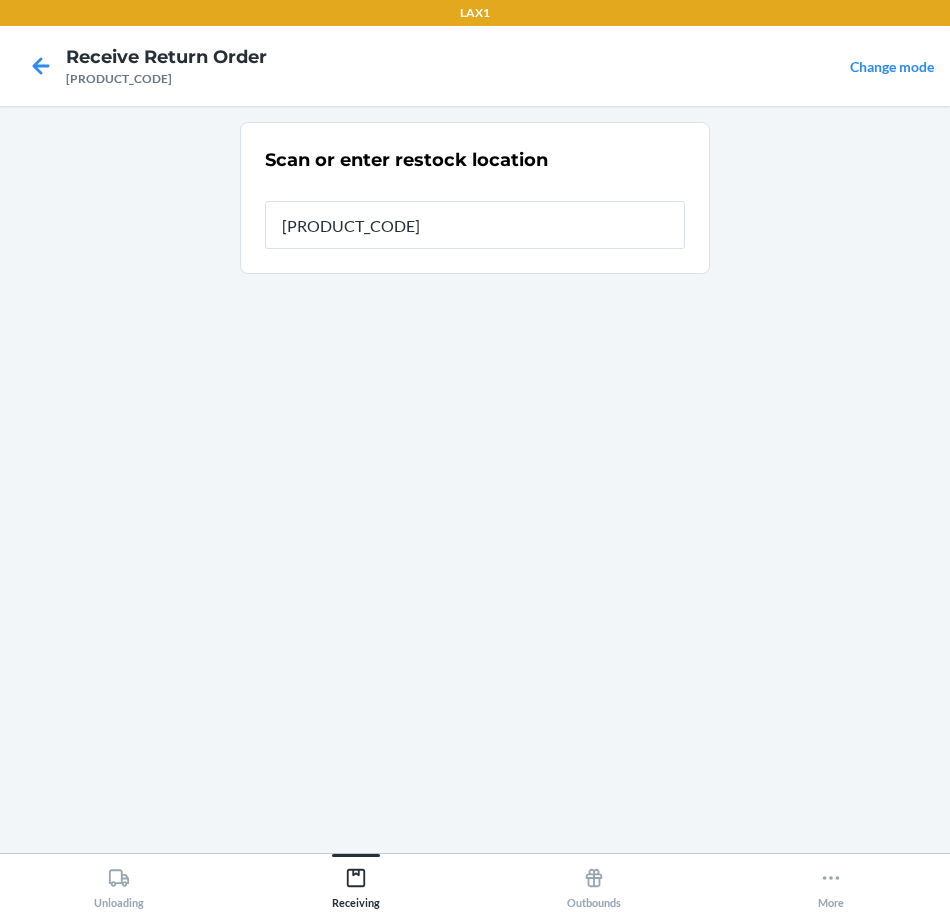 type on "[PRODUCT_CODE]" 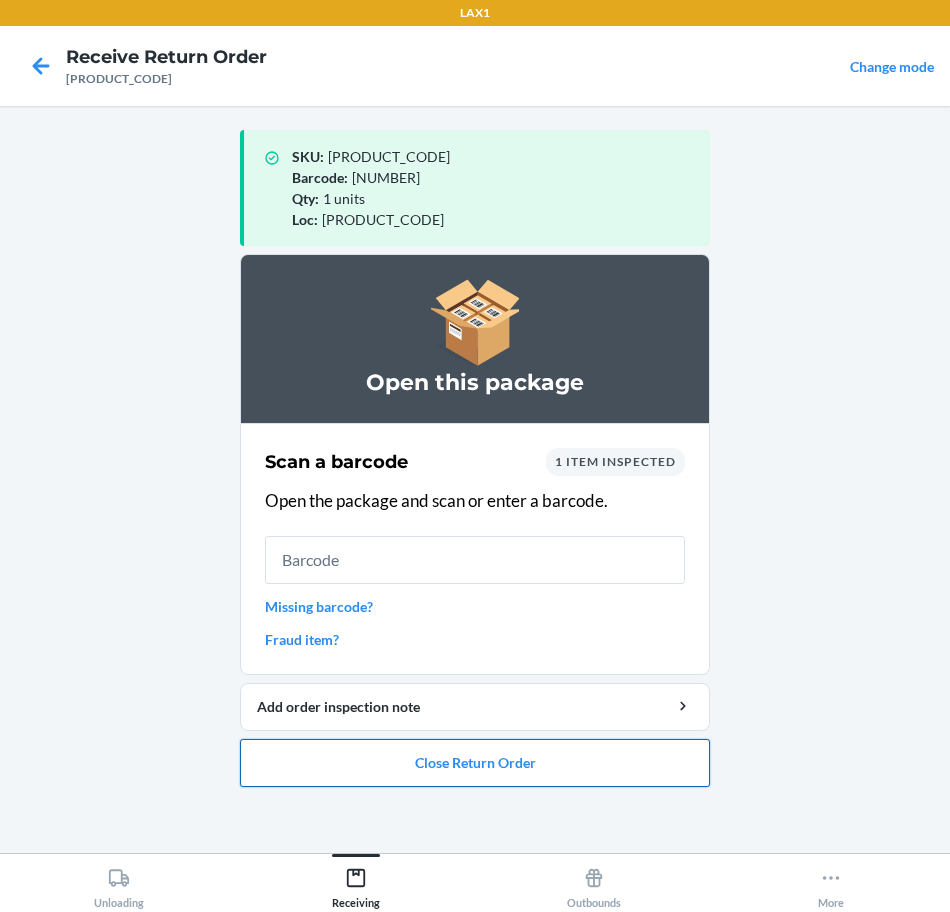 click on "Close Return Order" at bounding box center (475, 763) 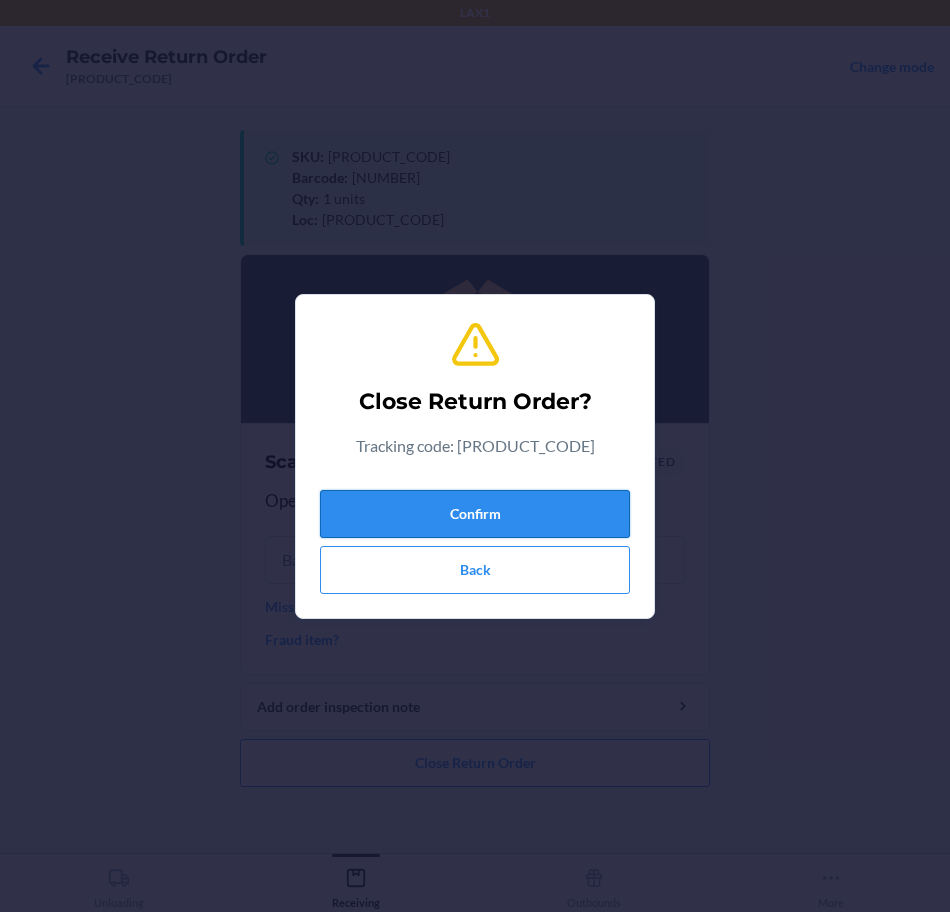 click on "Confirm" at bounding box center [475, 514] 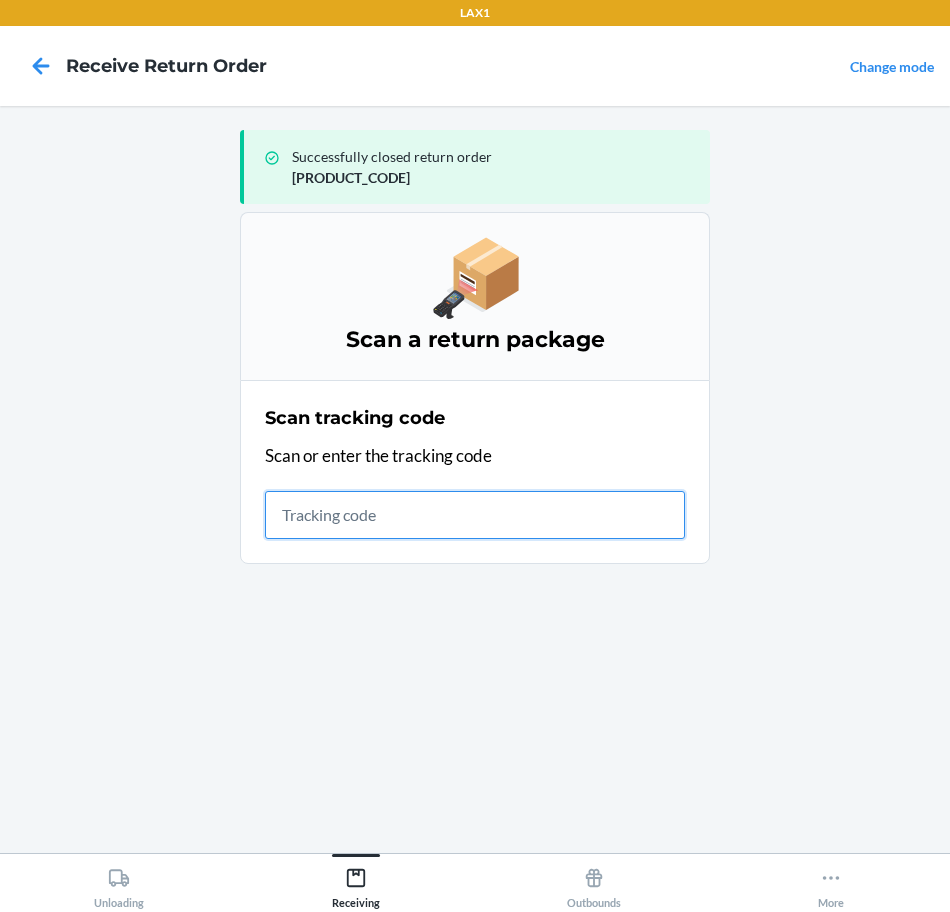 click at bounding box center [475, 515] 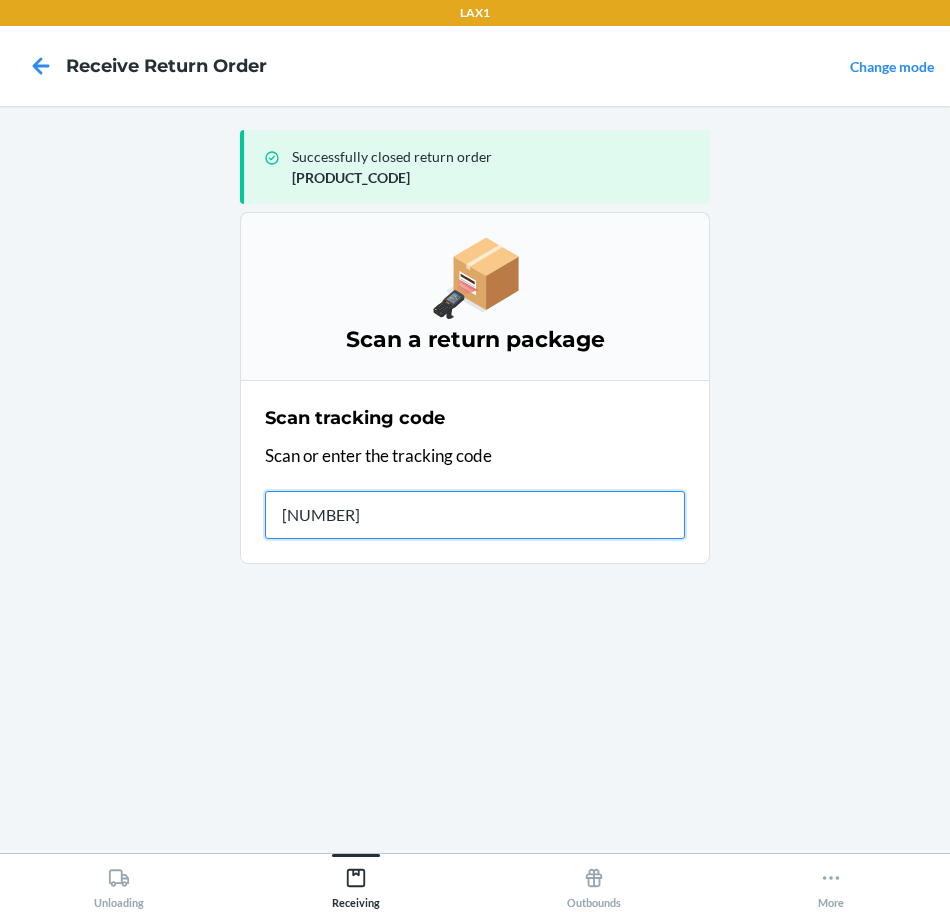 type on "[NUMBER]" 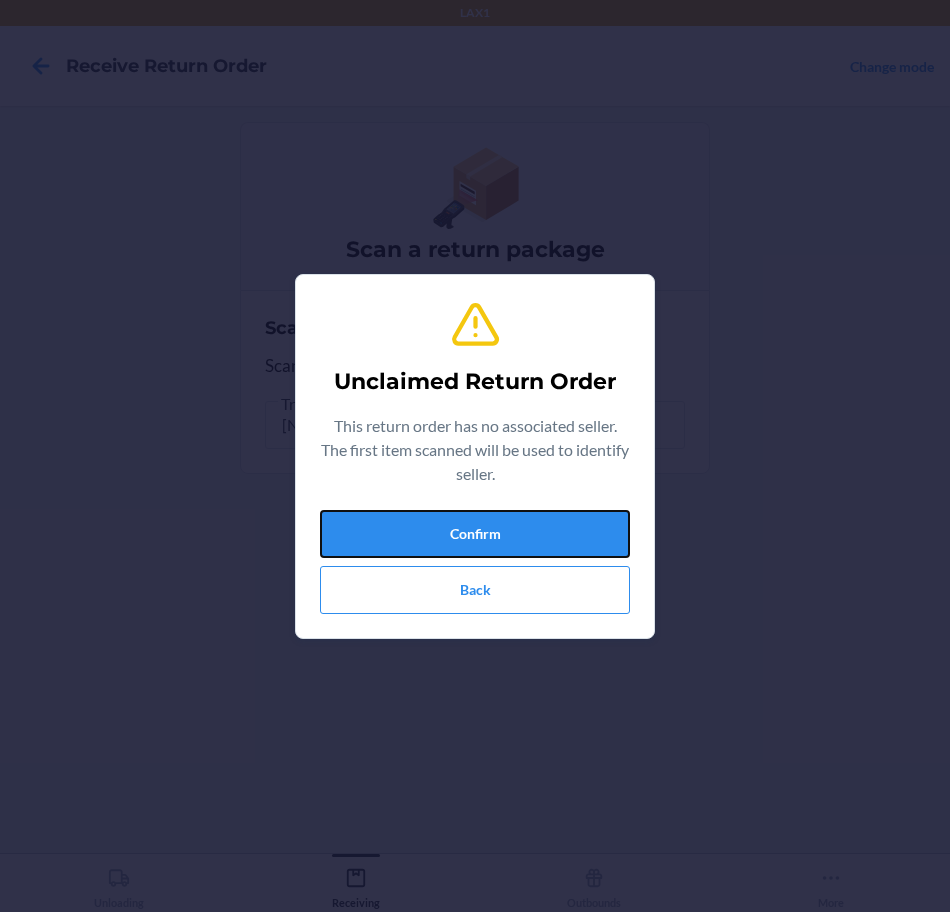 click on "Confirm" at bounding box center (475, 534) 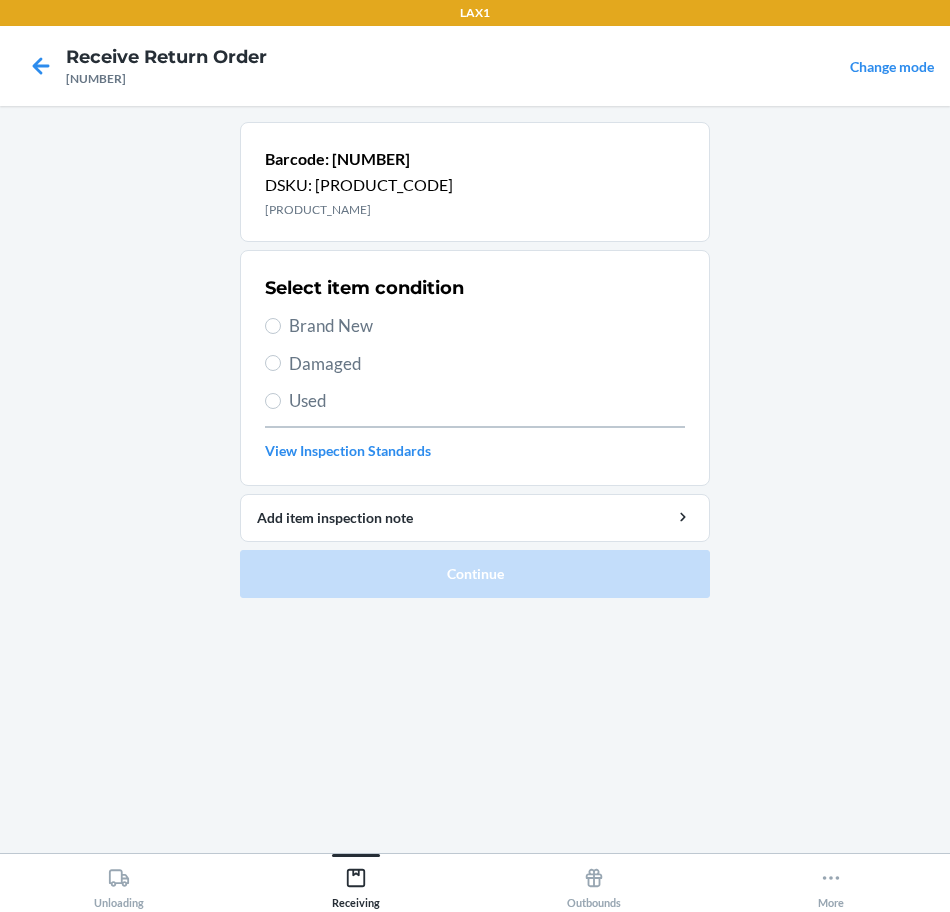 click on "Damaged" at bounding box center (487, 364) 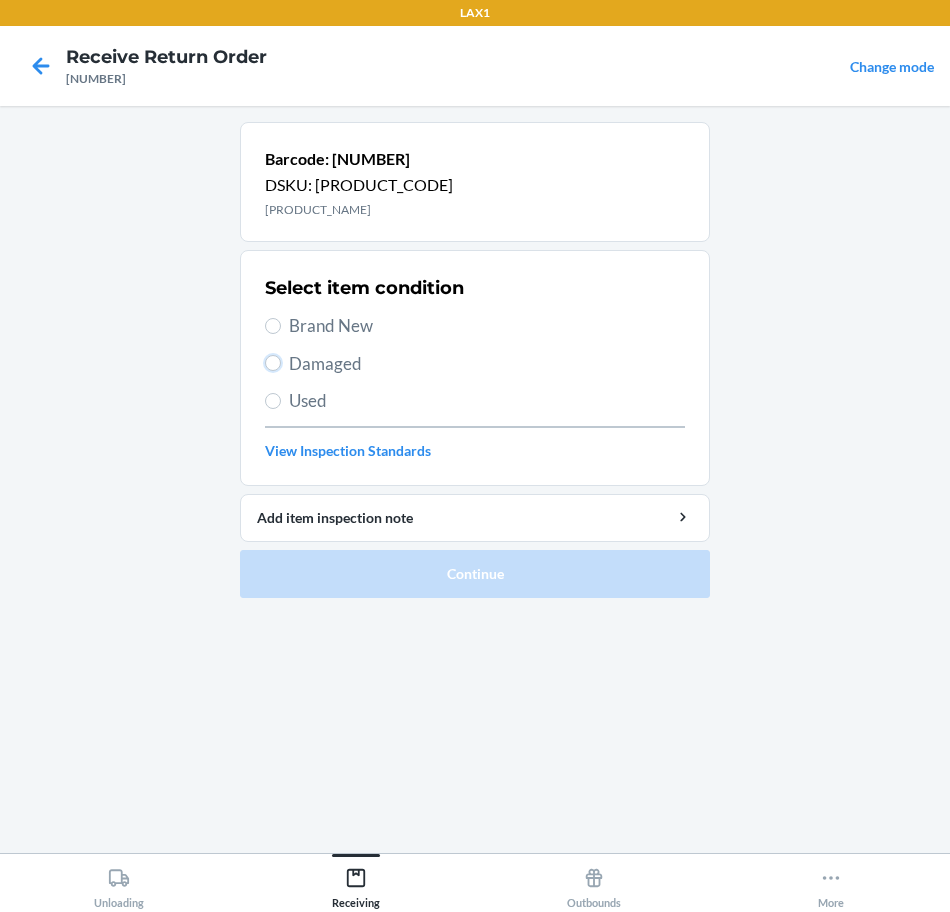 click on "Damaged" at bounding box center (273, 363) 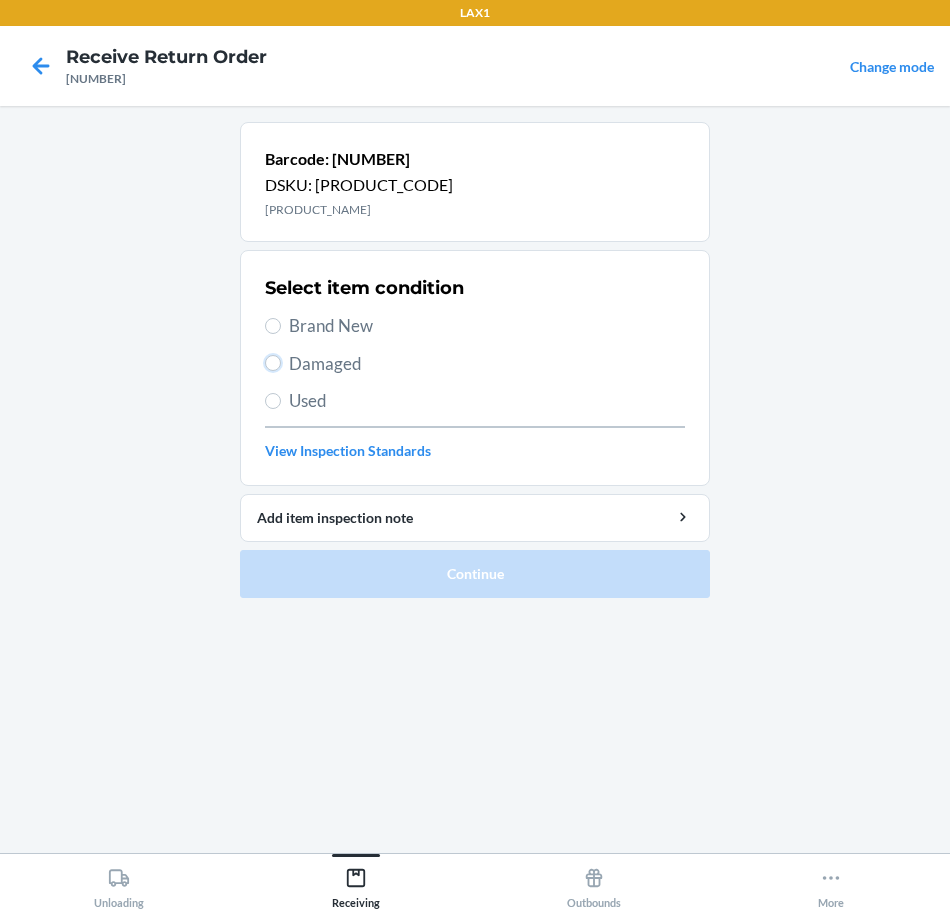 radio on "true" 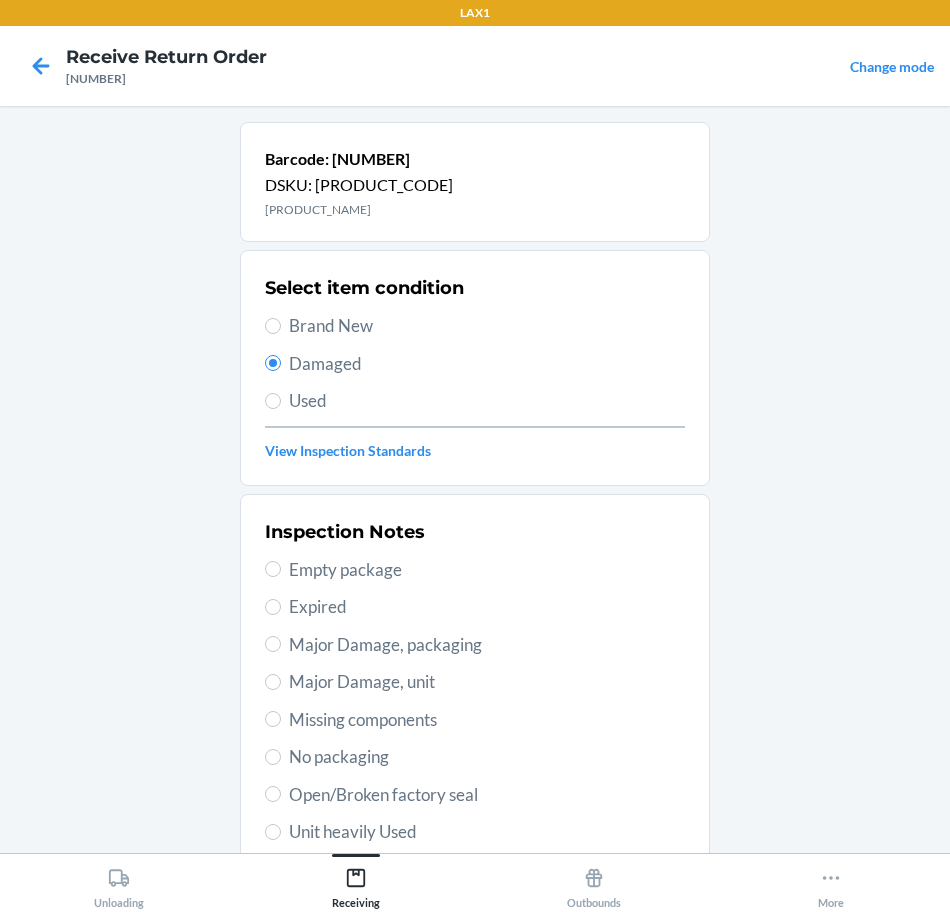 click on "Used" at bounding box center (487, 401) 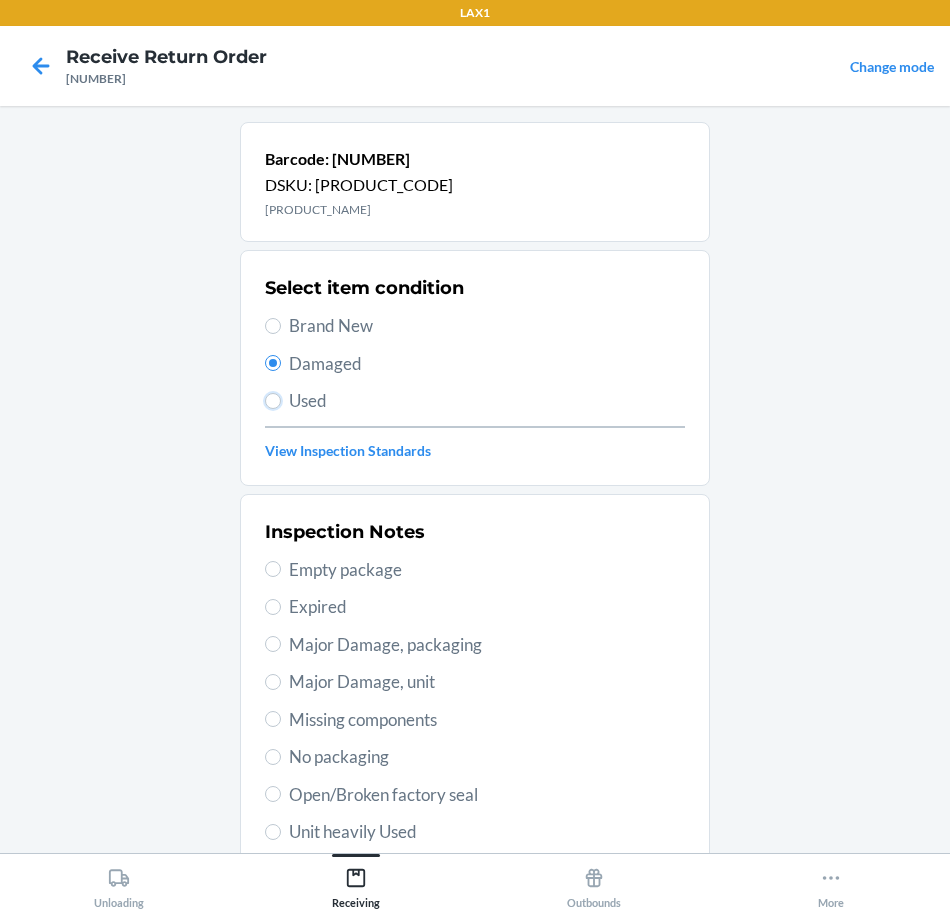 click on "Used" at bounding box center [273, 401] 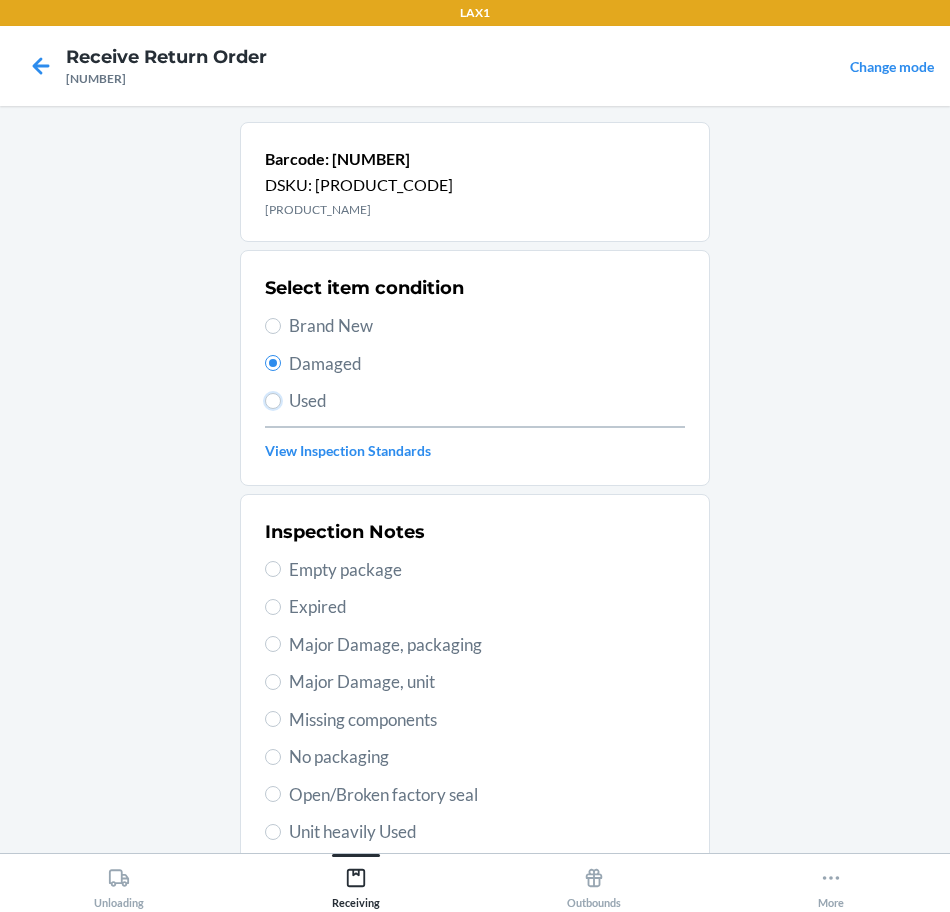 radio on "true" 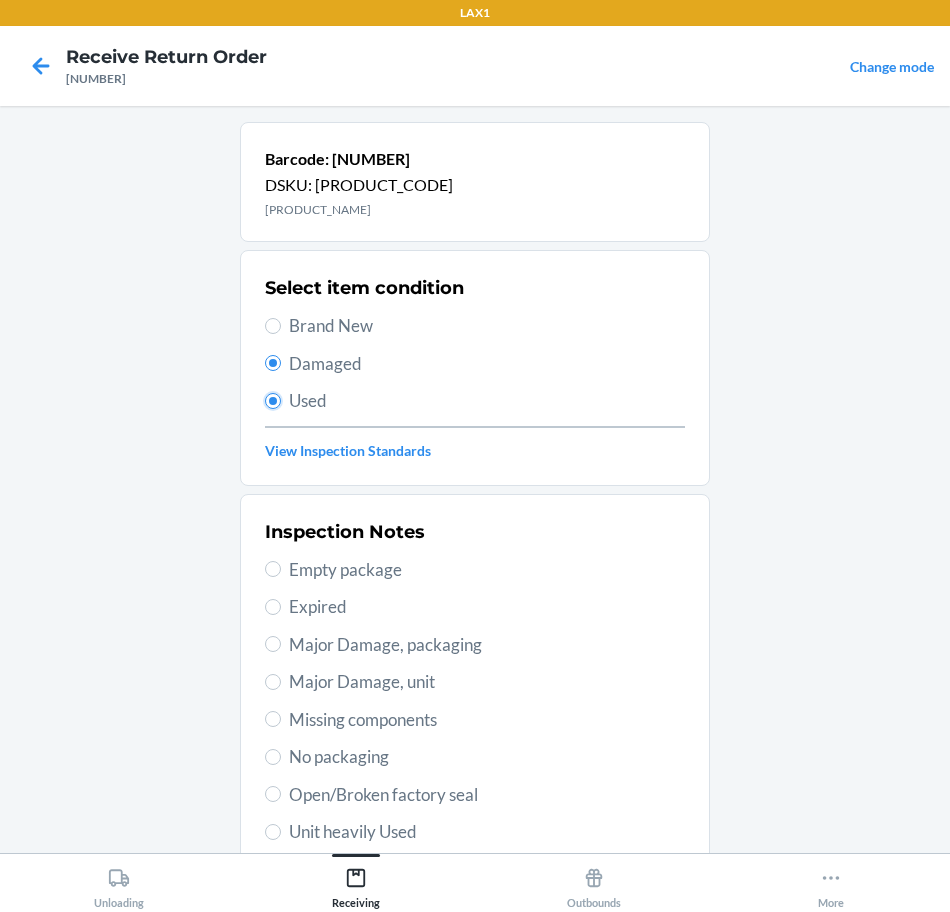 radio on "false" 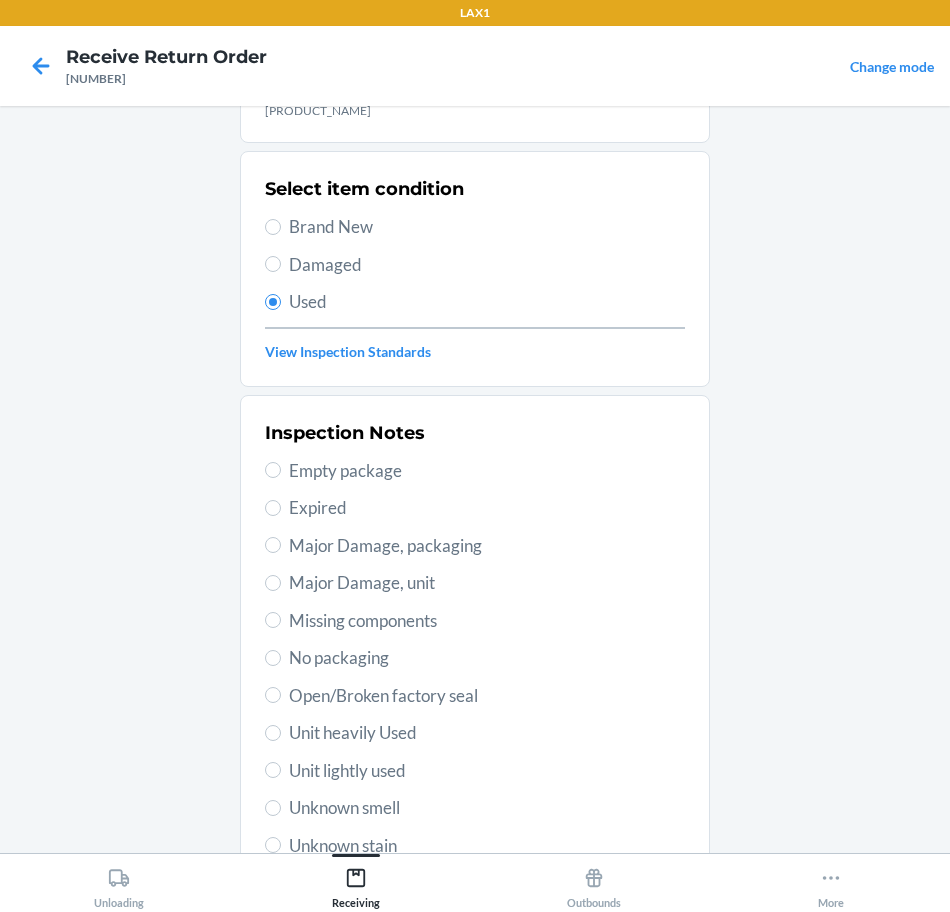 drag, startPoint x: 328, startPoint y: 396, endPoint x: 364, endPoint y: 462, distance: 75.17979 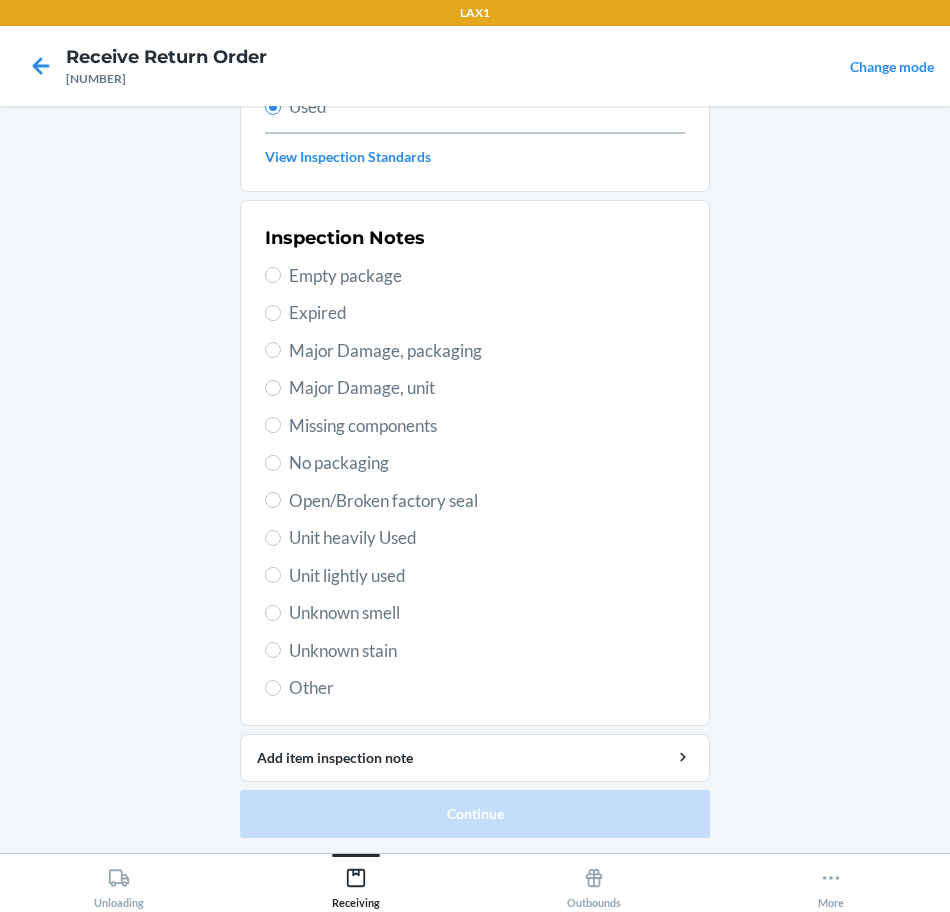 scroll, scrollTop: 295, scrollLeft: 0, axis: vertical 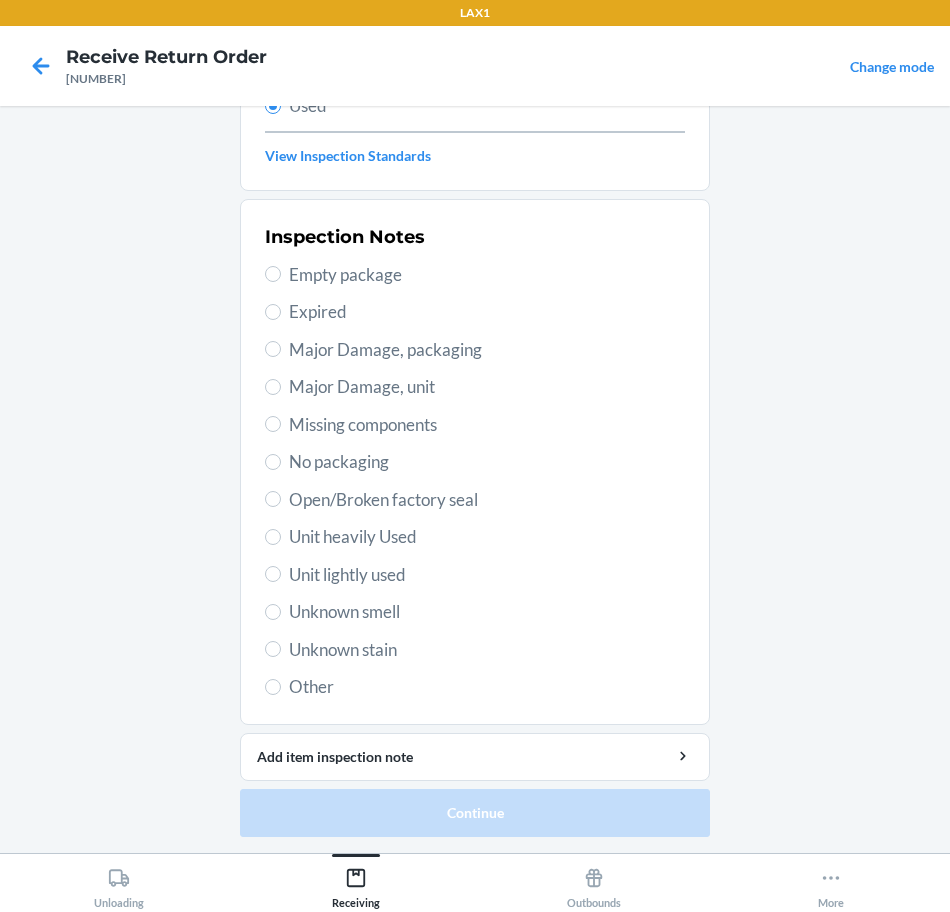 click on "Unit lightly used" at bounding box center [487, 575] 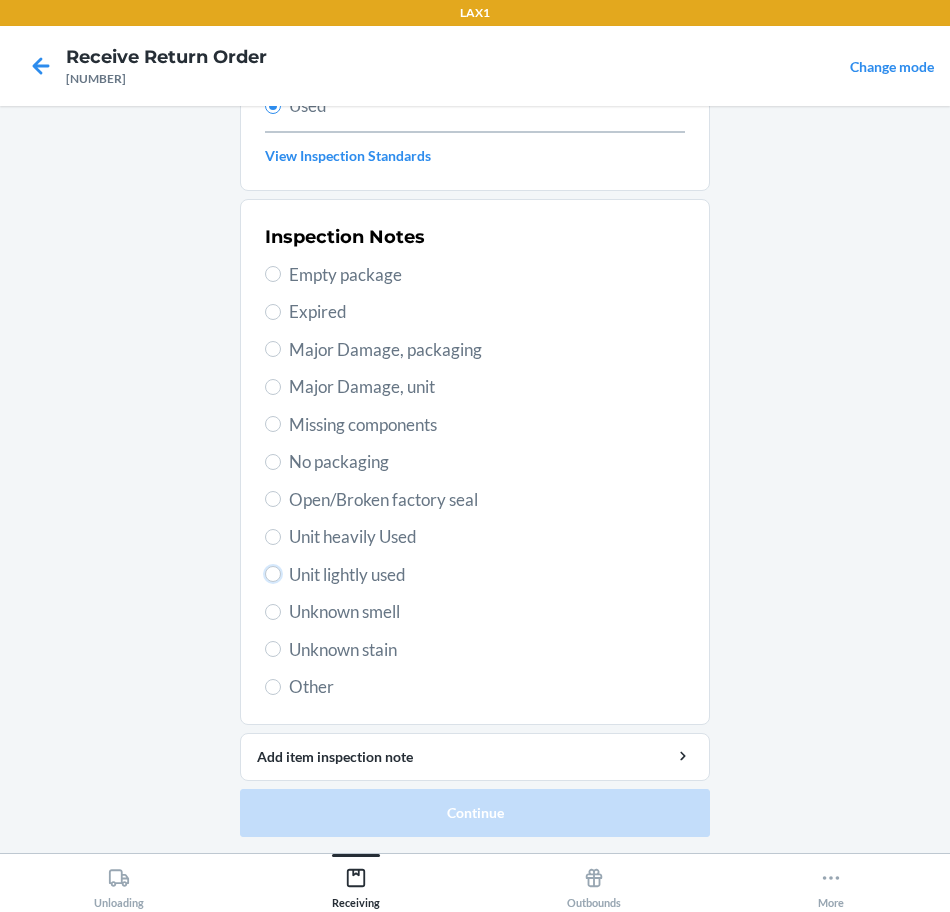 click on "Unit lightly used" at bounding box center (273, 574) 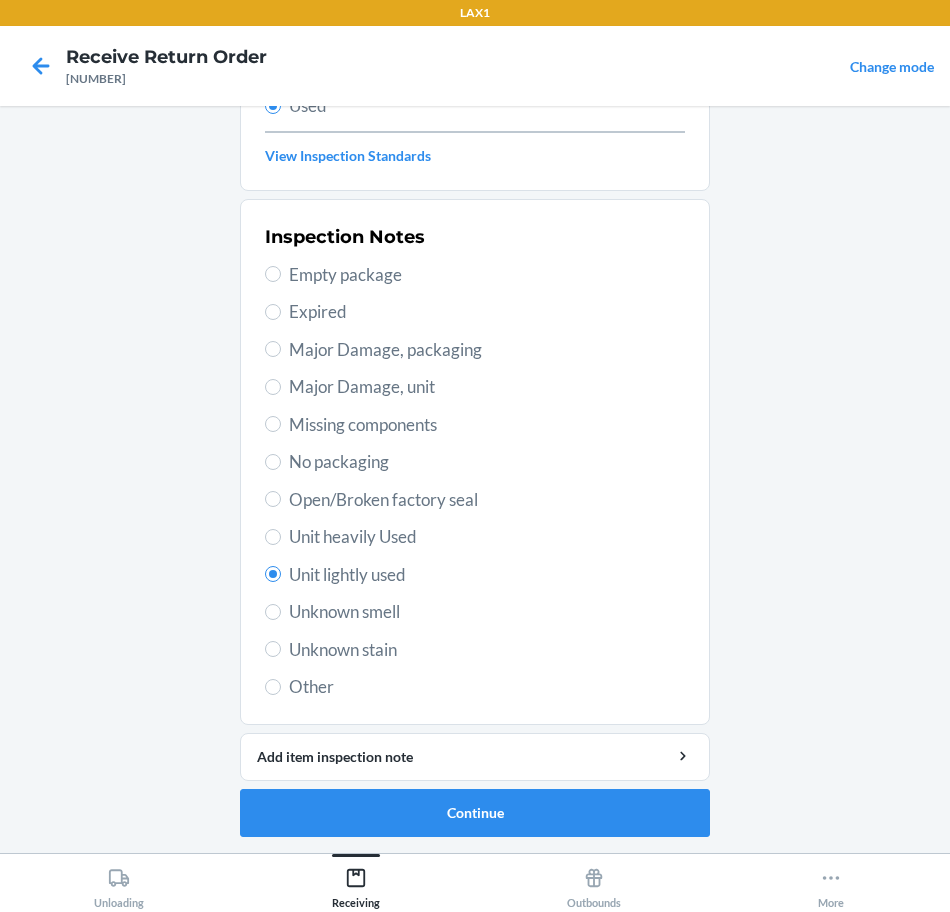 click on "Inspection Notes Empty package Expired Major Damage, packaging Major Damage, unit Missing components No packaging Open/Broken factory seal Unit heavily Used Unit lightly used Unknown smell Unknown stain Other" at bounding box center [475, 462] 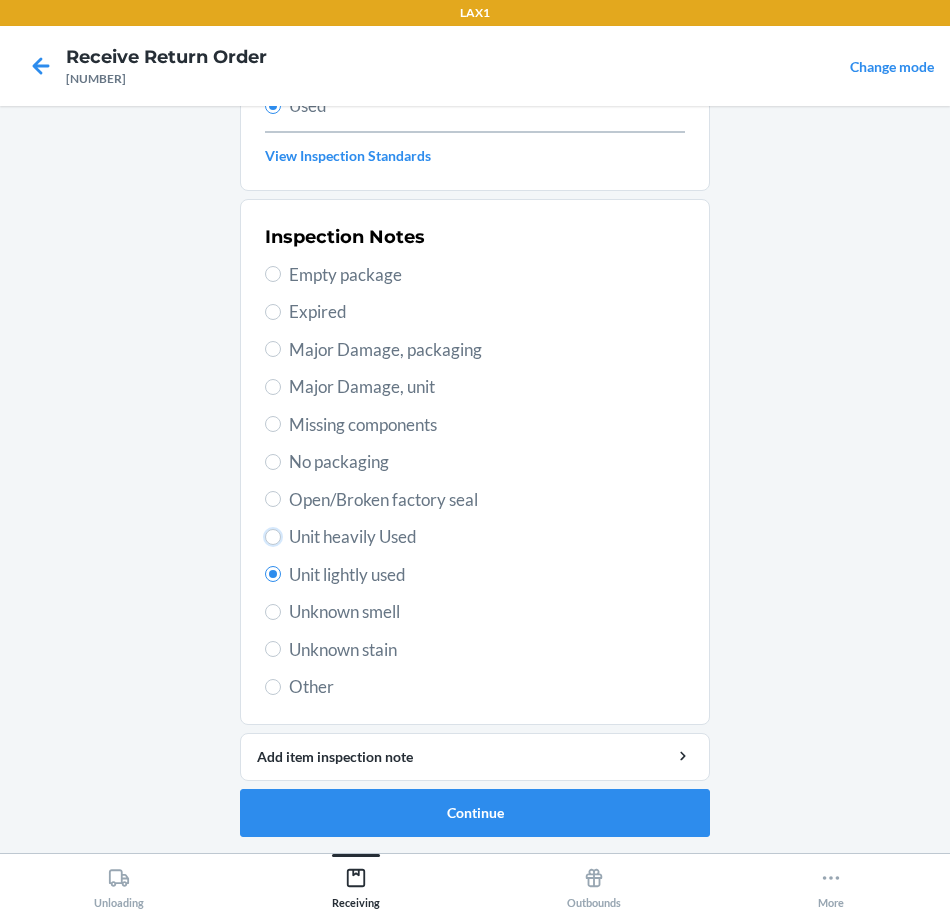 click on "Unit heavily Used" at bounding box center (273, 537) 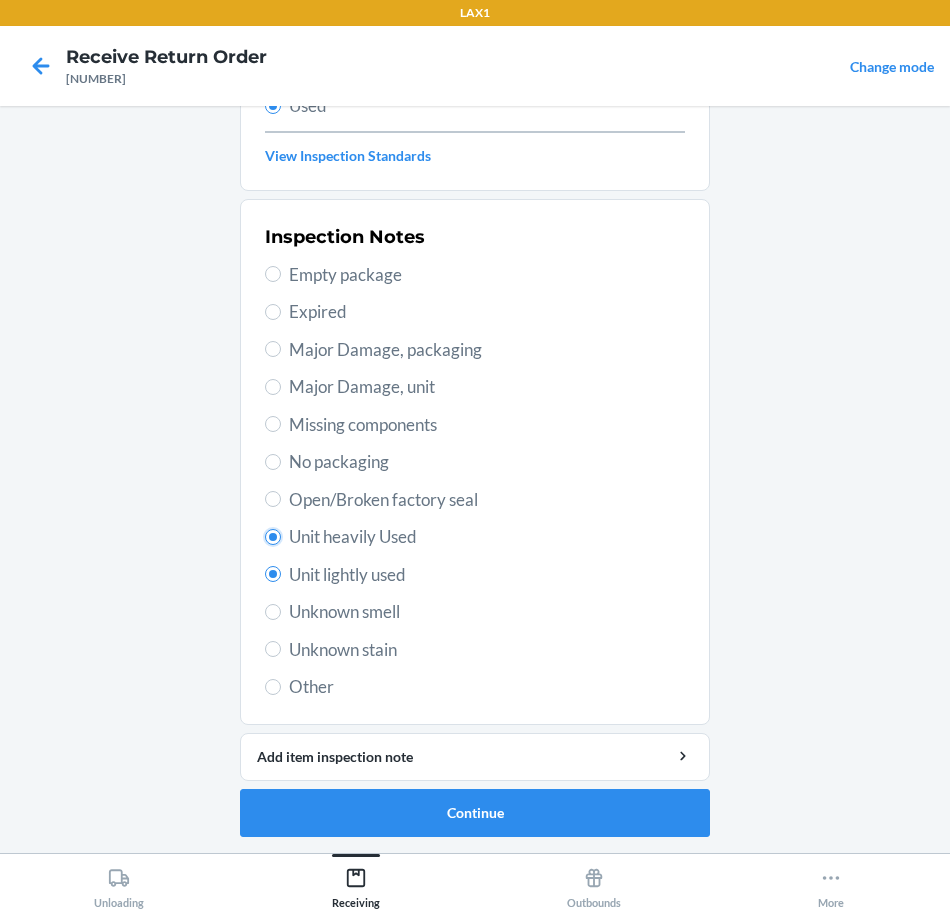 radio on "true" 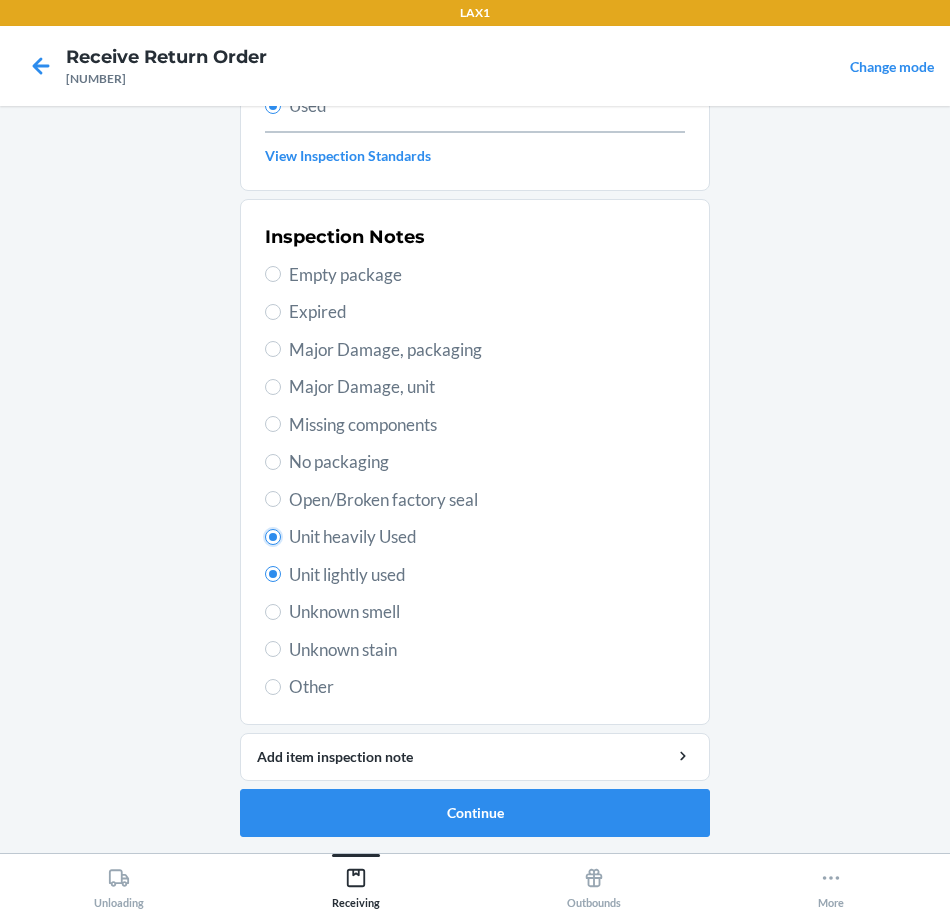 radio on "false" 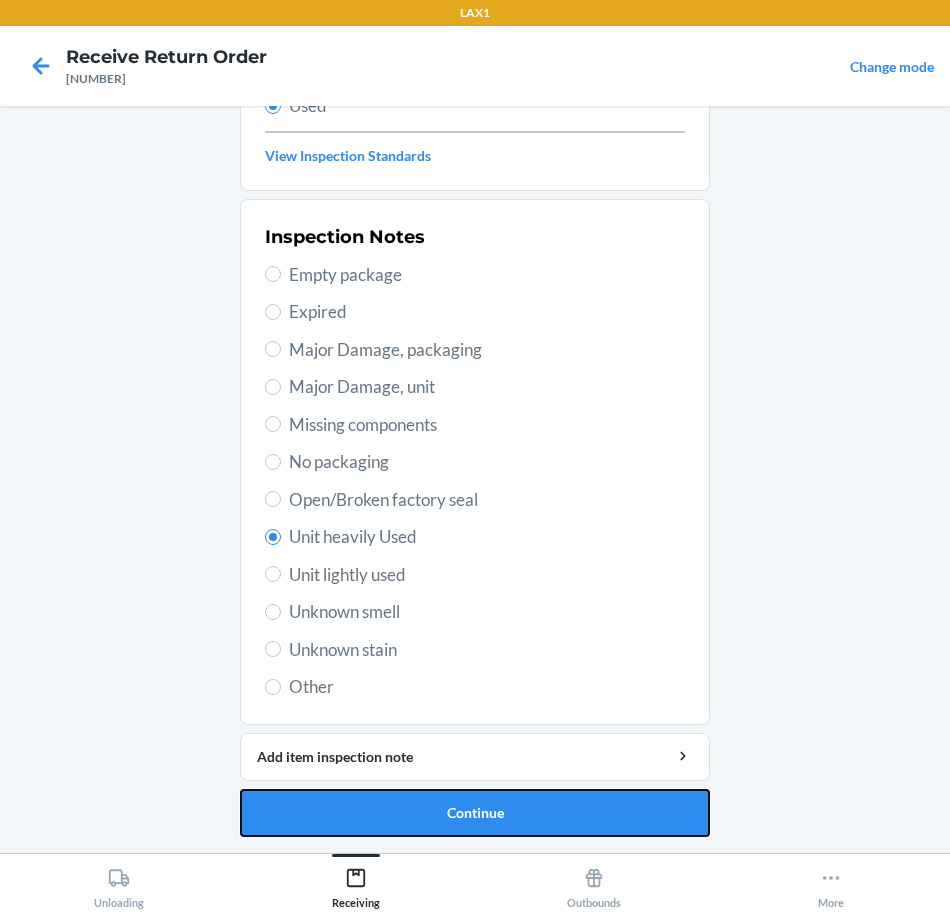 drag, startPoint x: 474, startPoint y: 804, endPoint x: 475, endPoint y: 786, distance: 18.027756 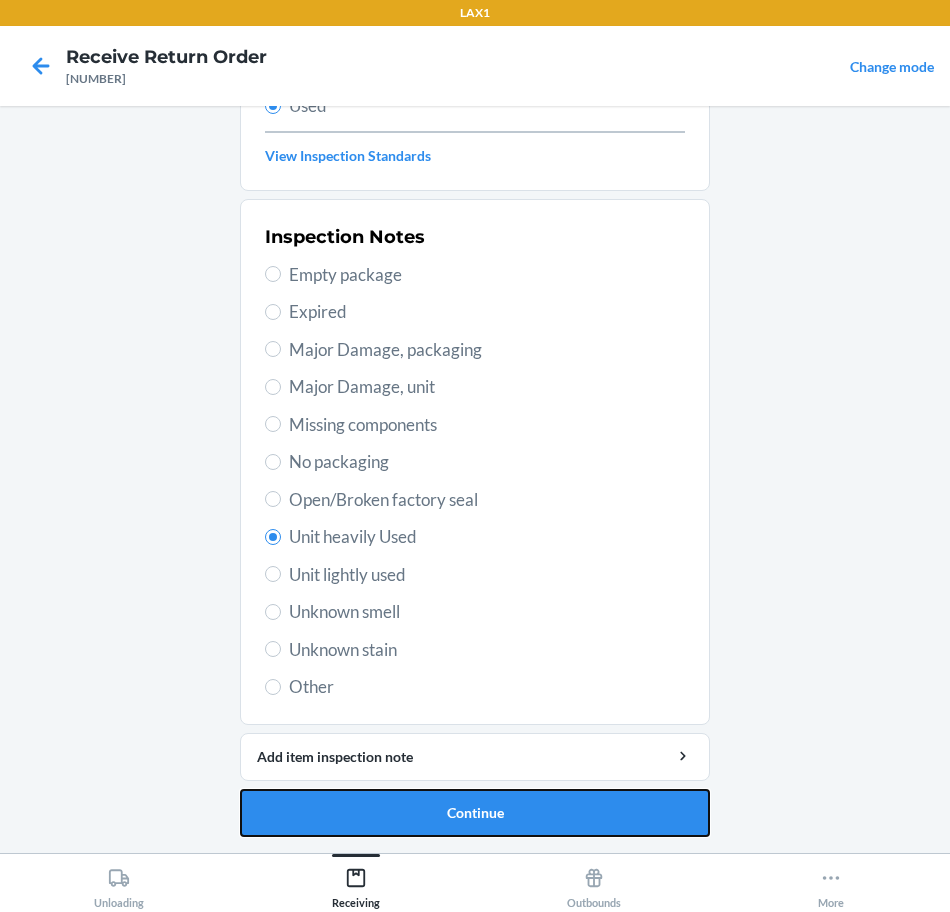 click on "Continue" at bounding box center (475, 813) 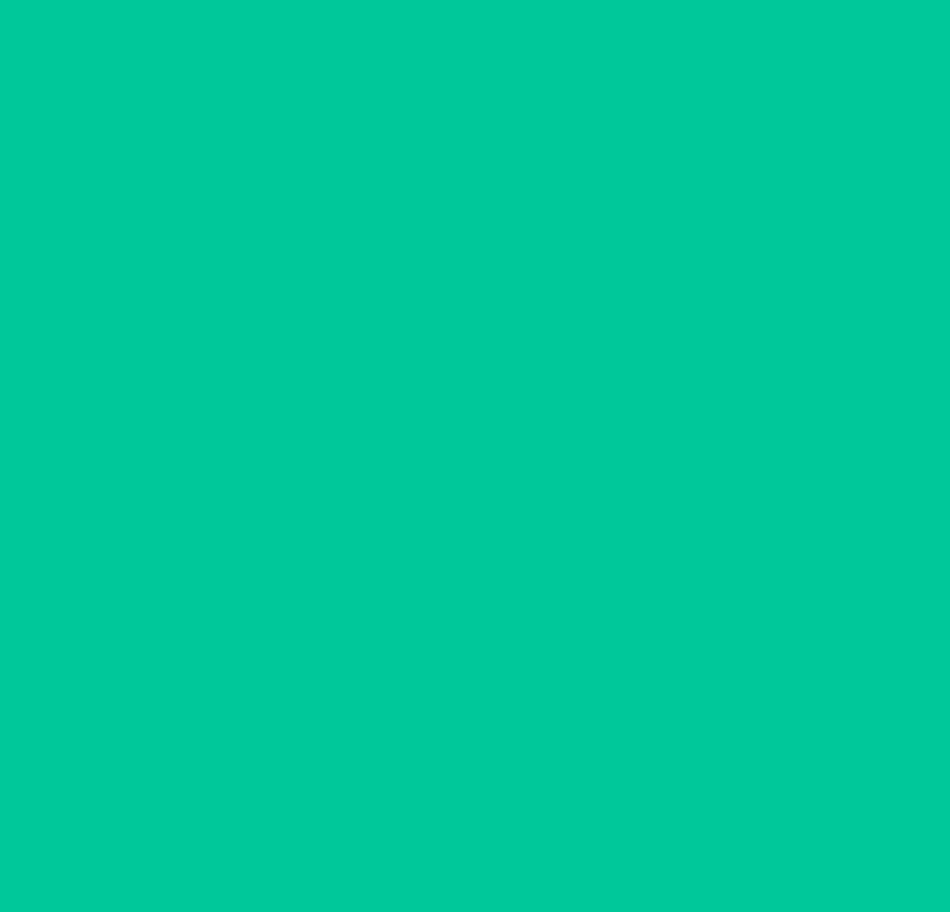 scroll, scrollTop: 0, scrollLeft: 0, axis: both 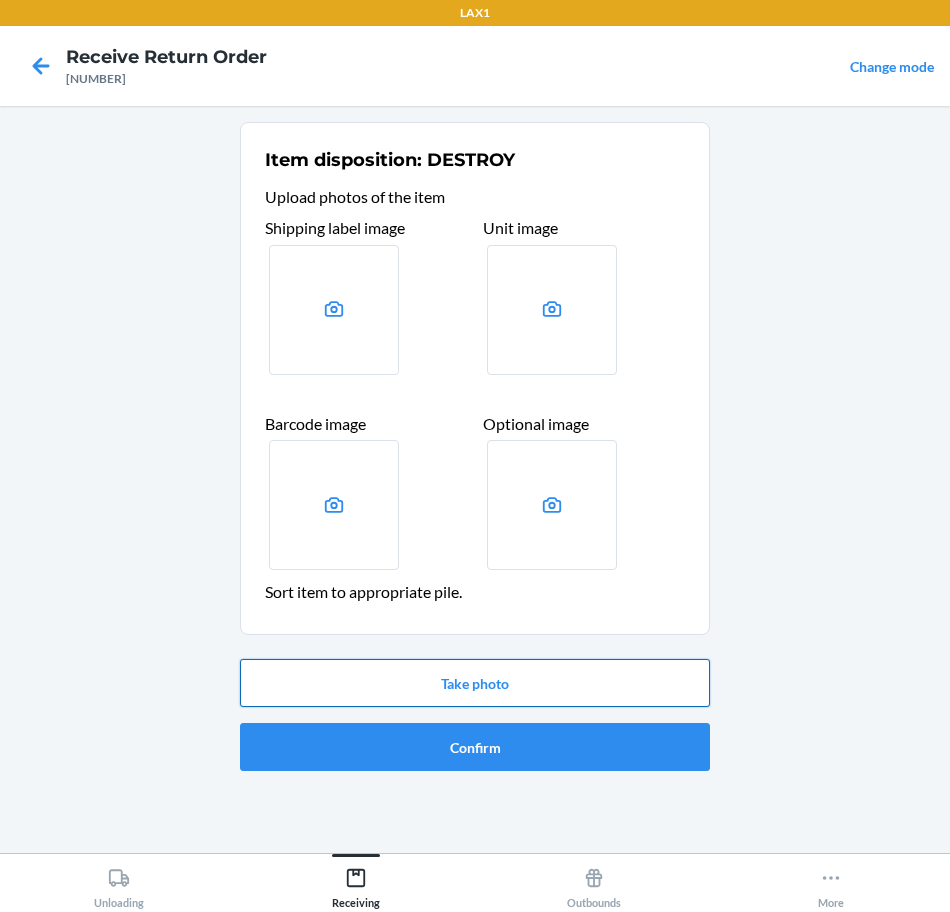 click on "Take photo" at bounding box center (475, 683) 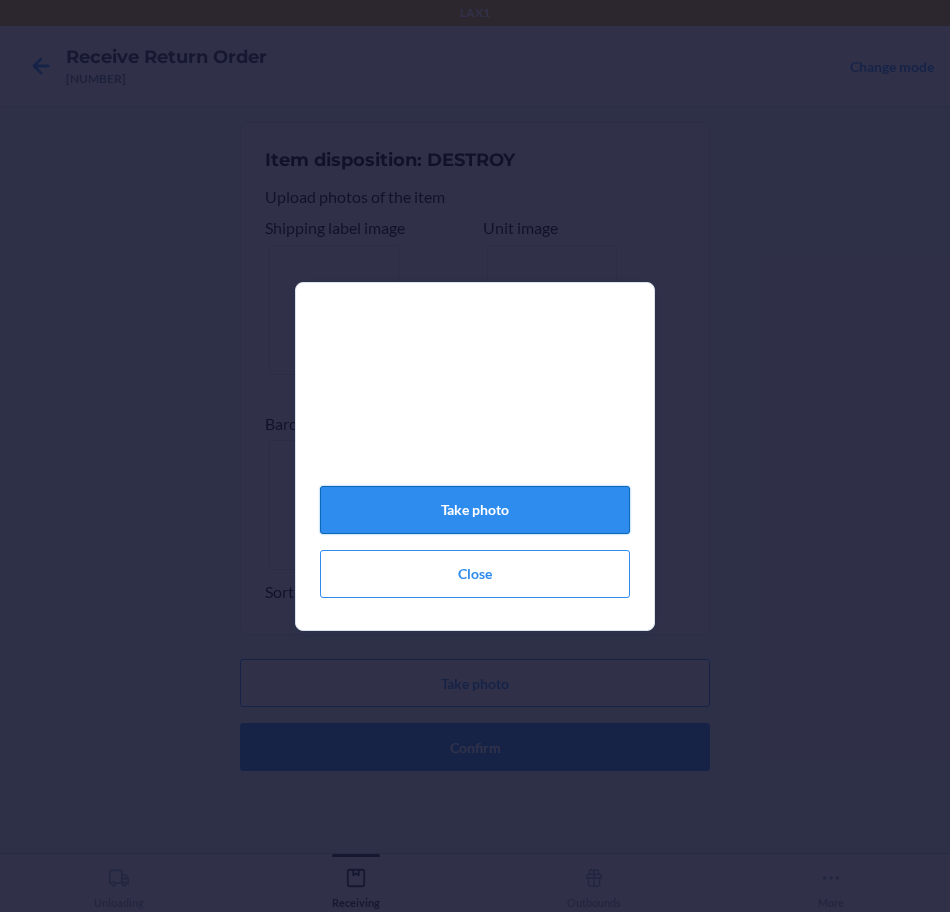 click on "Take photo" 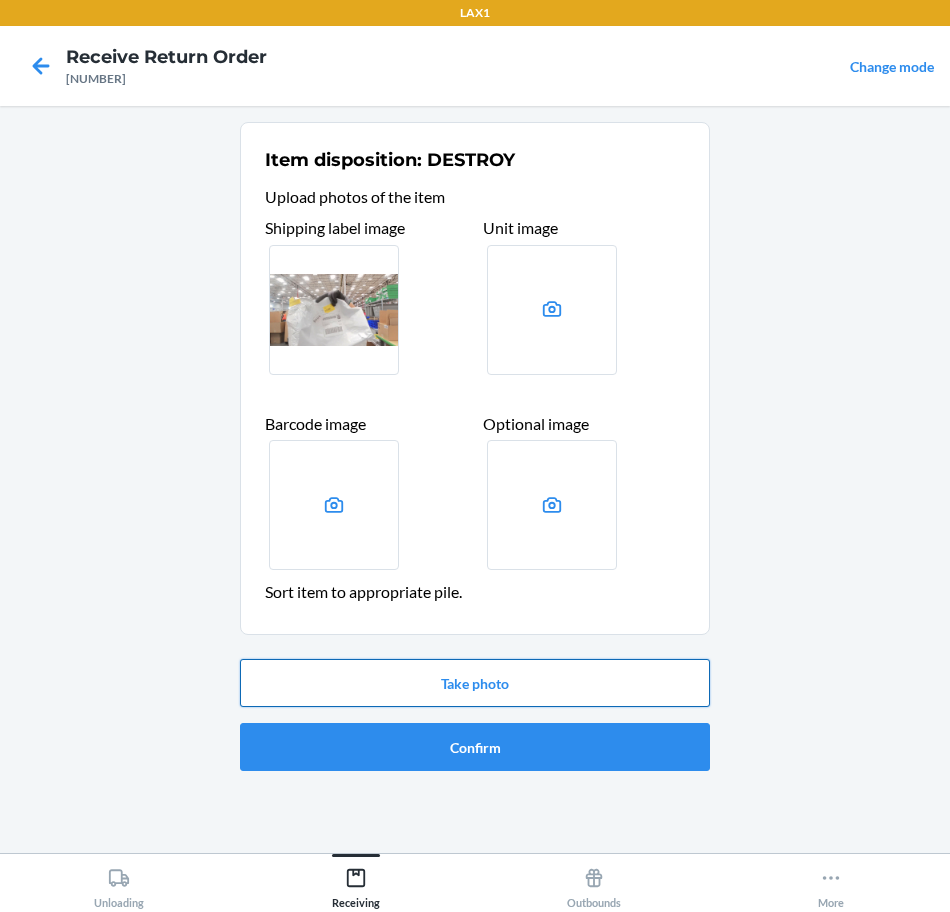 click on "Take photo" at bounding box center (475, 683) 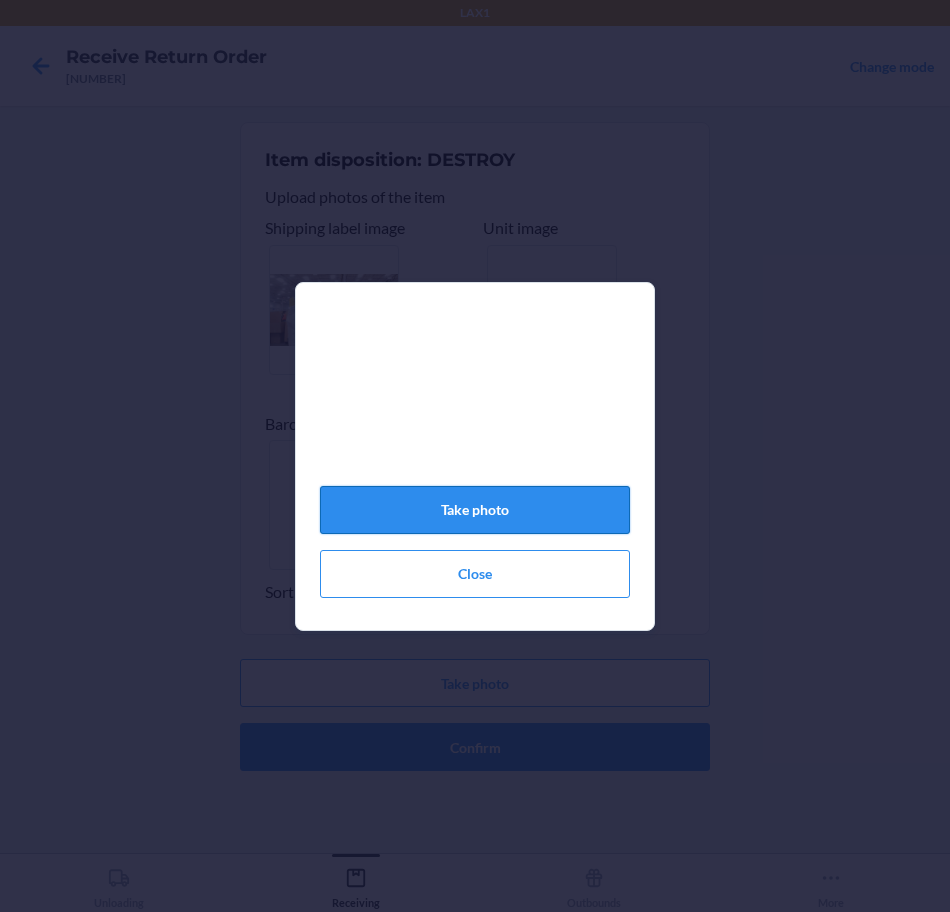 click on "Take photo" 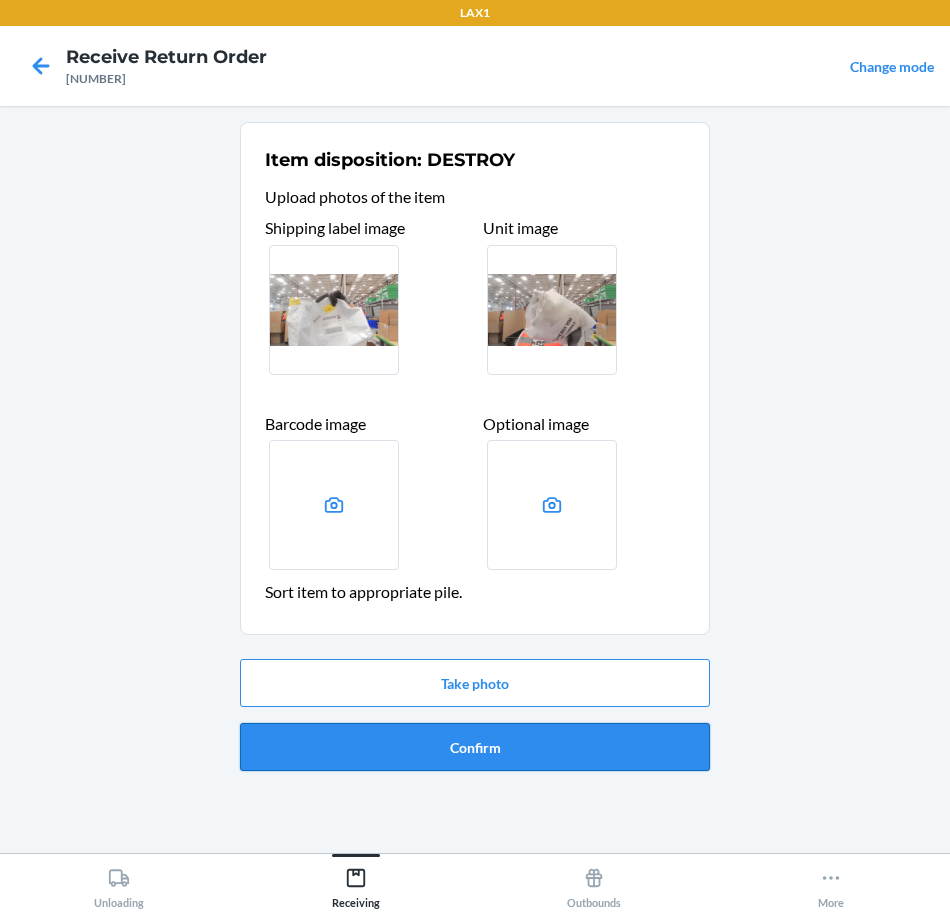 click on "Confirm" at bounding box center [475, 747] 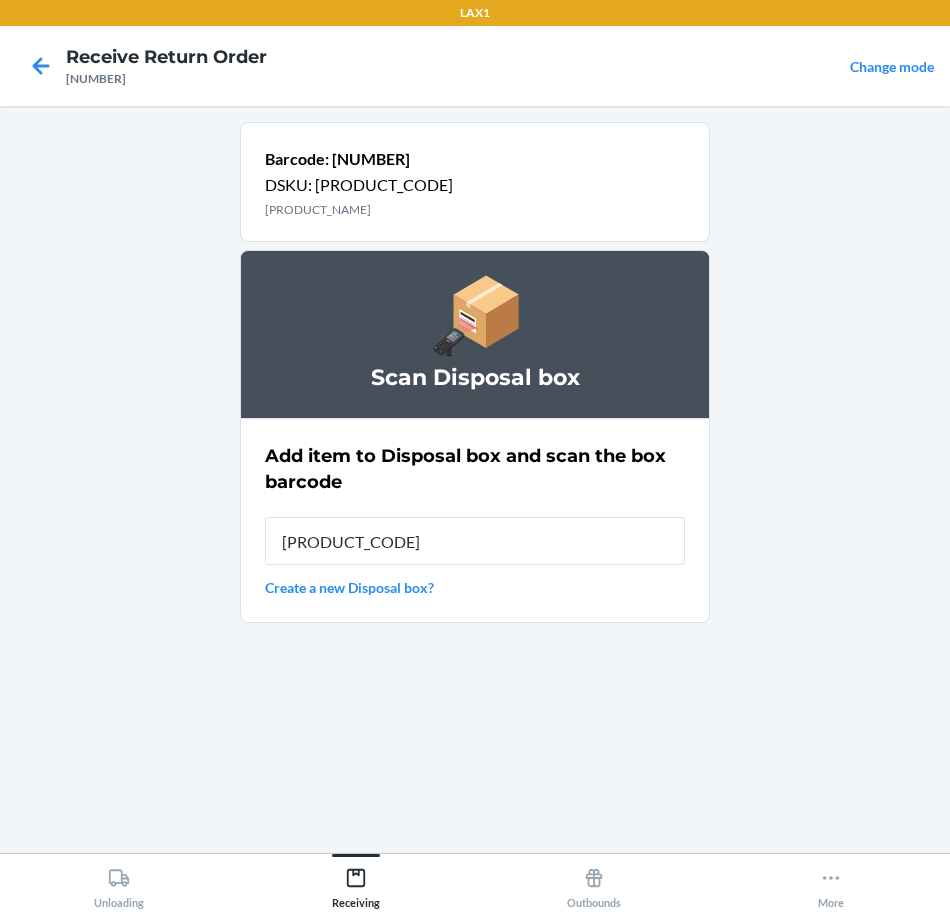 type on "[PRODUCT_CODE]" 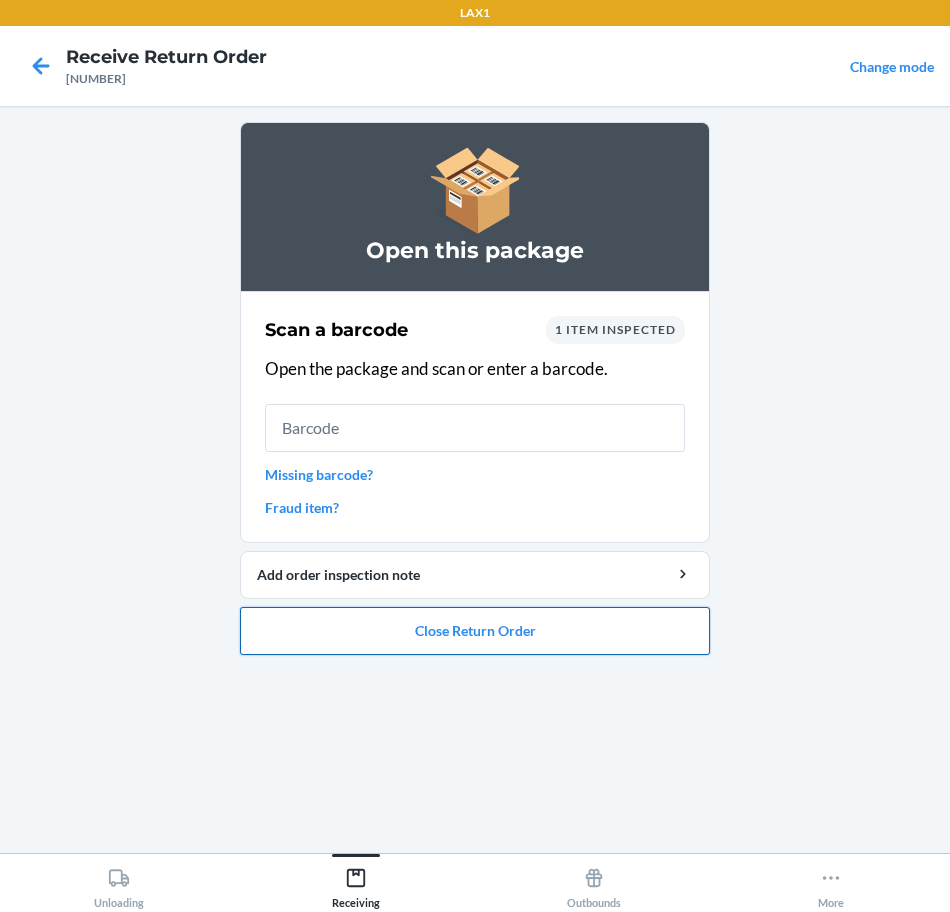 click on "Close Return Order" at bounding box center (475, 631) 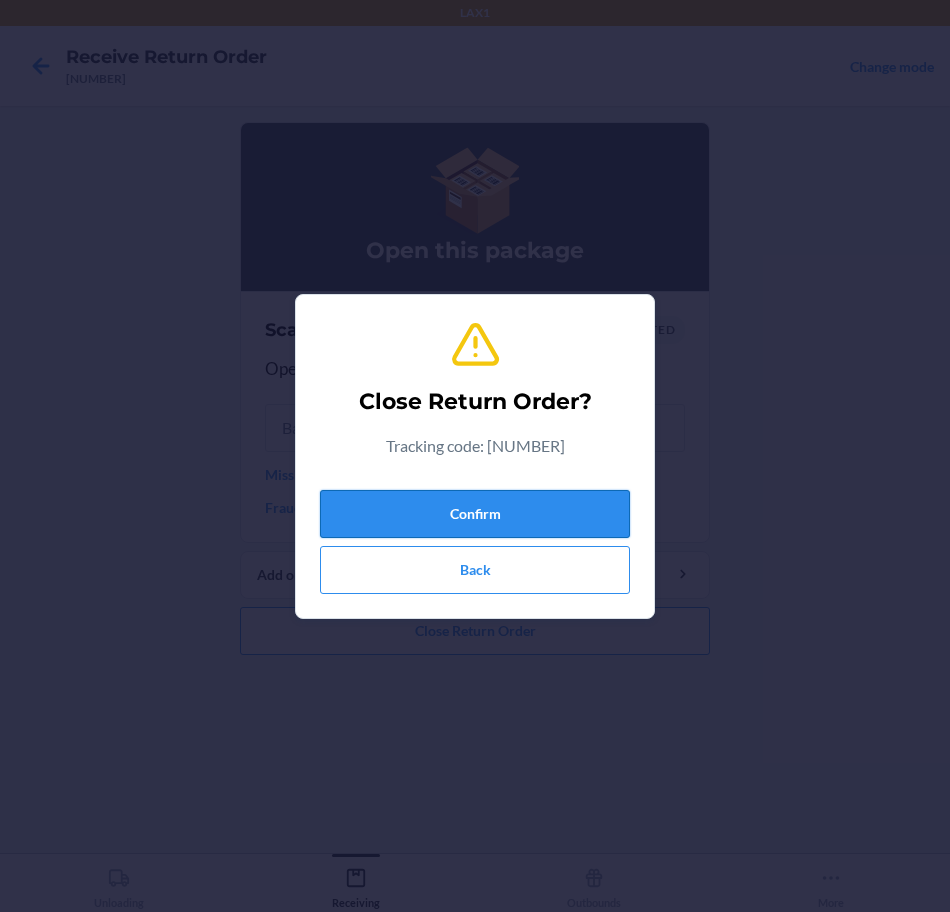 click on "Confirm" at bounding box center (475, 514) 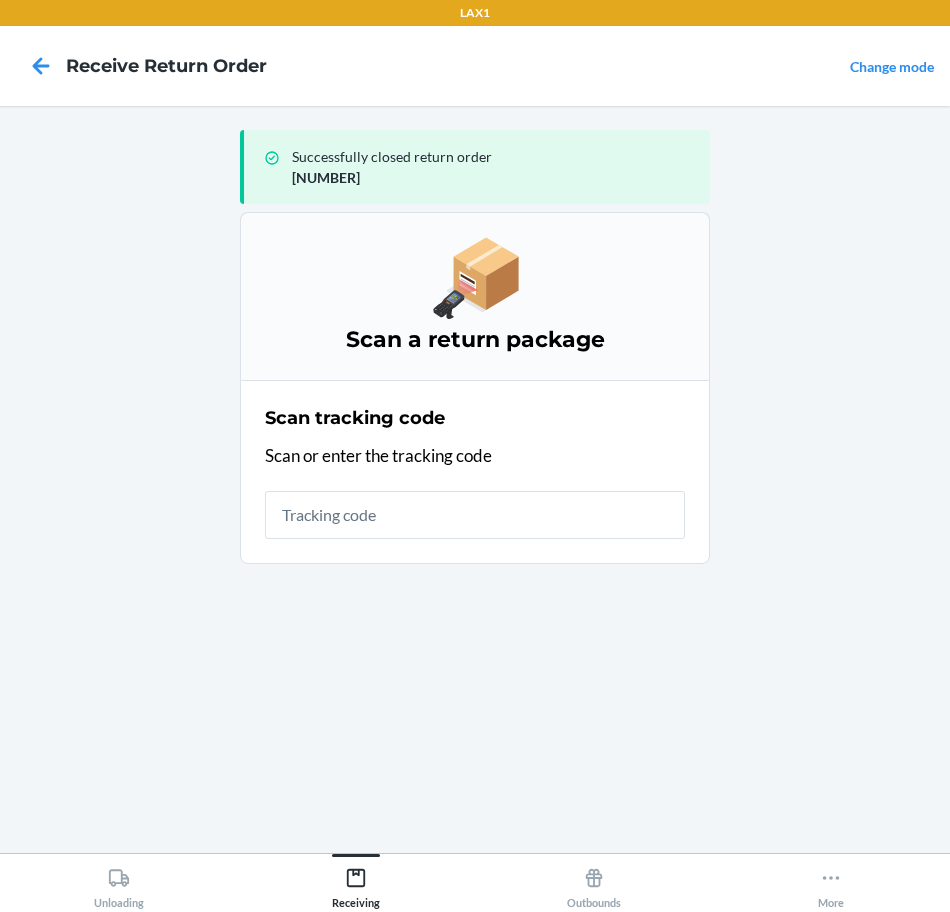 click at bounding box center [475, 515] 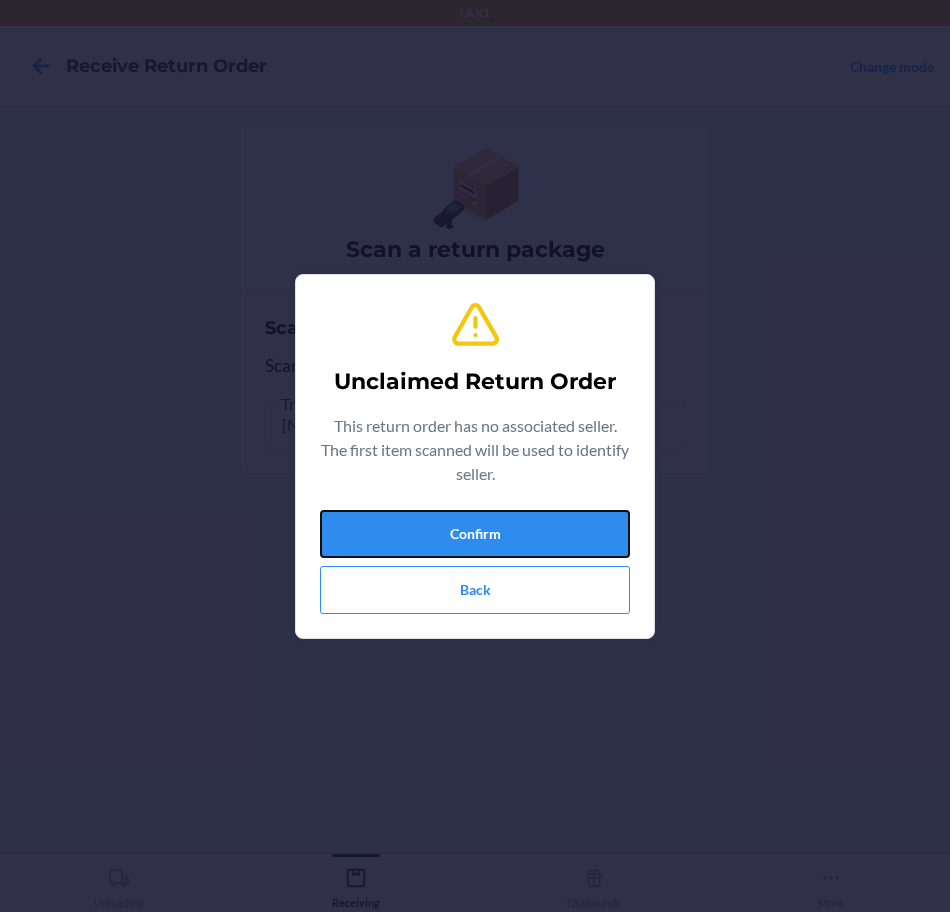 click on "Confirm" at bounding box center (475, 534) 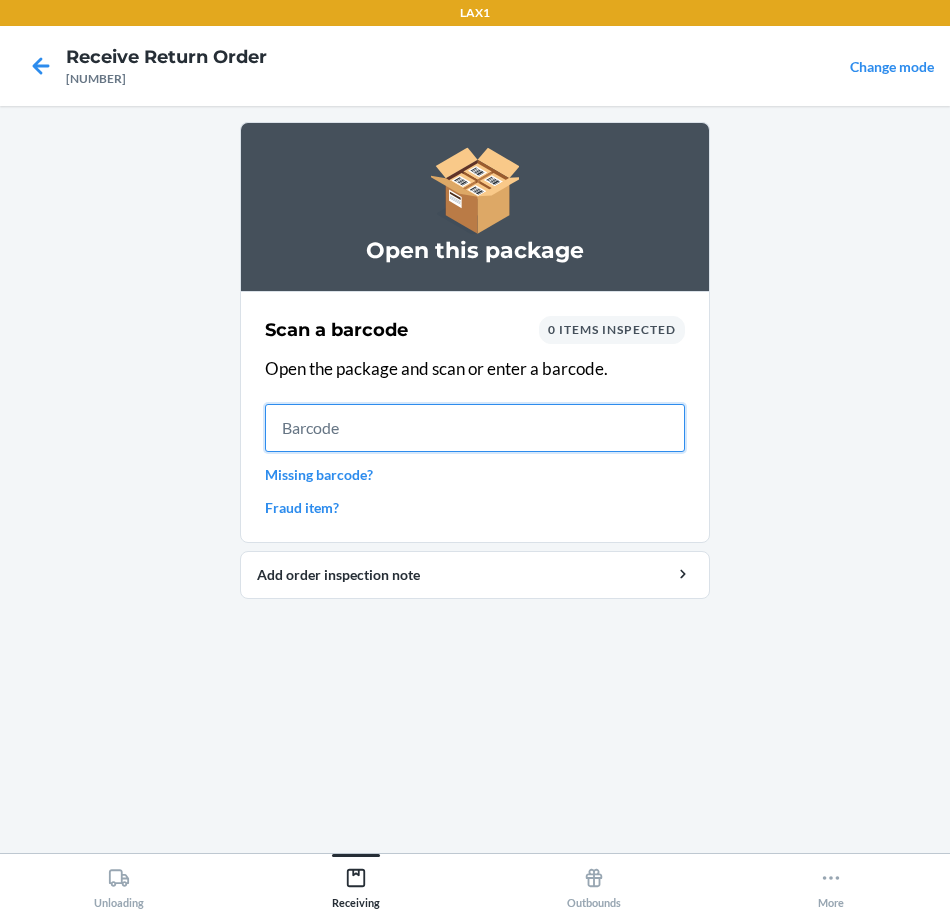 click at bounding box center (475, 428) 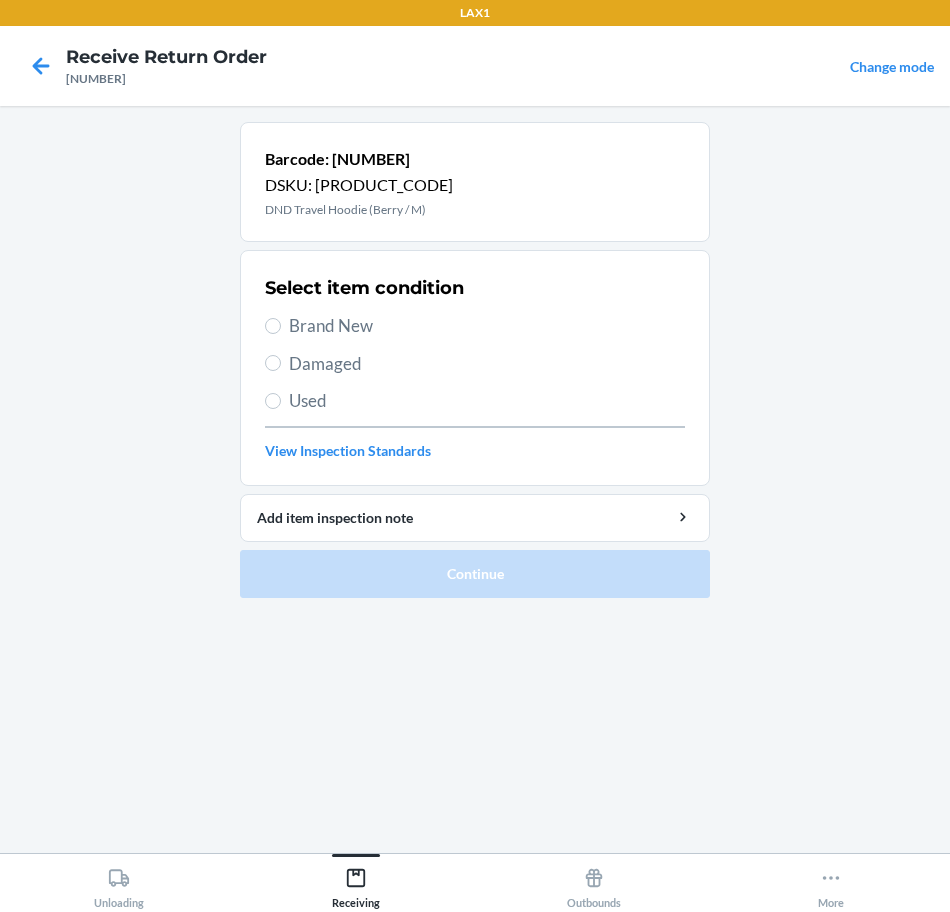 drag, startPoint x: 293, startPoint y: 405, endPoint x: 381, endPoint y: 473, distance: 111.21151 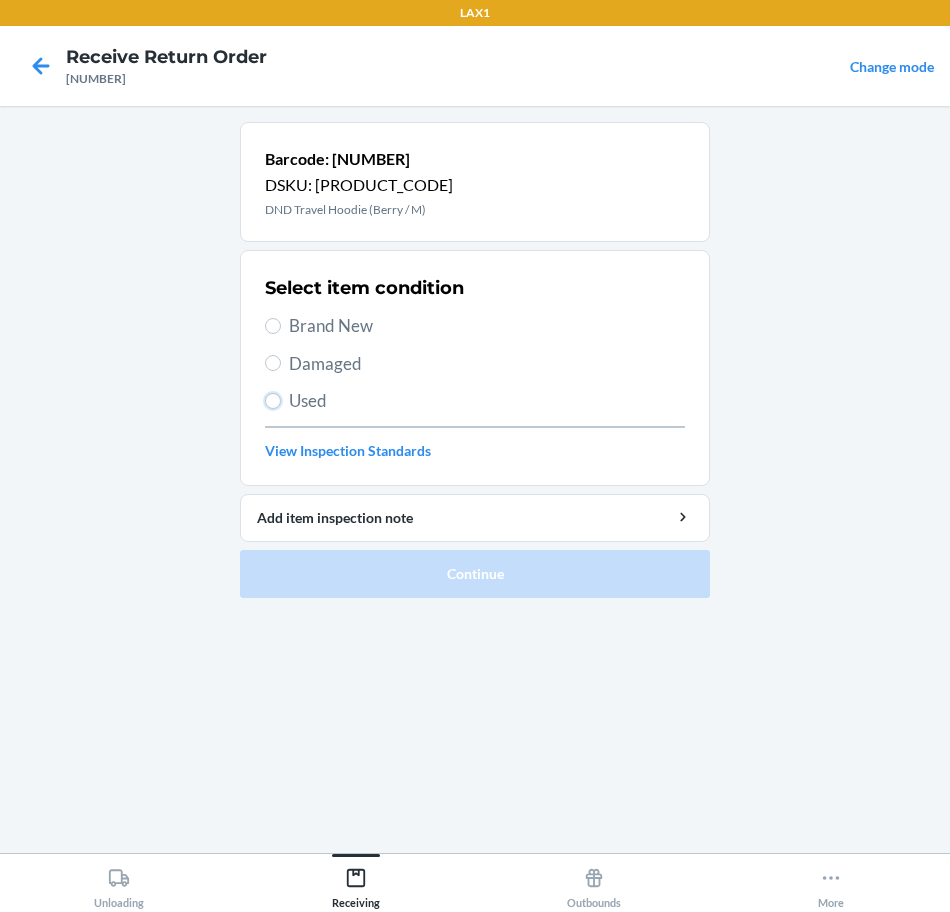 click on "Used" at bounding box center [273, 401] 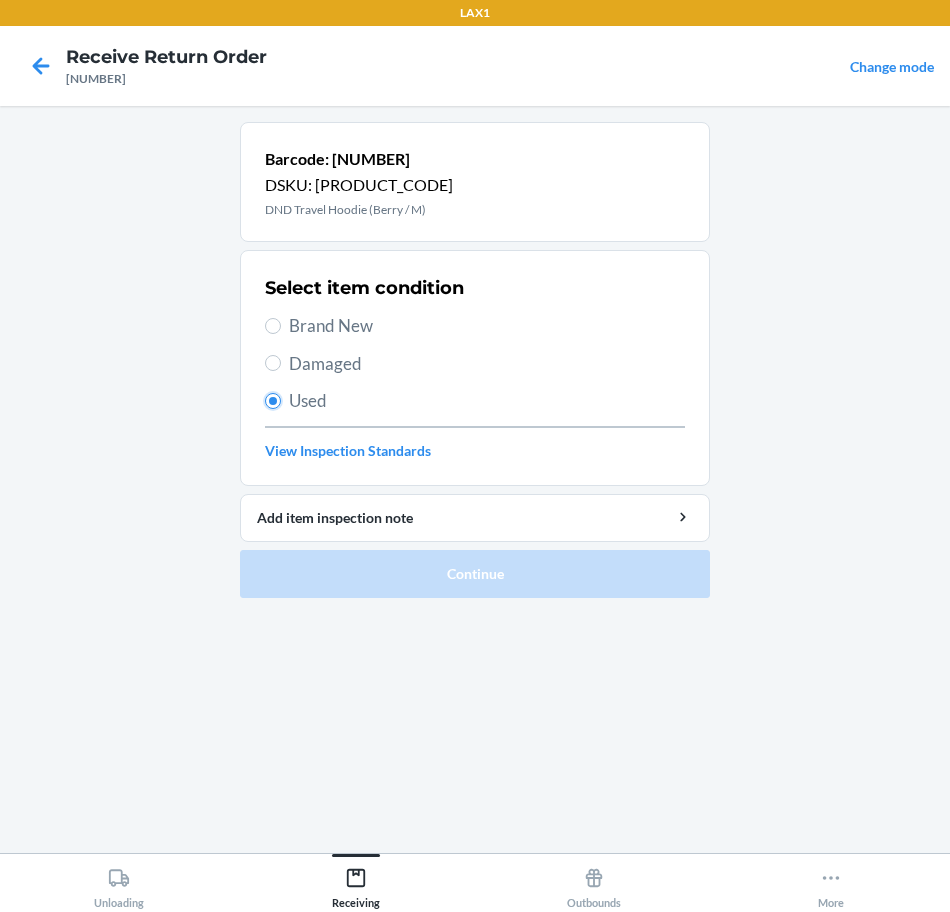 radio on "true" 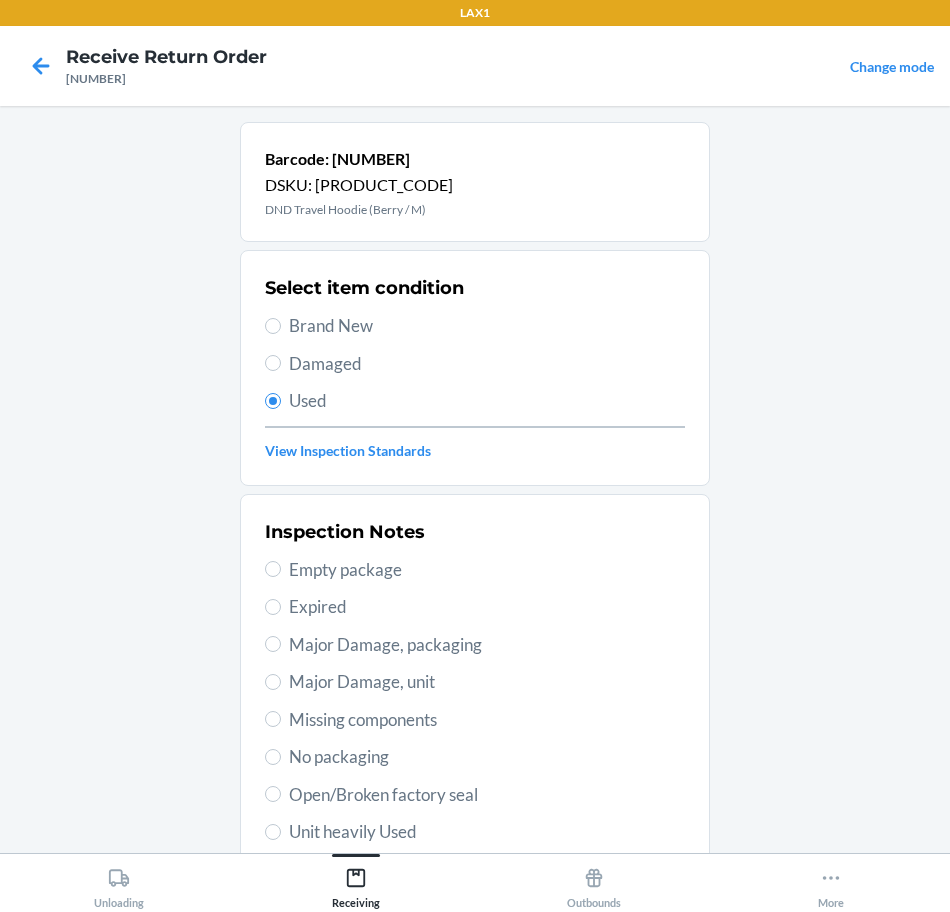 drag, startPoint x: 310, startPoint y: 348, endPoint x: 311, endPoint y: 359, distance: 11.045361 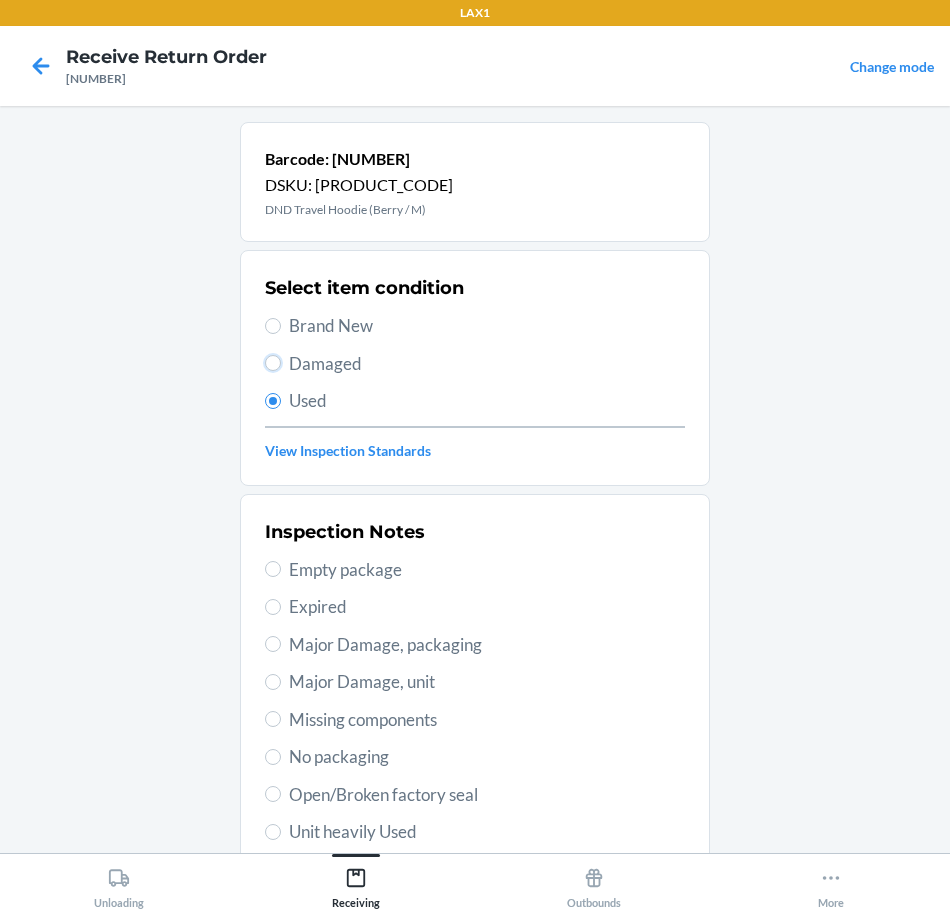 click on "Damaged" at bounding box center [273, 363] 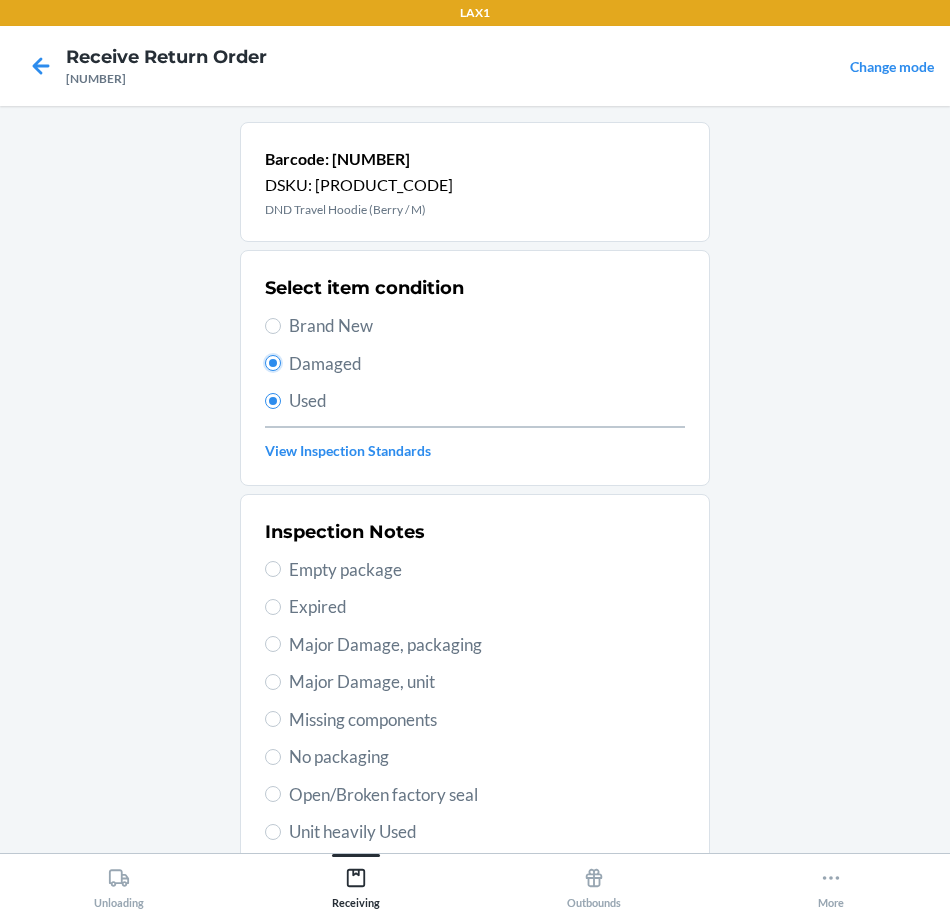 radio on "true" 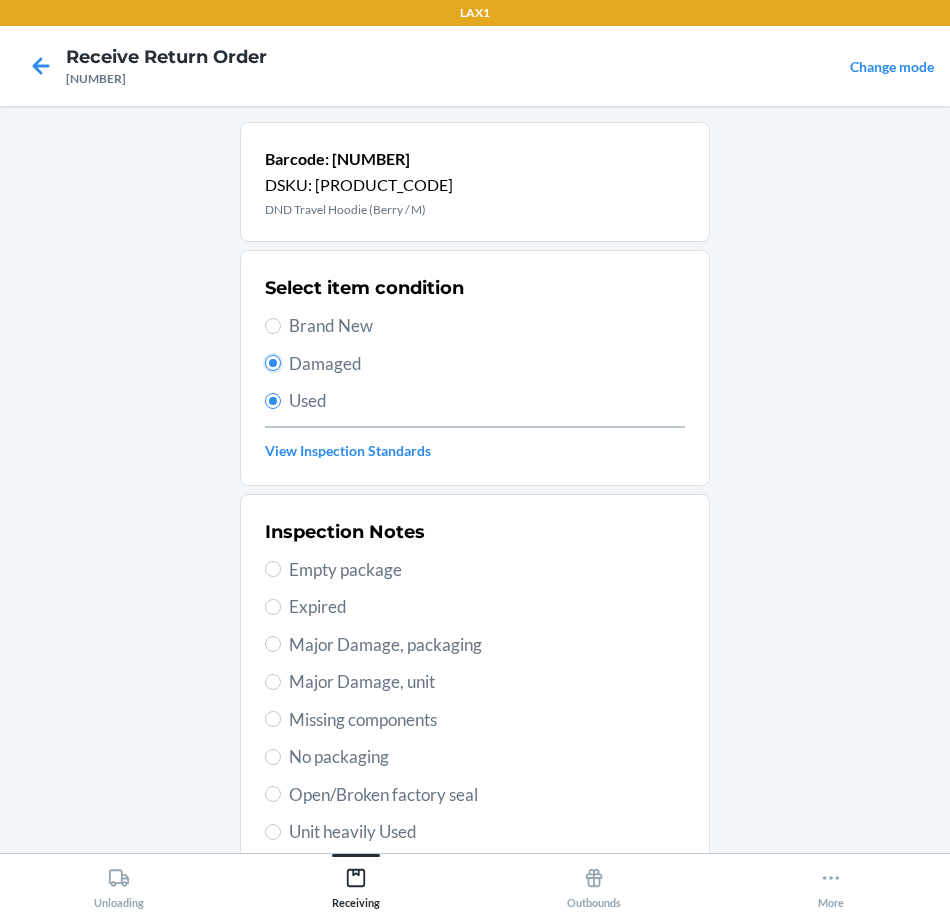 radio on "false" 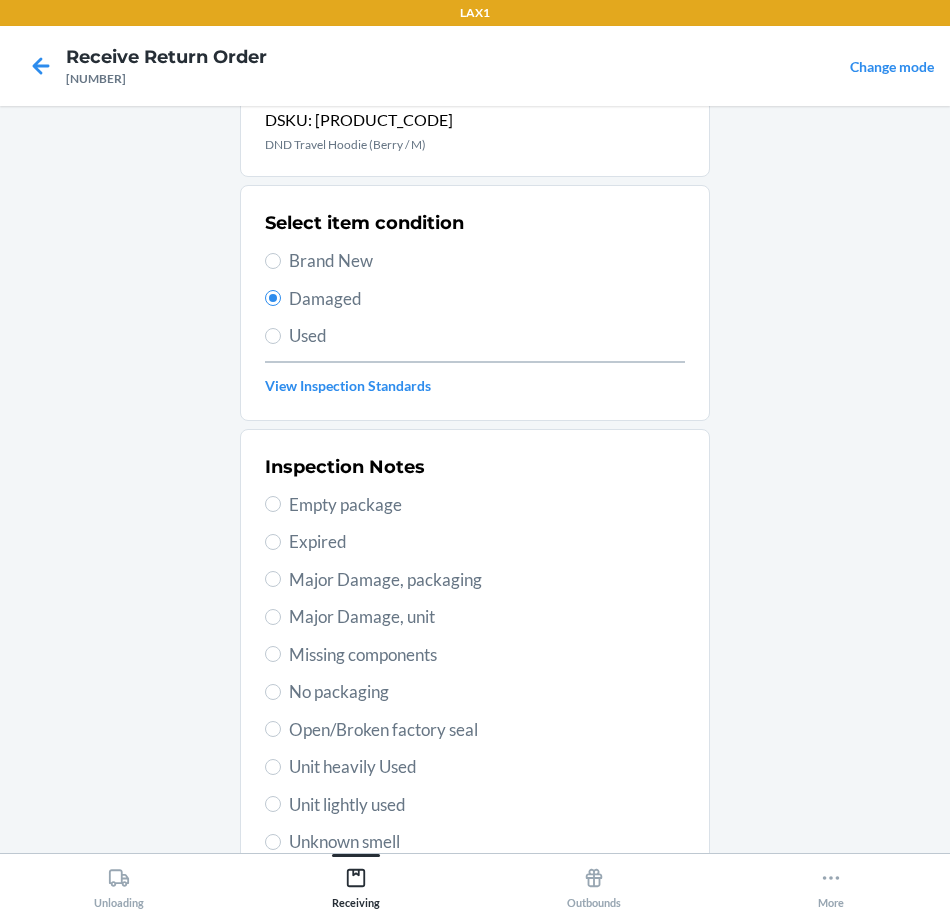 scroll, scrollTop: 295, scrollLeft: 0, axis: vertical 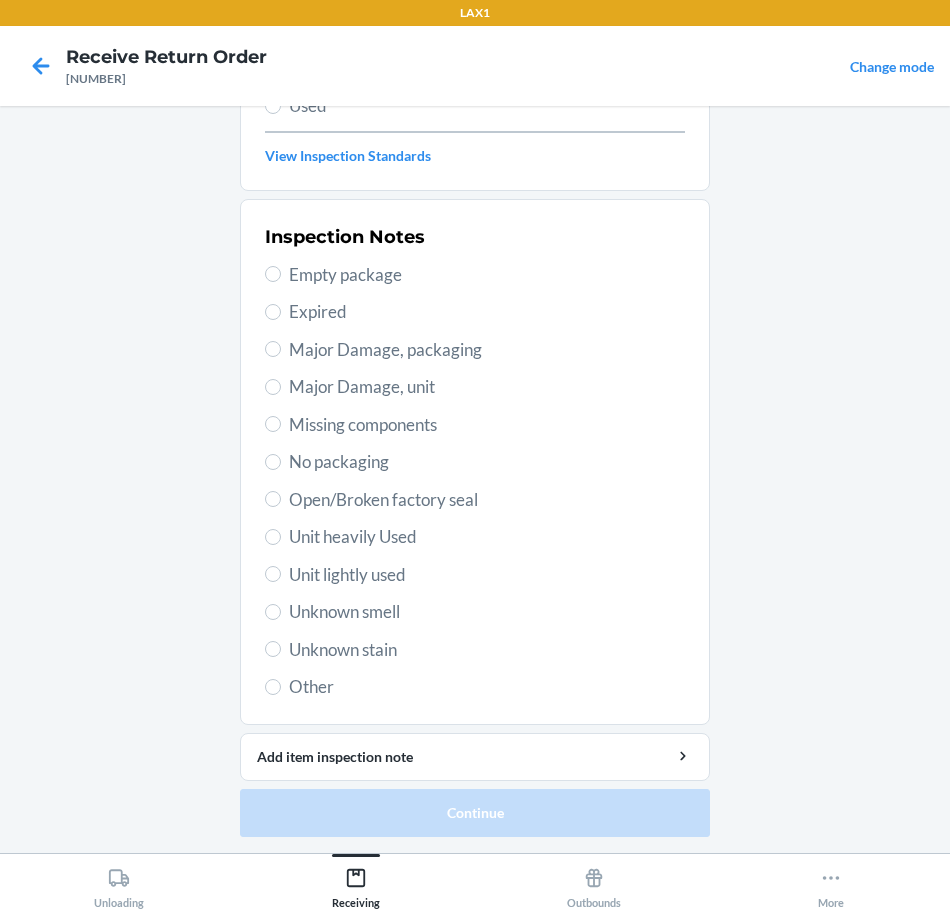click on "Open/Broken factory seal" at bounding box center [487, 500] 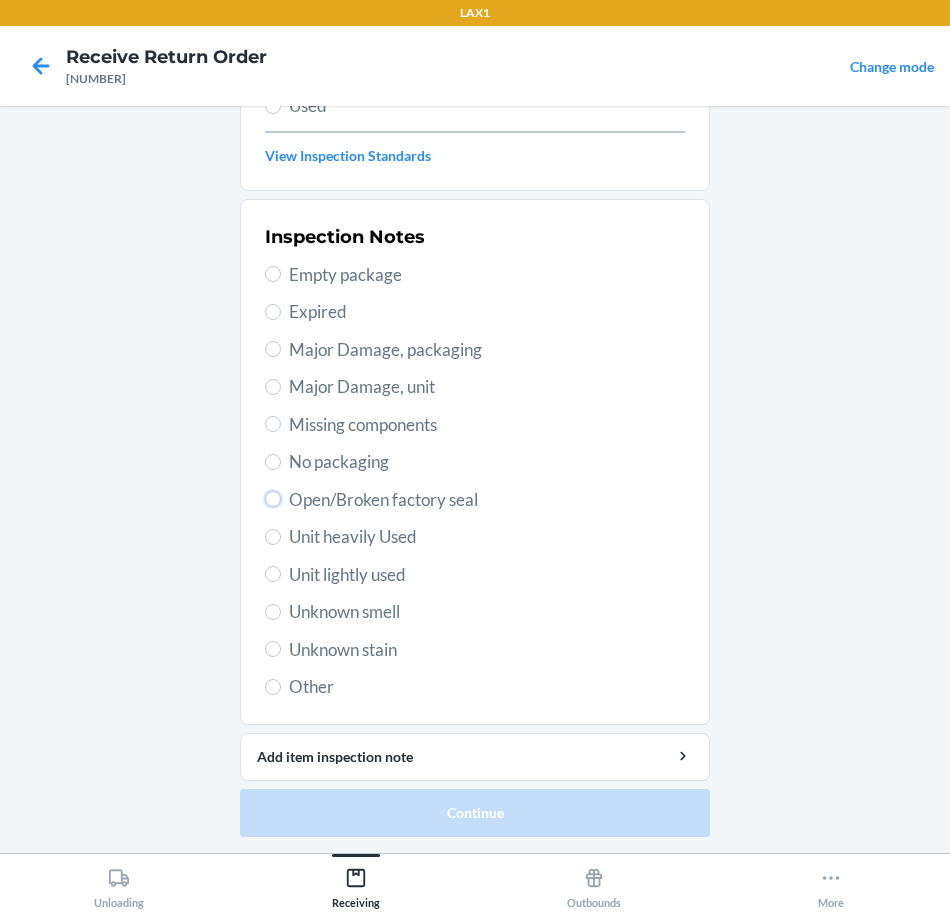 radio on "true" 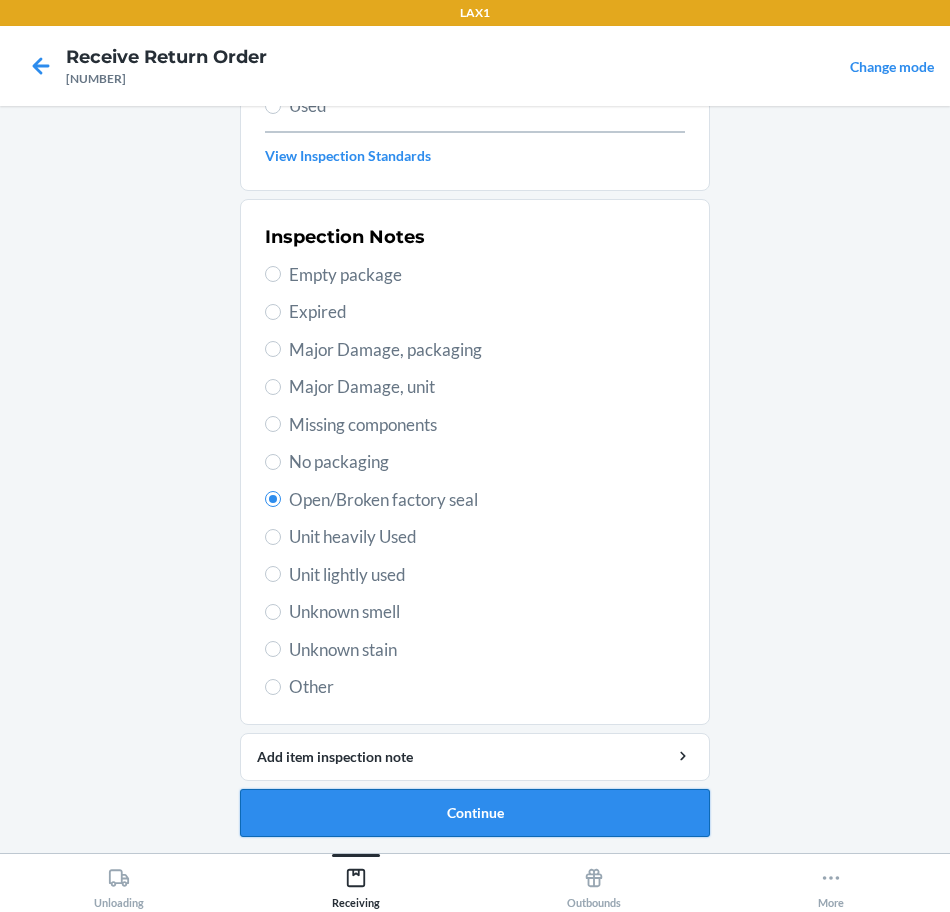 click on "Continue" at bounding box center [475, 813] 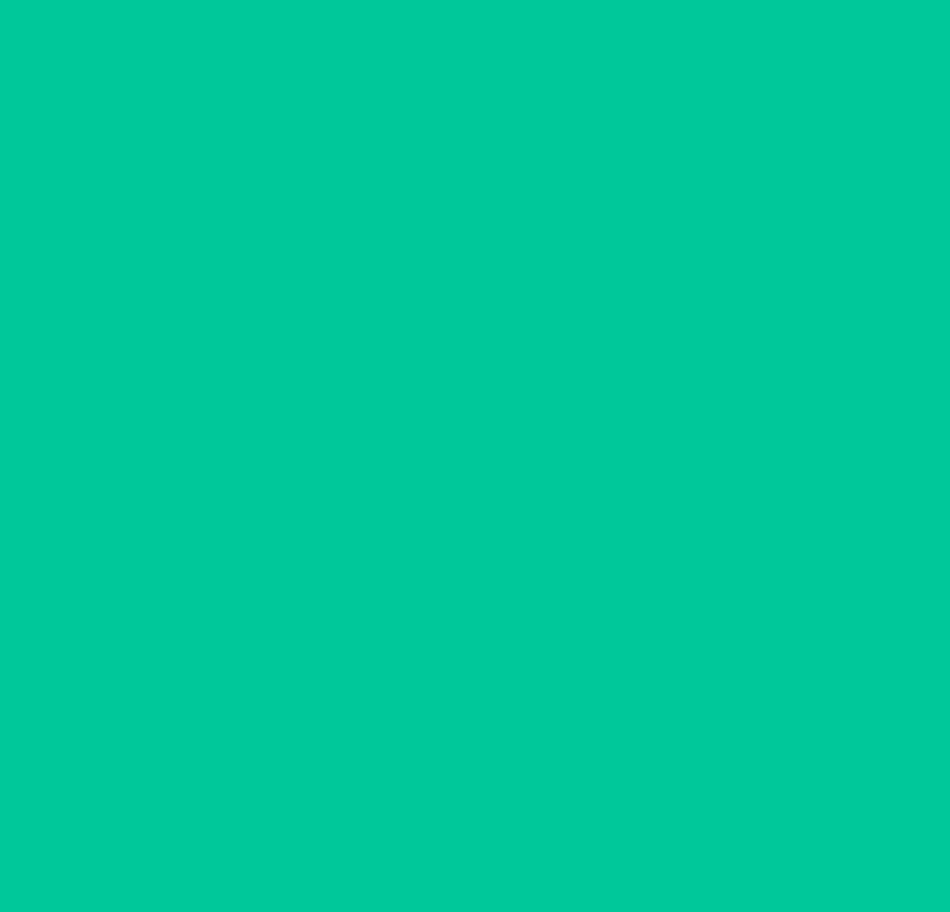scroll, scrollTop: 130, scrollLeft: 0, axis: vertical 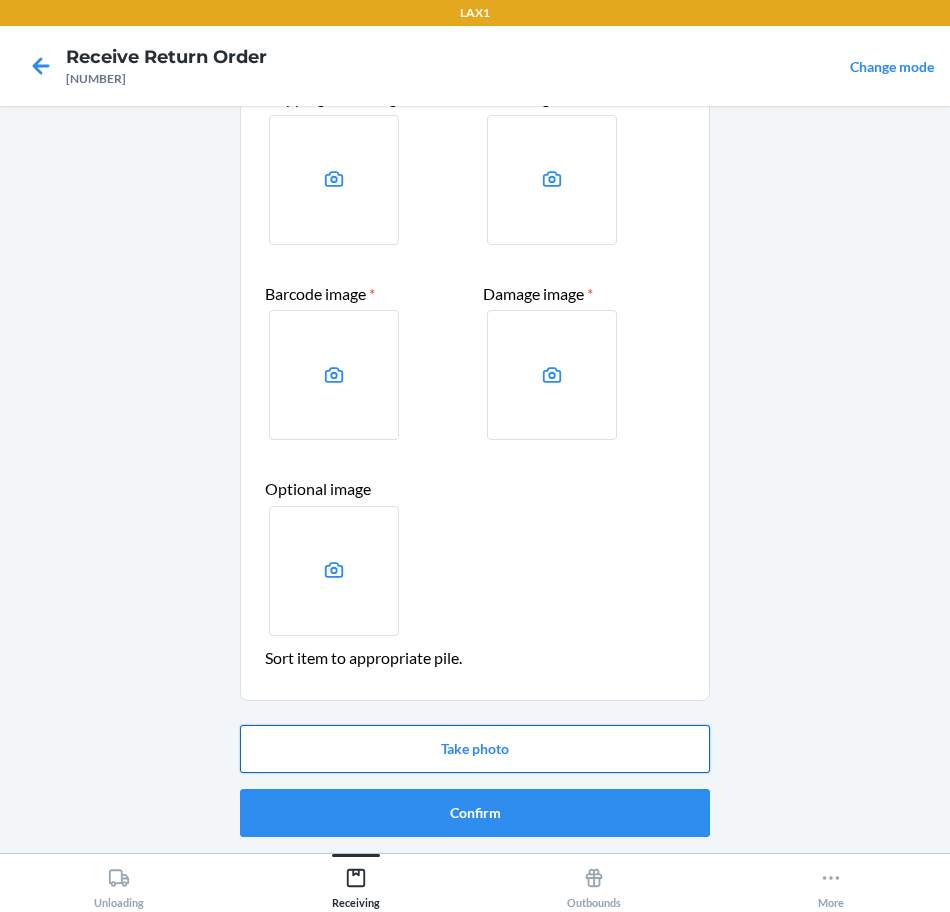 click on "Take photo" at bounding box center [475, 749] 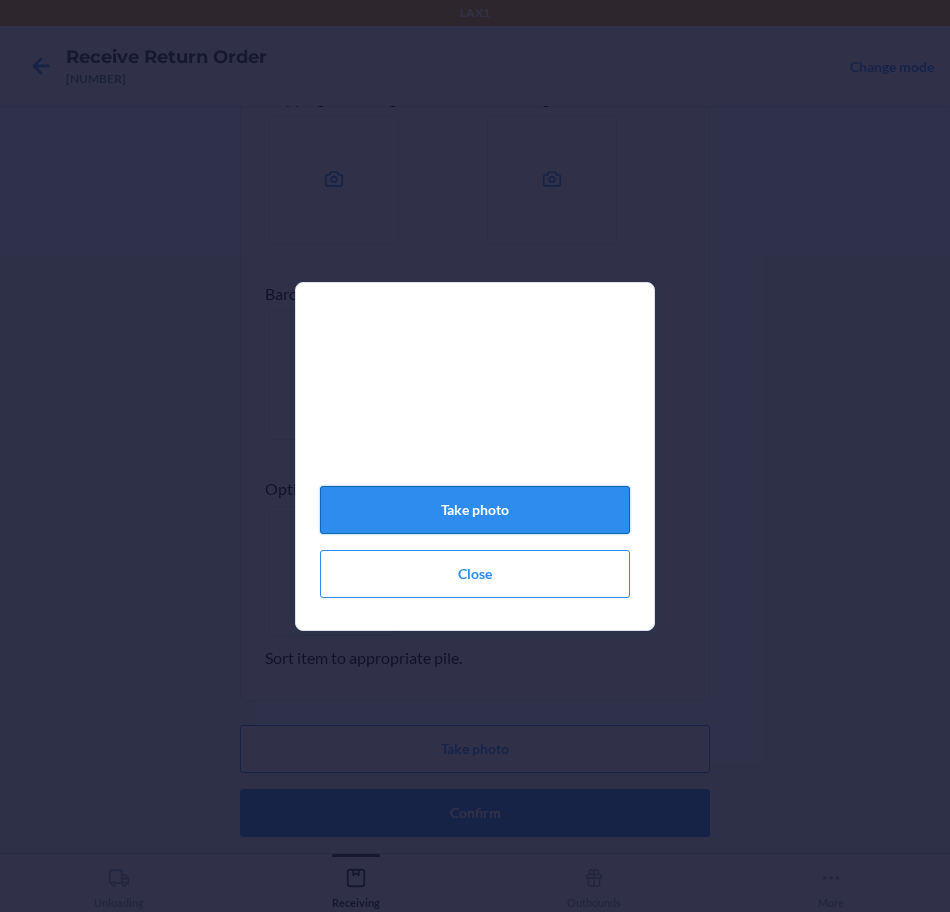 click on "Take photo" 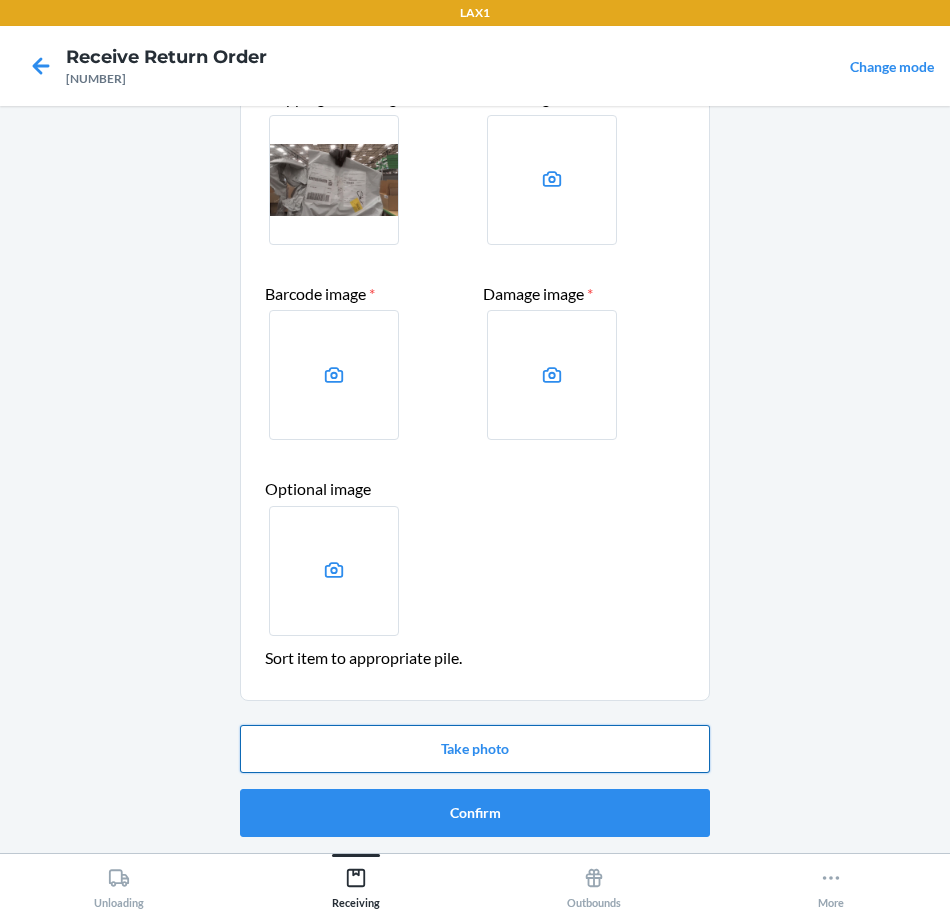 drag, startPoint x: 484, startPoint y: 740, endPoint x: 486, endPoint y: 730, distance: 10.198039 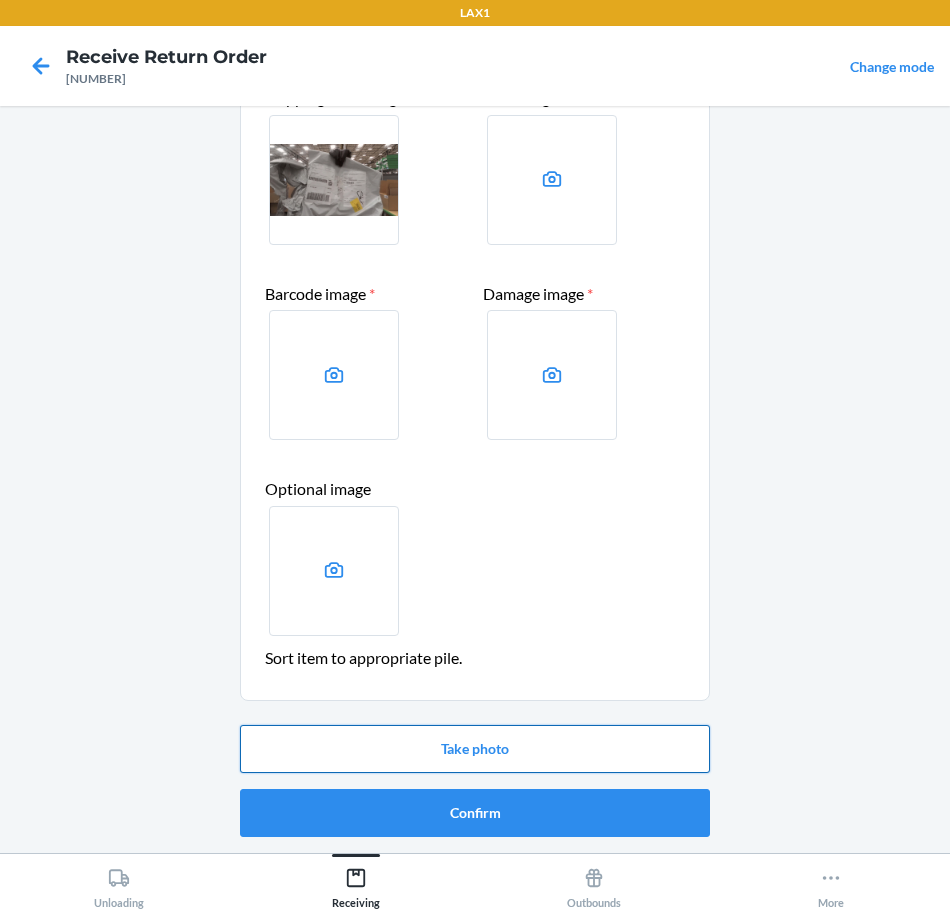 click on "Take photo" at bounding box center (475, 749) 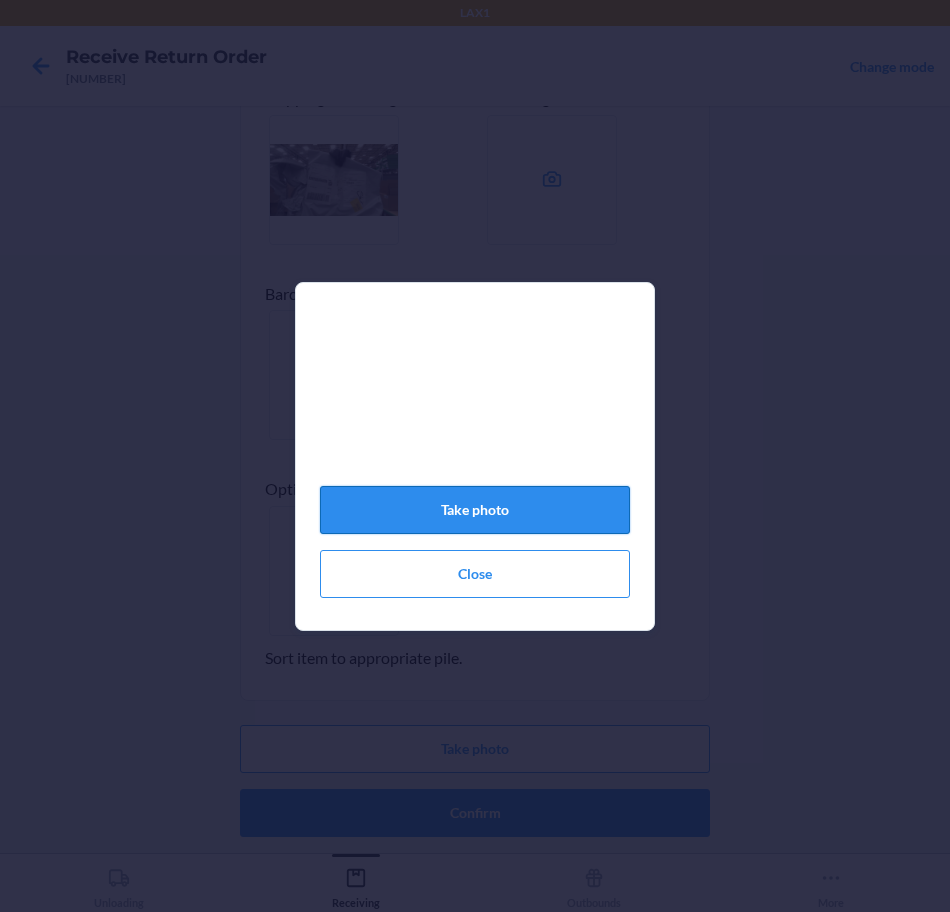 click on "Take photo" 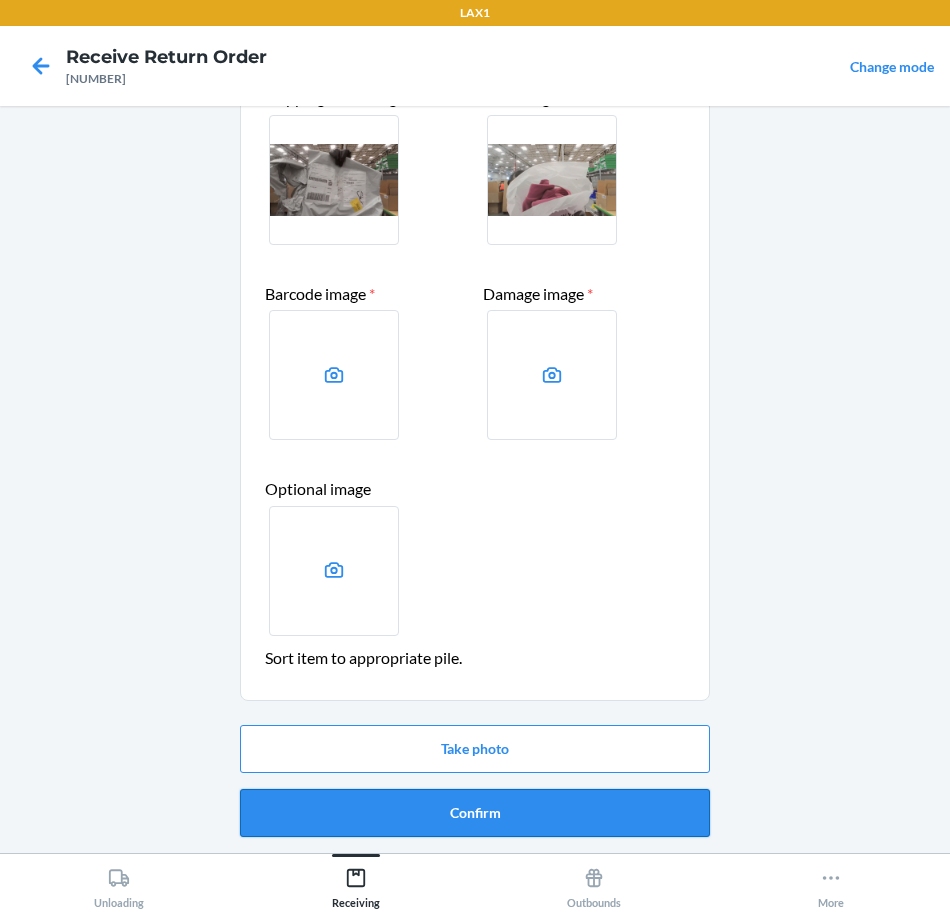 click on "Confirm" at bounding box center (475, 813) 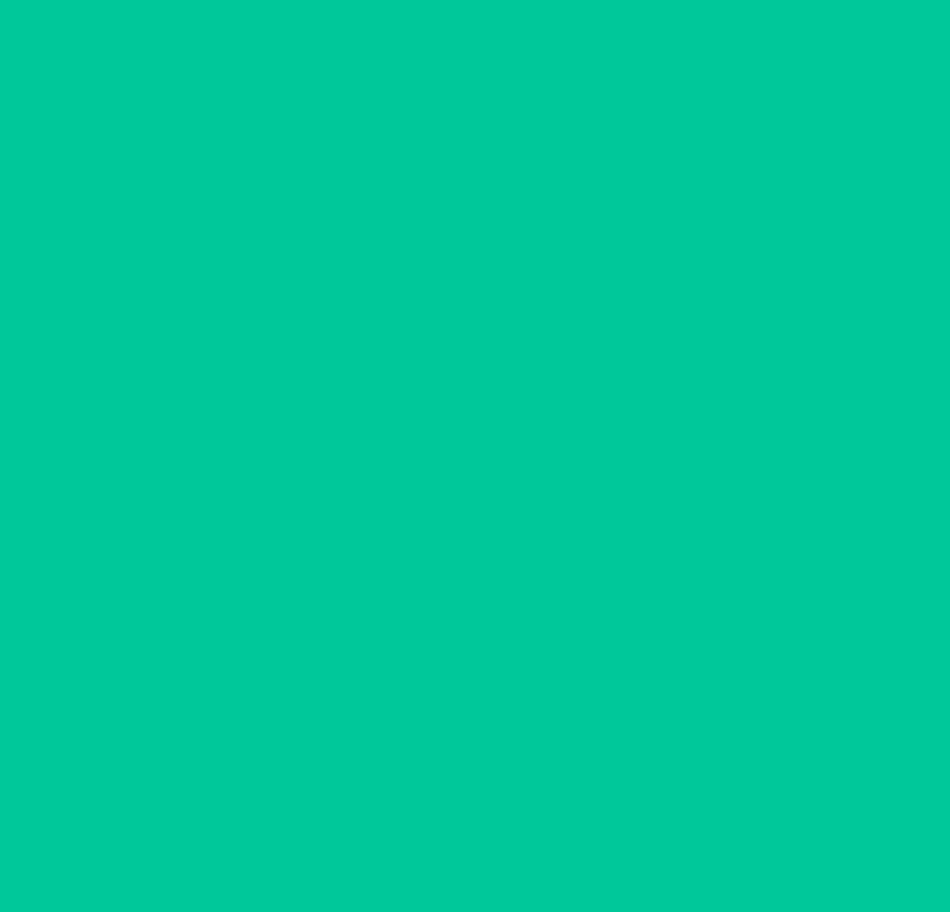 scroll, scrollTop: 0, scrollLeft: 0, axis: both 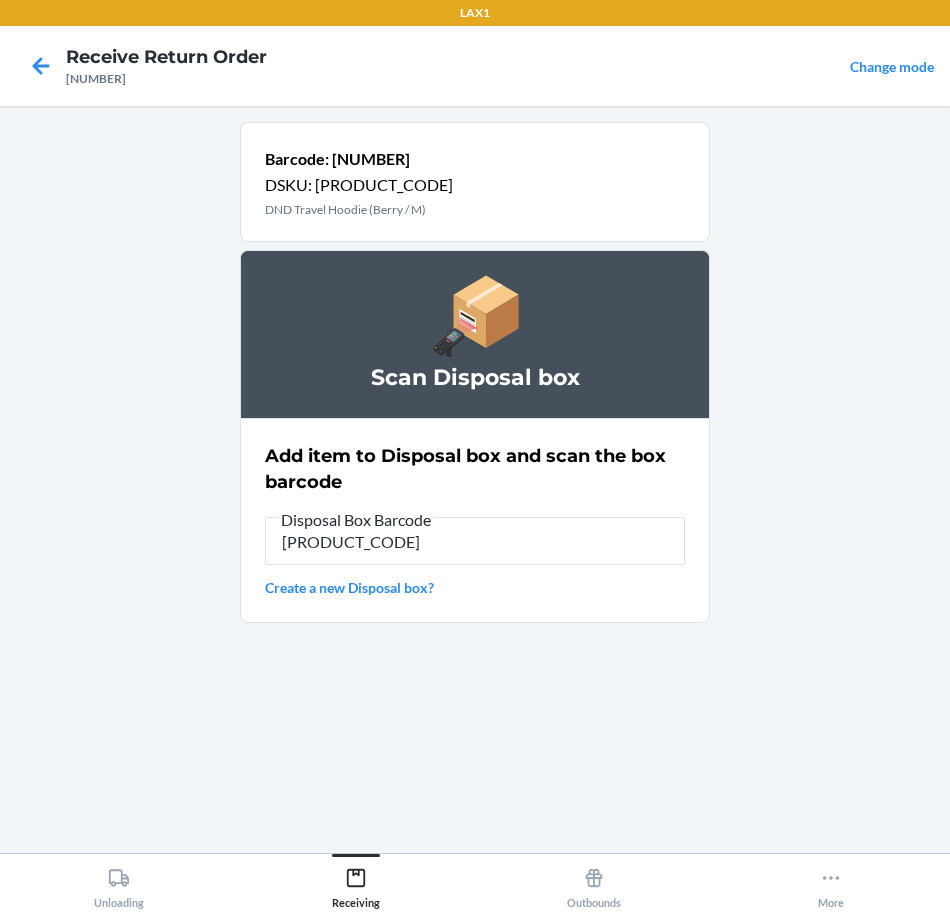 type on "[PRODUCT_CODE]" 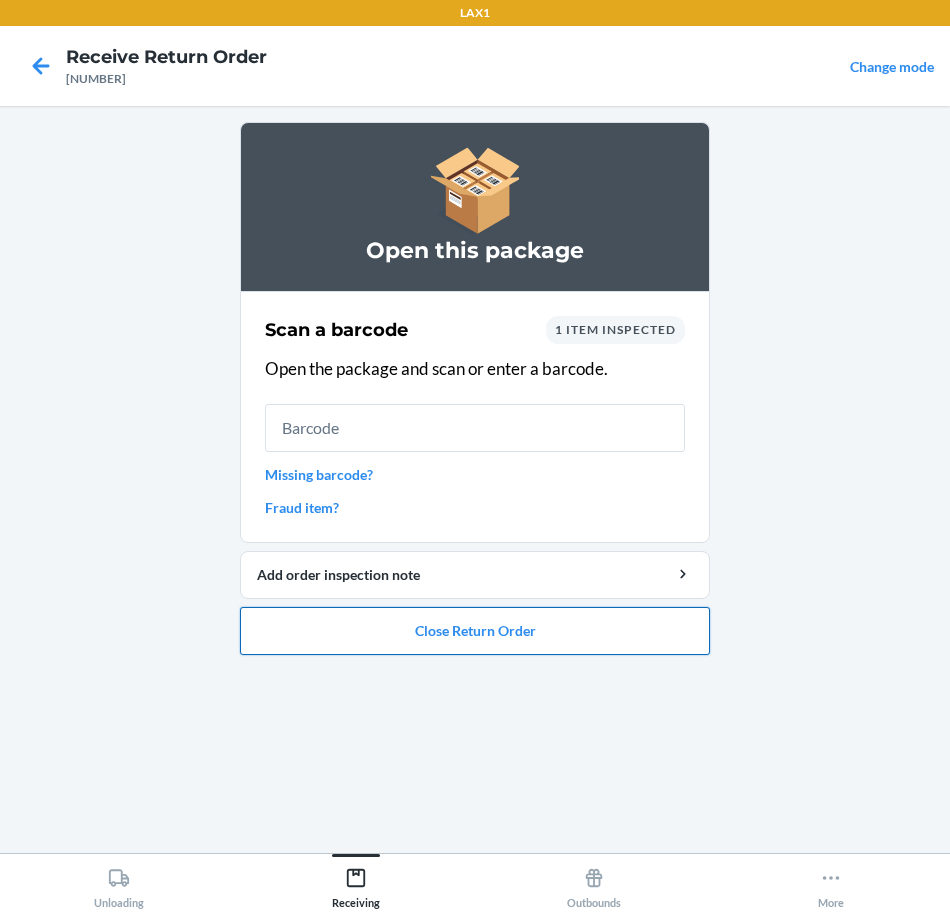 click on "Close Return Order" at bounding box center [475, 631] 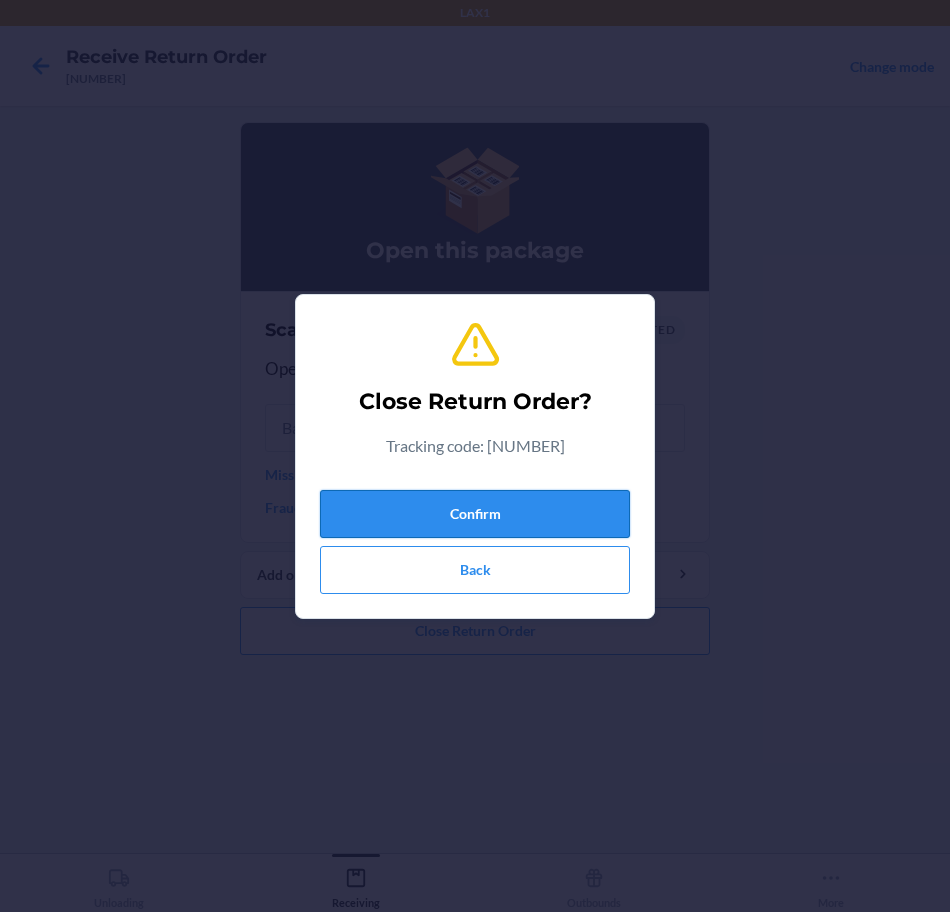 click on "Confirm" at bounding box center [475, 514] 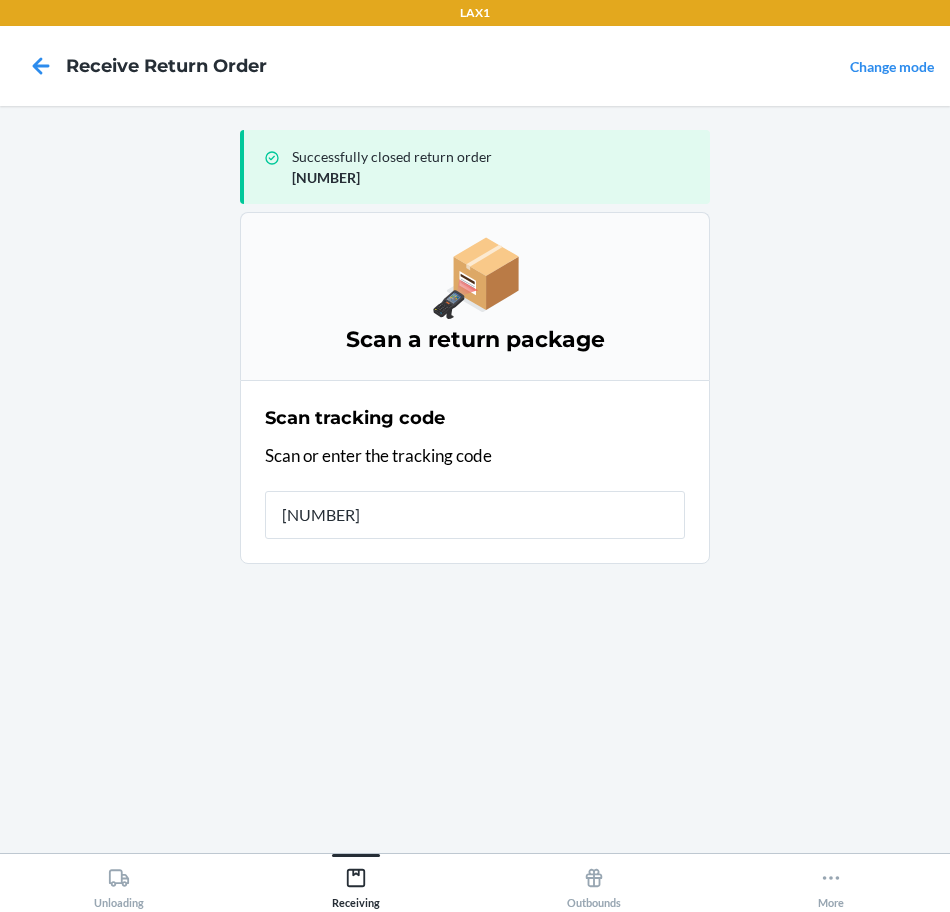 type on "[NUMBER]" 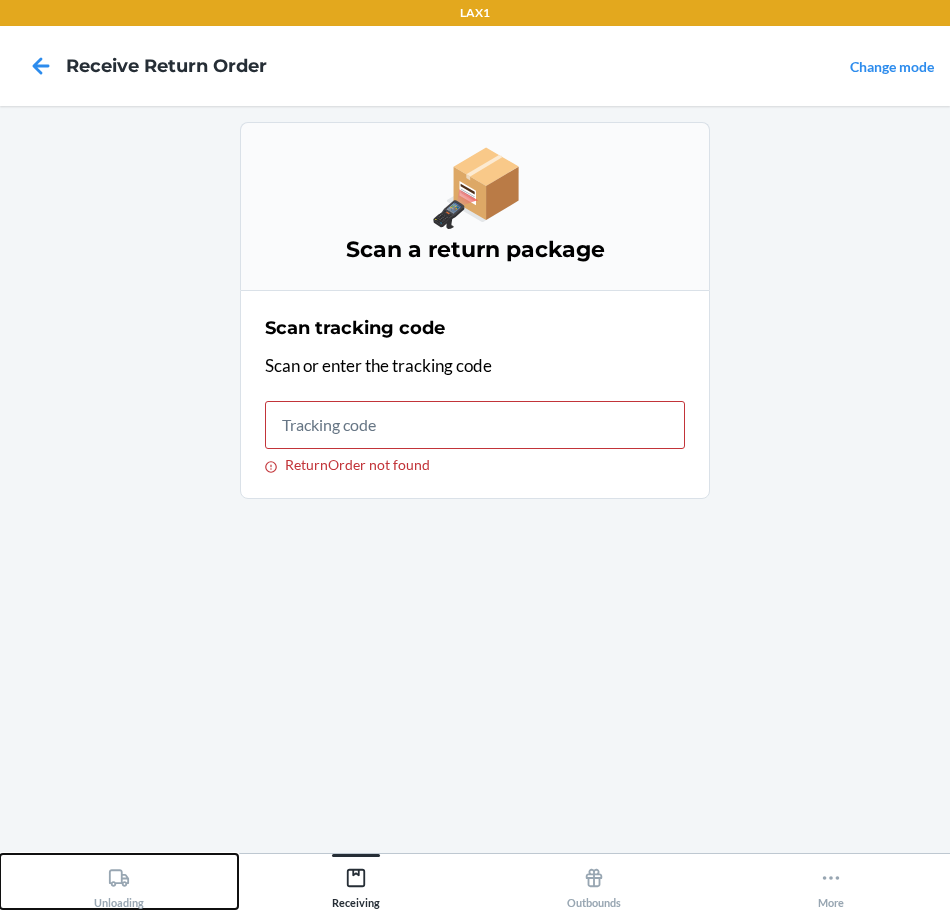 click 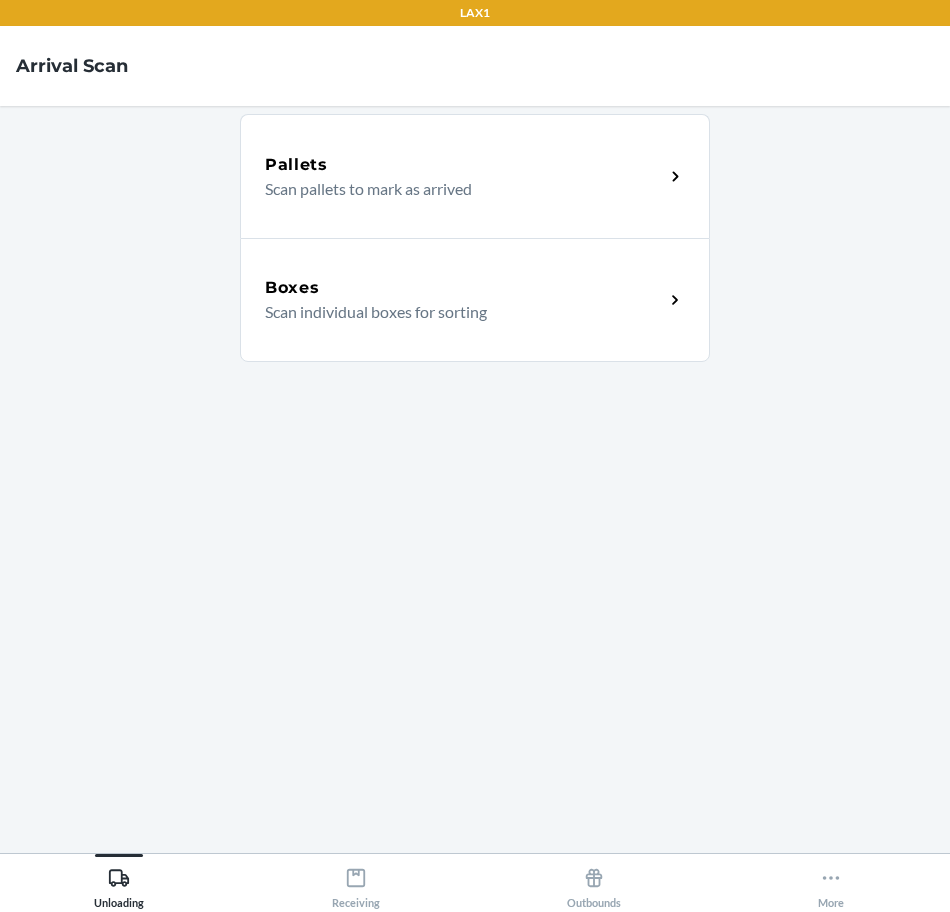 click on "Scan individual boxes for sorting" at bounding box center (456, 312) 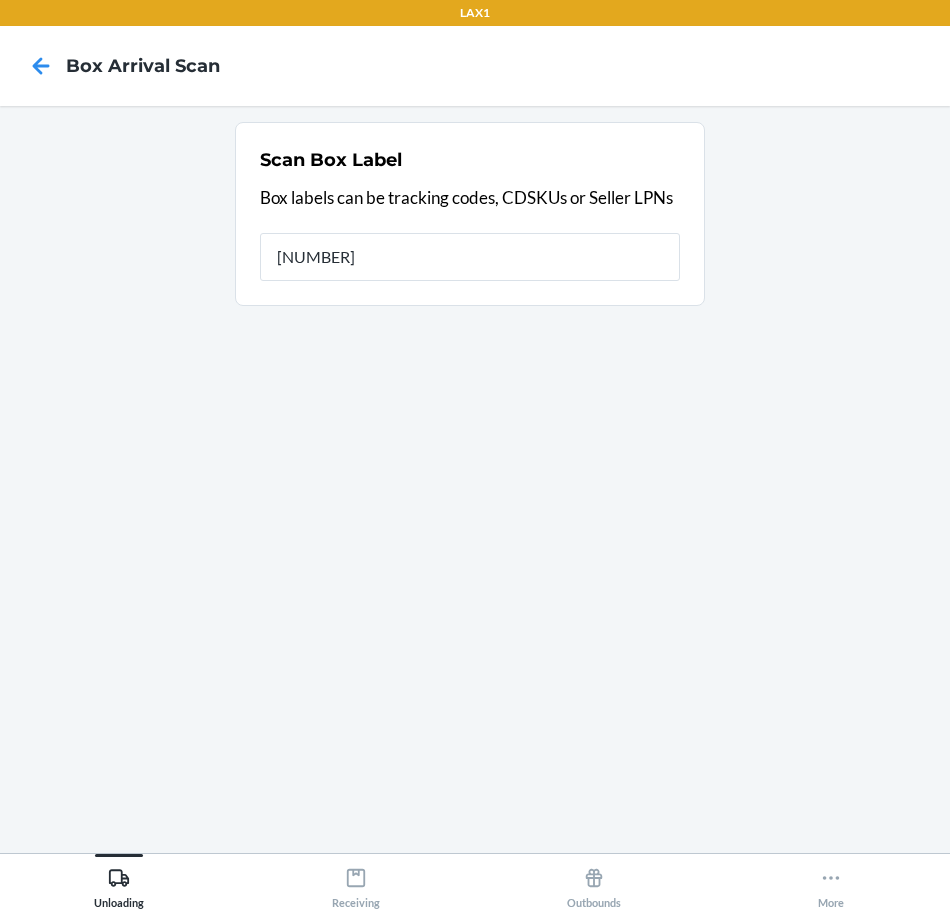 type on "[NUMBER]" 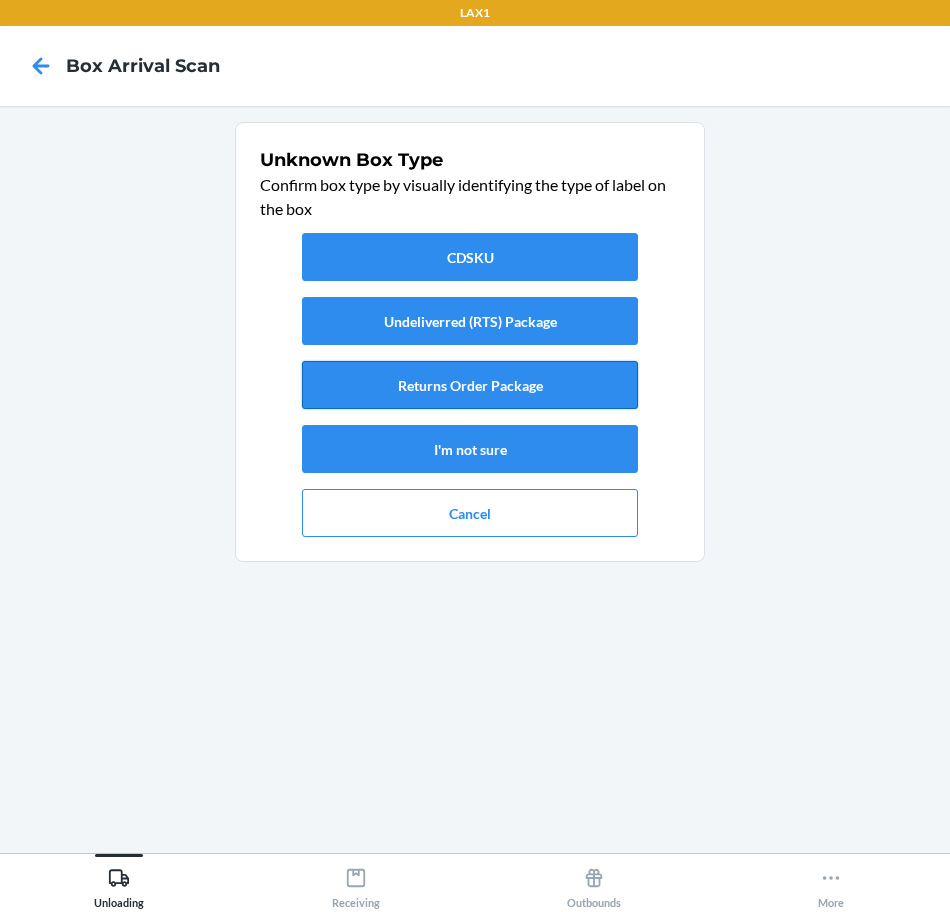 click on "Returns Order Package" at bounding box center [470, 385] 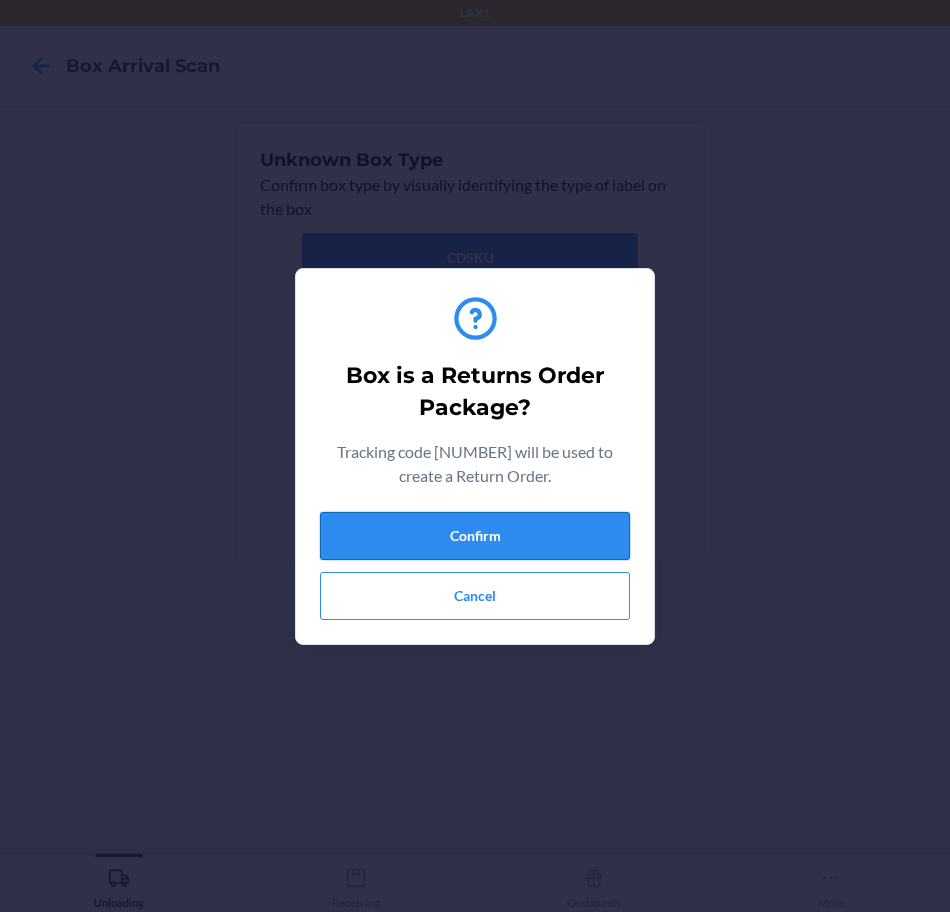 click on "Confirm" at bounding box center (475, 536) 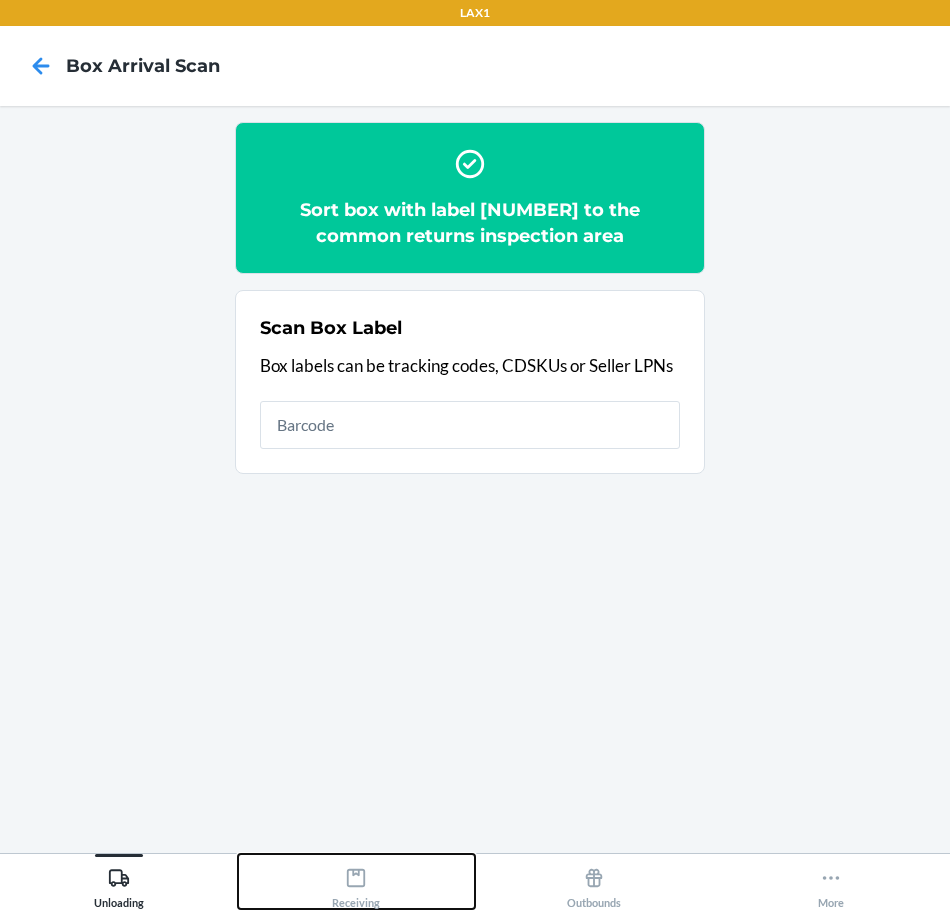 click 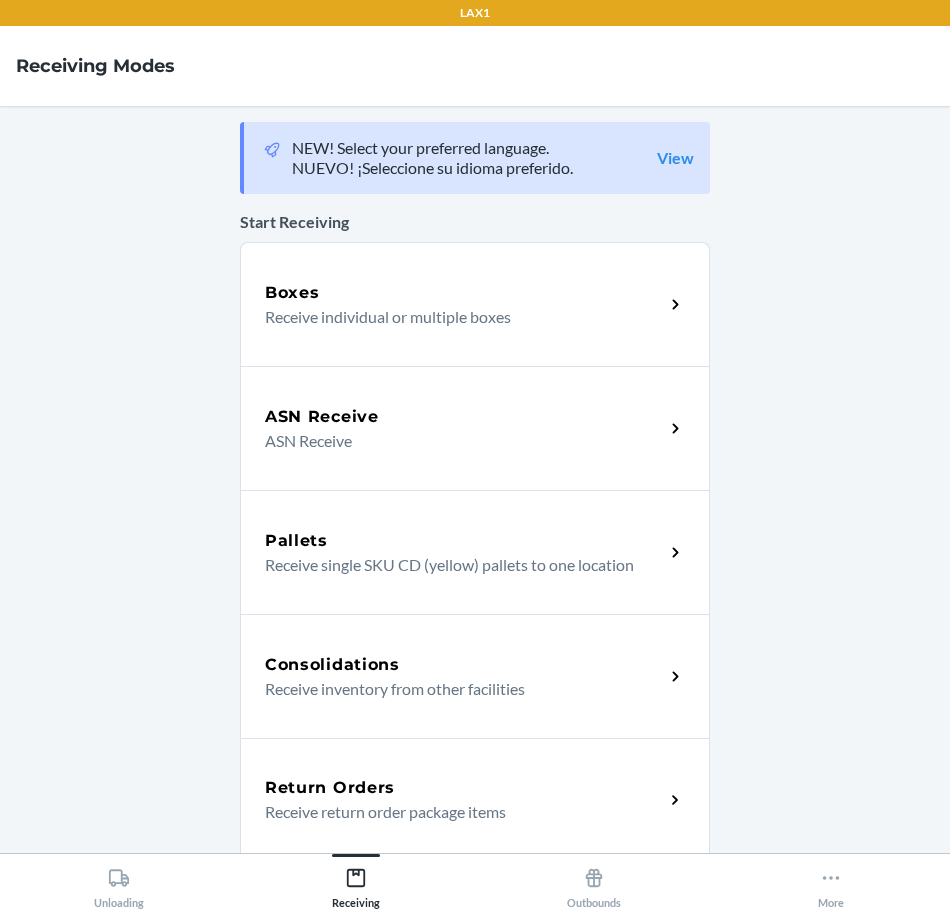 click on "Return Orders" at bounding box center [464, 788] 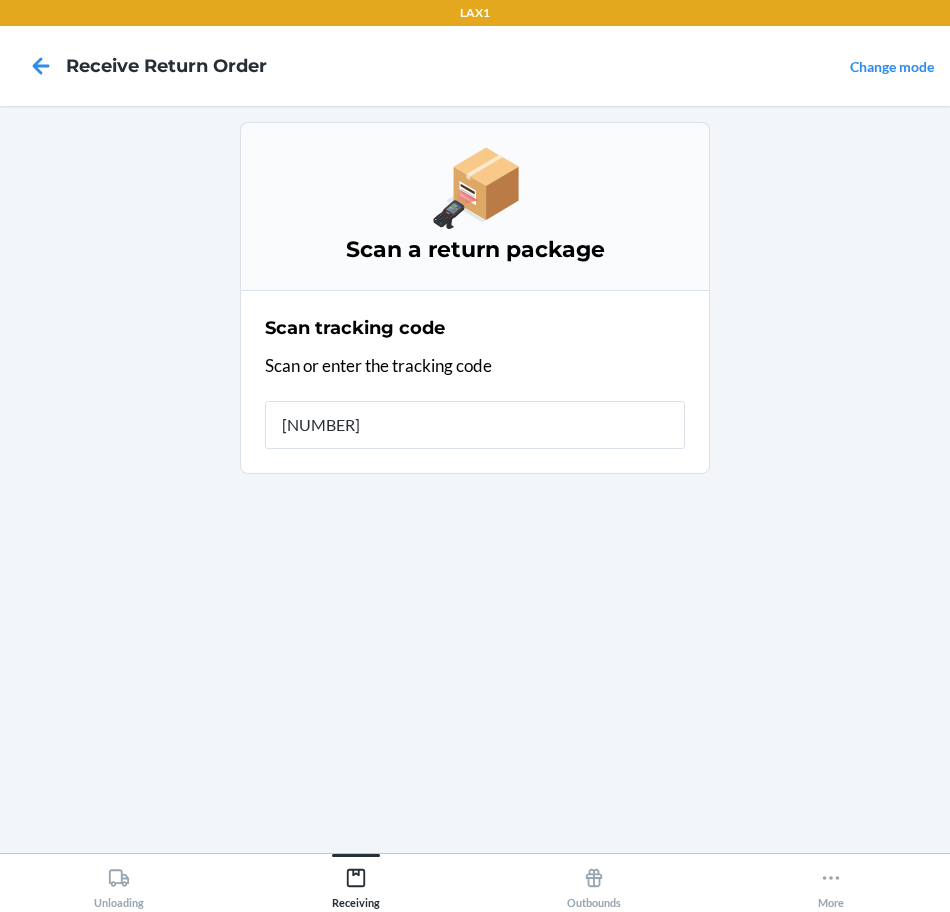 type on "[NUMBER]" 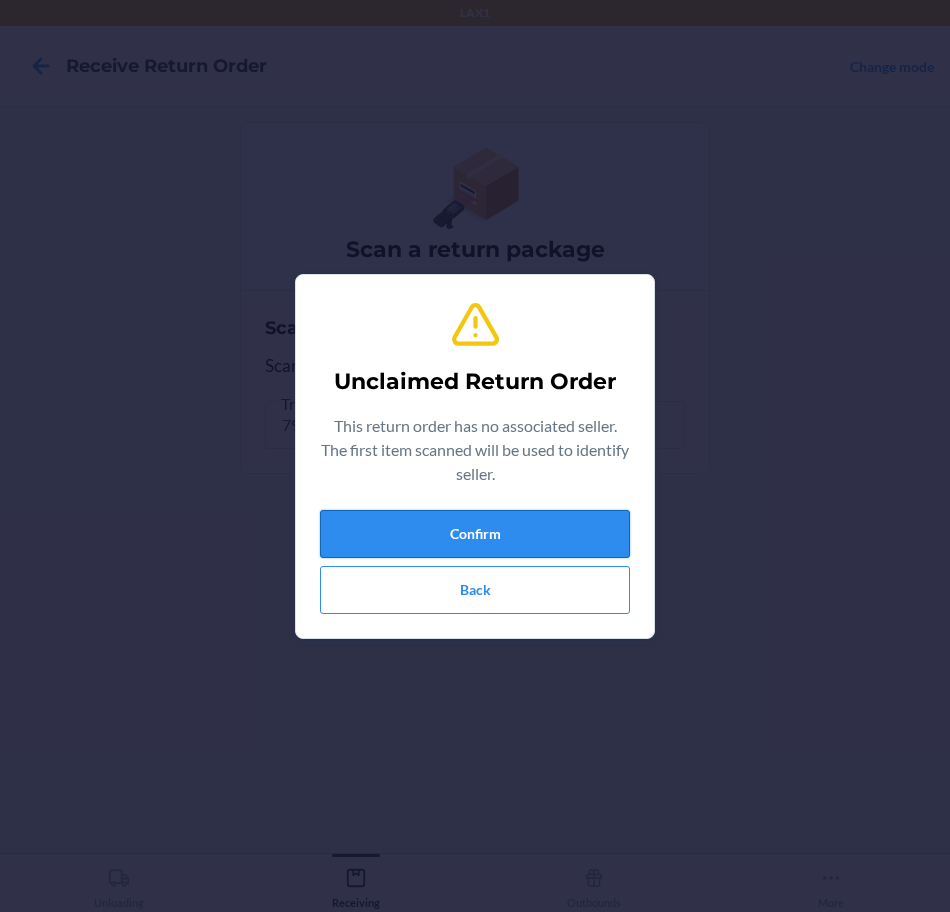 click on "Confirm" at bounding box center (475, 534) 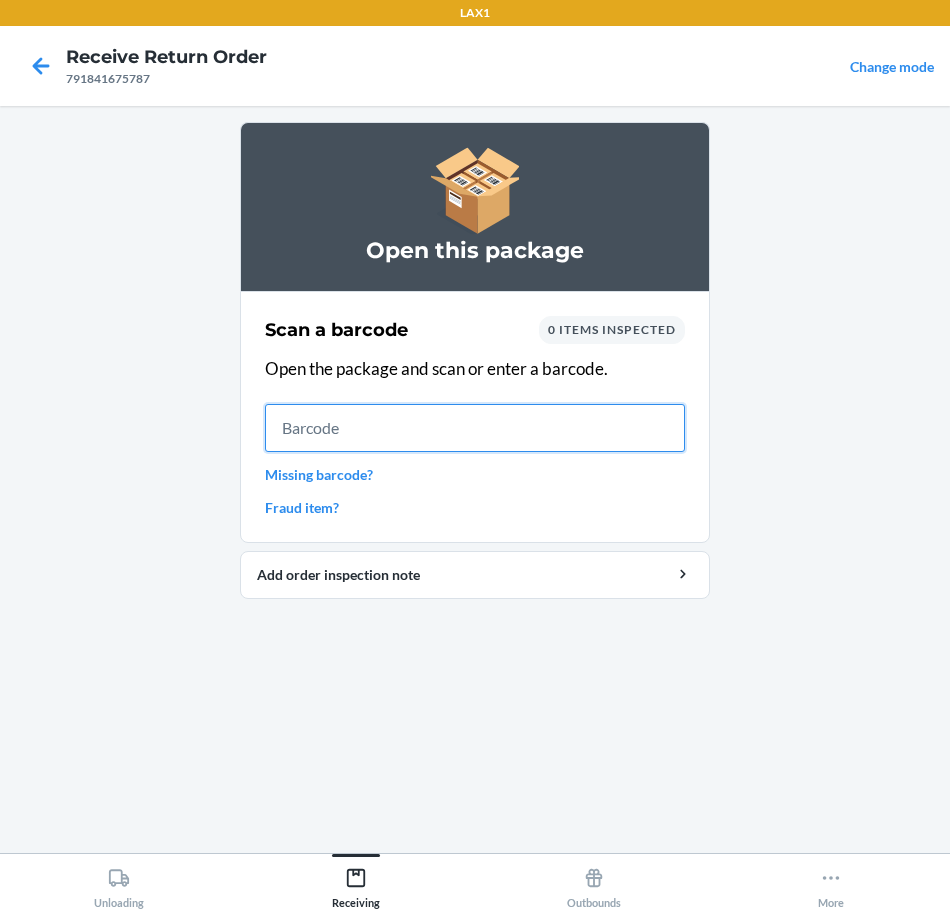 drag, startPoint x: 520, startPoint y: 419, endPoint x: 357, endPoint y: 387, distance: 166.1114 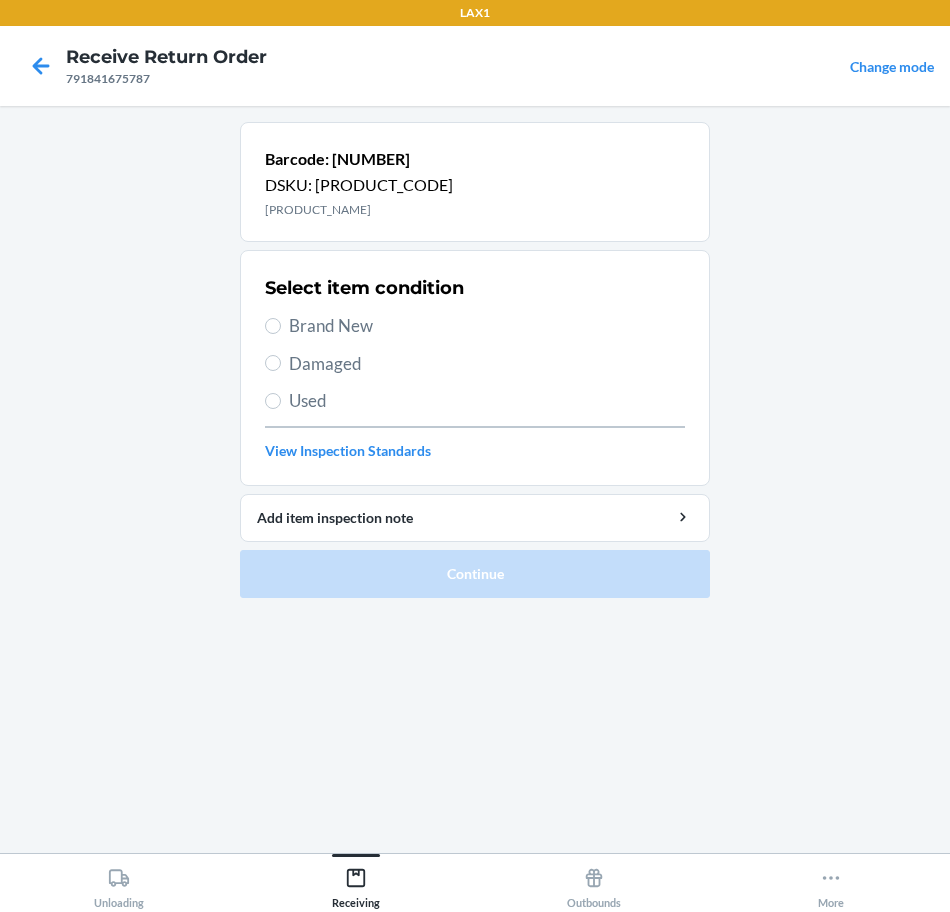 click on "Brand New" at bounding box center [487, 326] 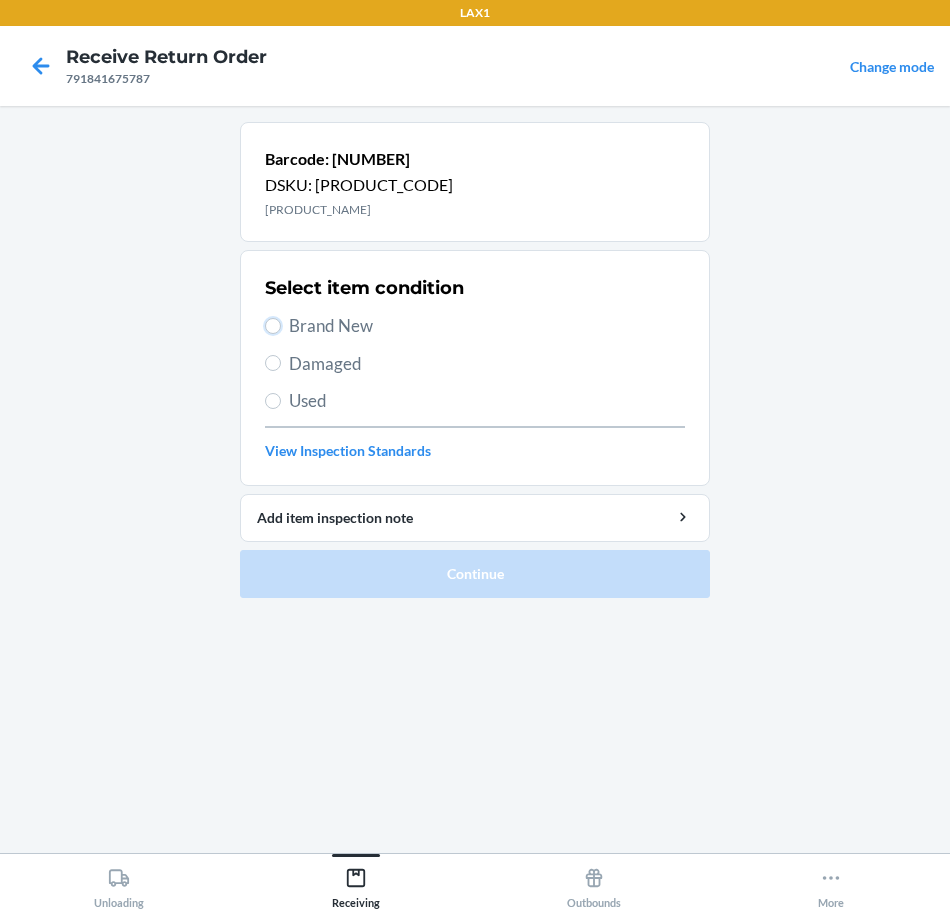 click on "Brand New" at bounding box center [273, 326] 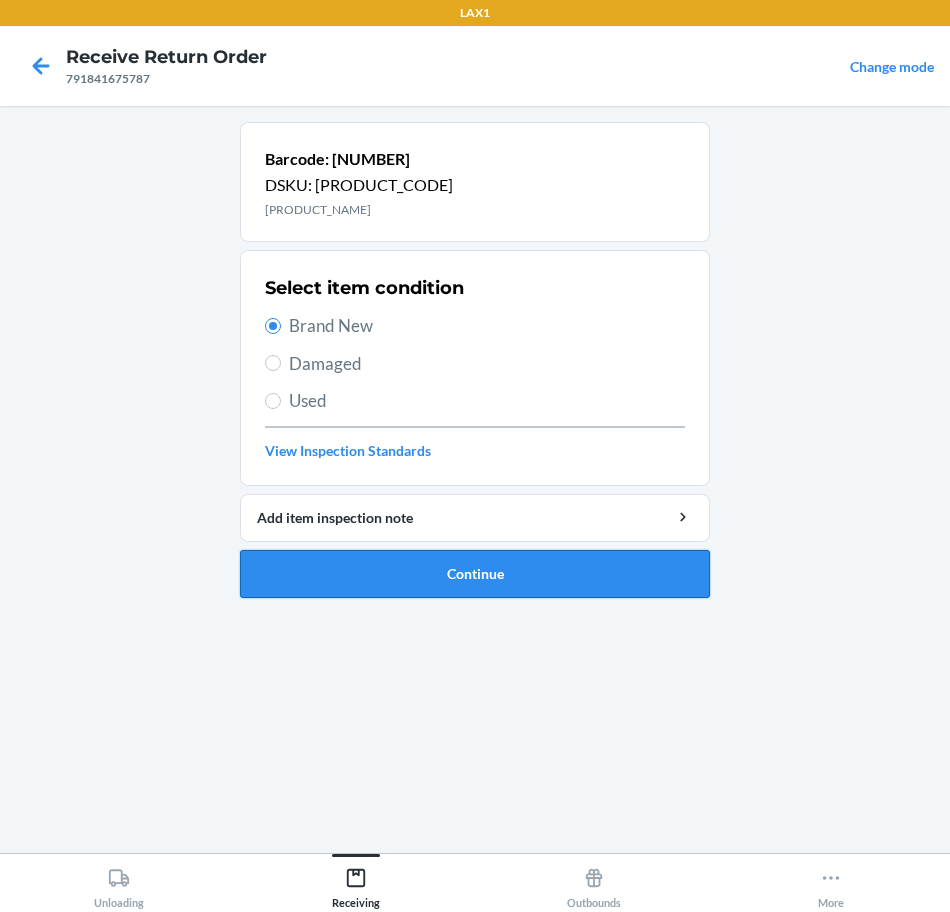 click on "Continue" at bounding box center [475, 574] 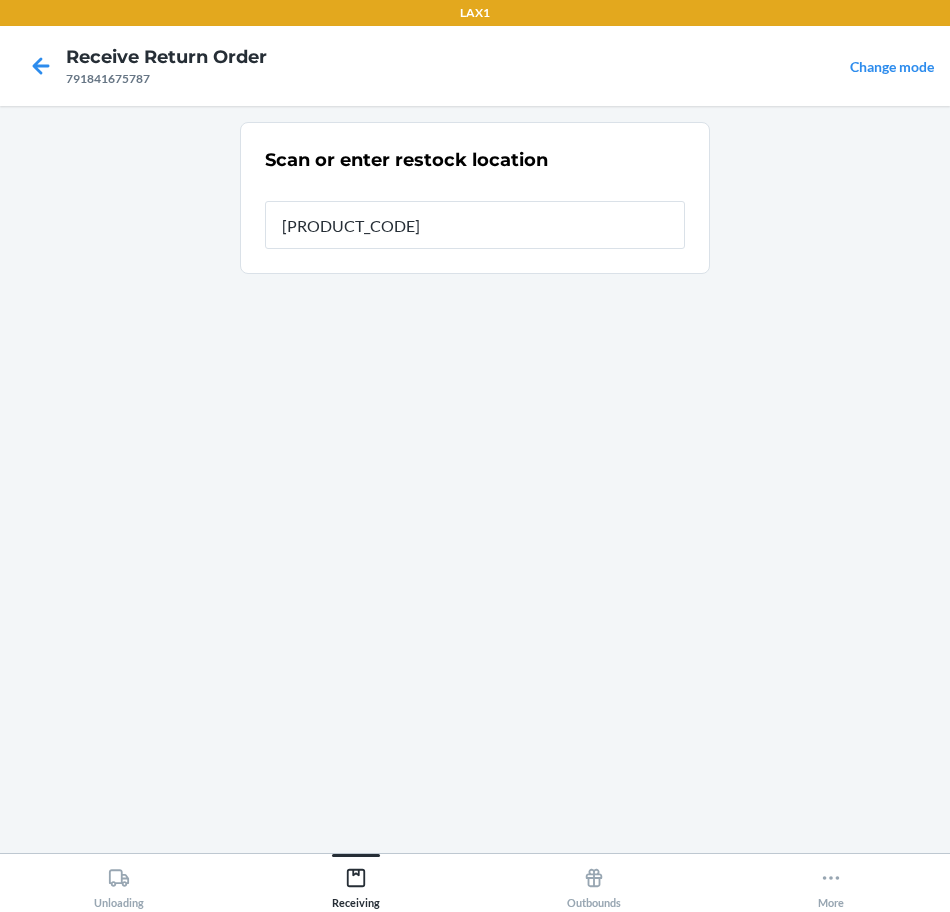 type on "[PRODUCT_CODE]" 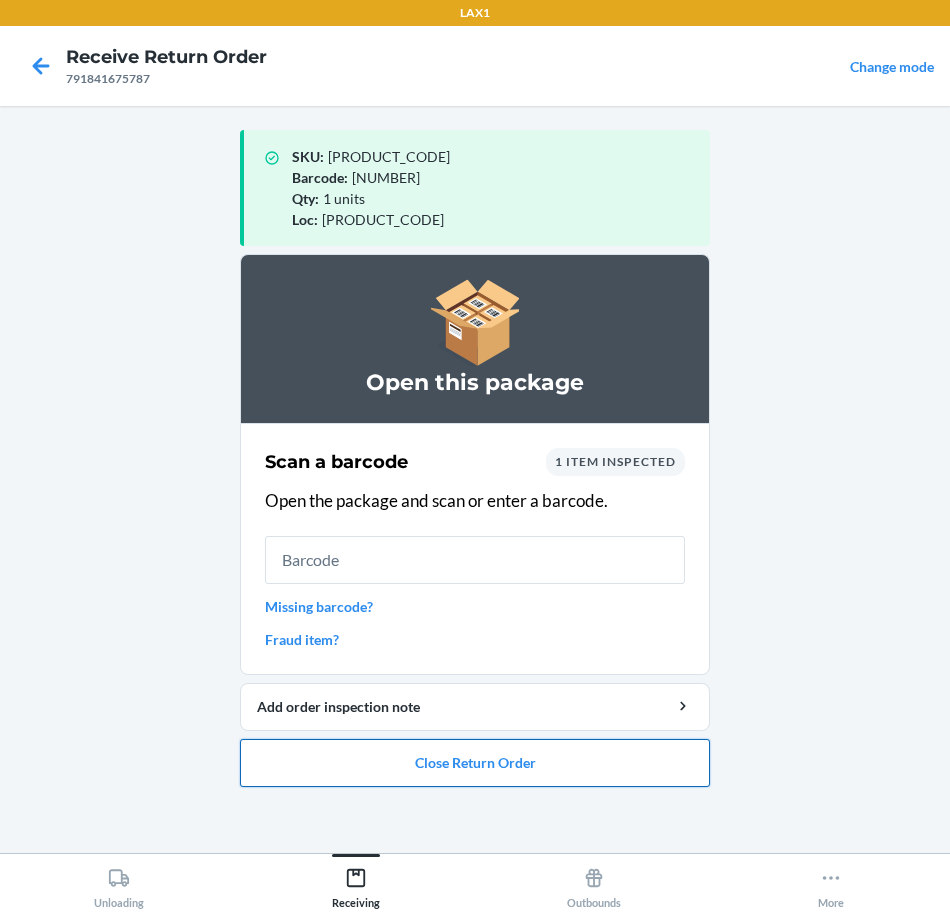 click on "Close Return Order" at bounding box center [475, 763] 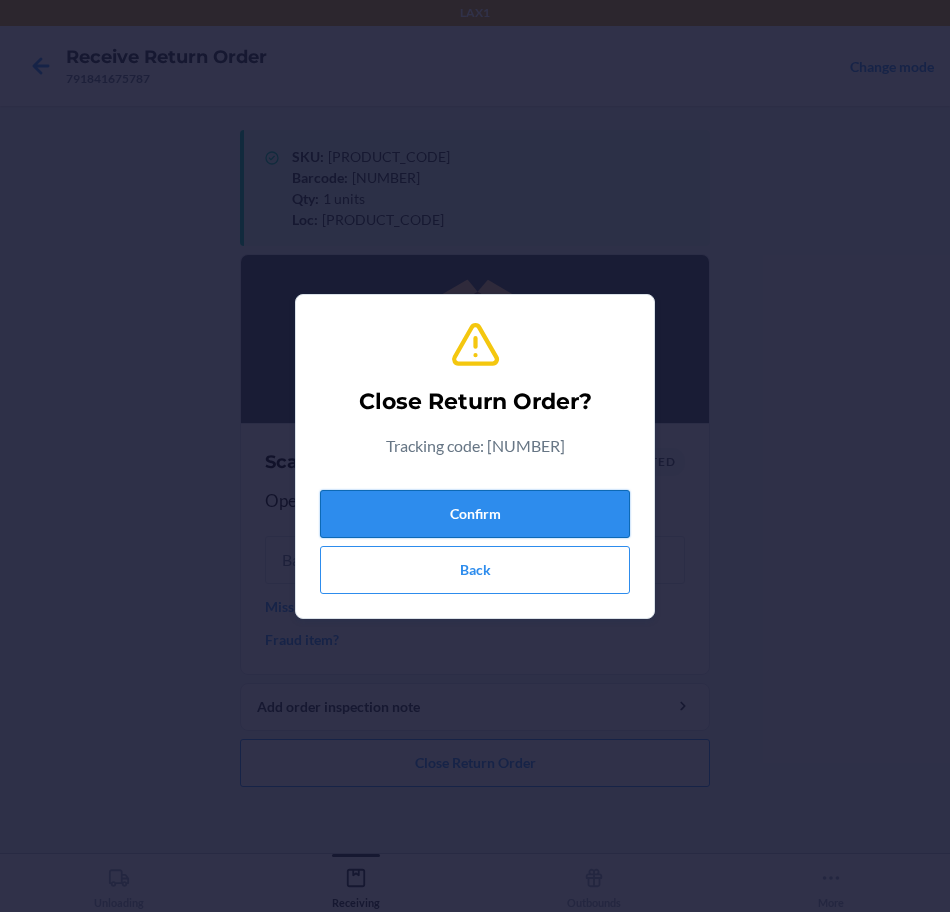 click on "Confirm" at bounding box center (475, 514) 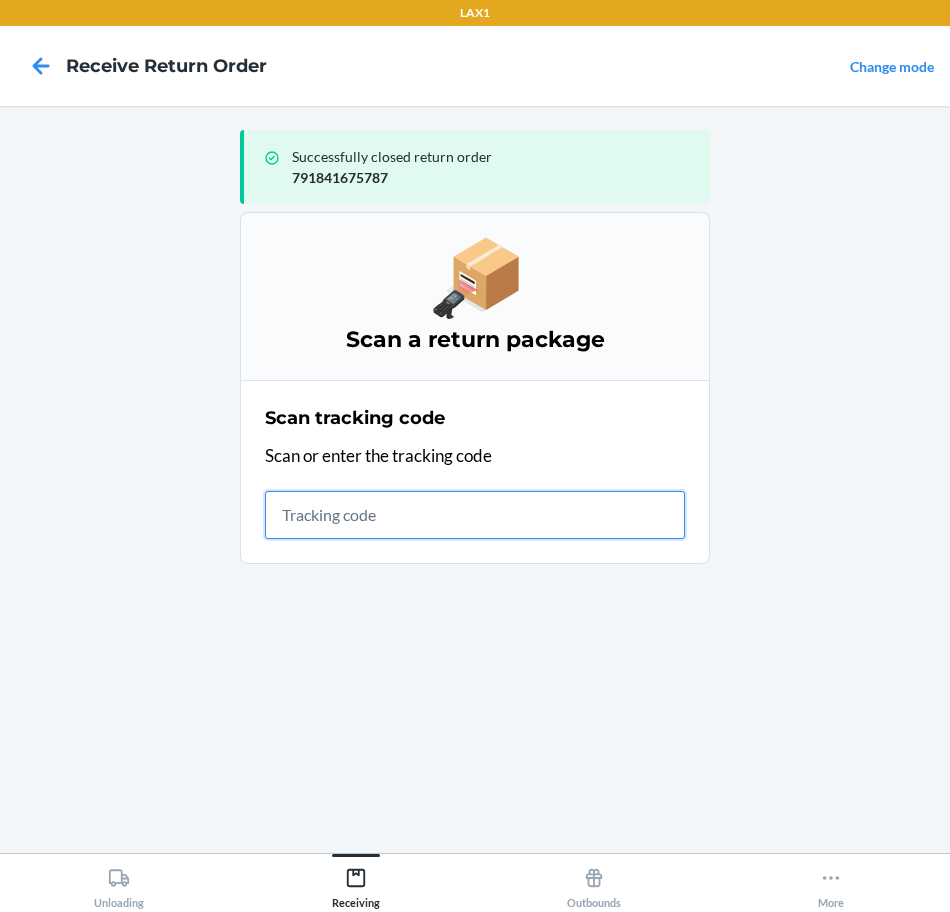 click at bounding box center [475, 515] 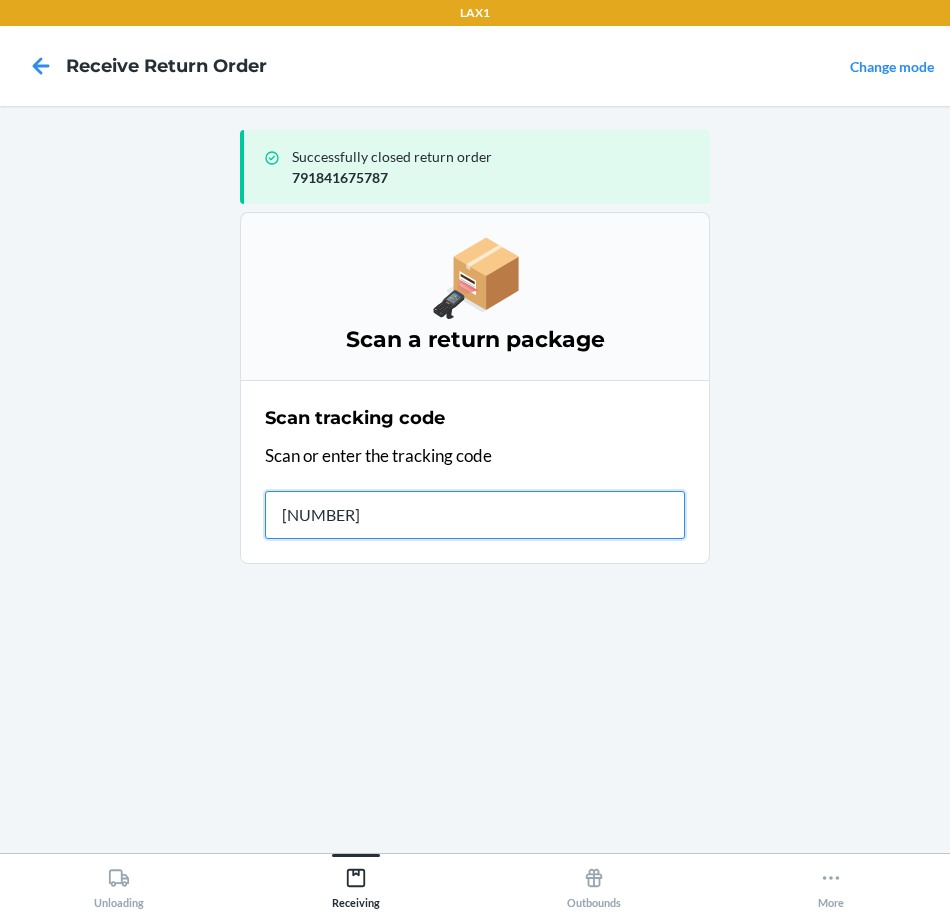 type on "[NUMBER]" 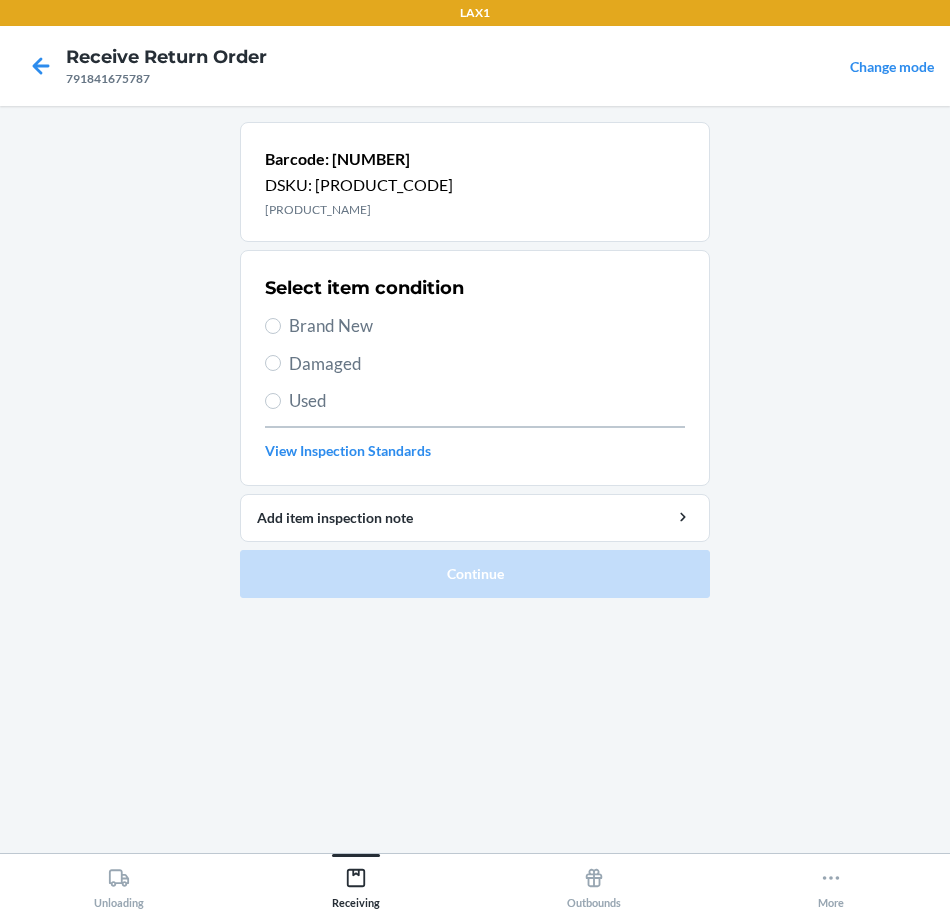click on "Barcode: [NUMBER] DSKU: [PRODUCT_CODE] [PRODUCT_NAME] Select item condition Brand New Damaged Used View Inspection Standards Add item inspection note Continue" at bounding box center [475, 479] 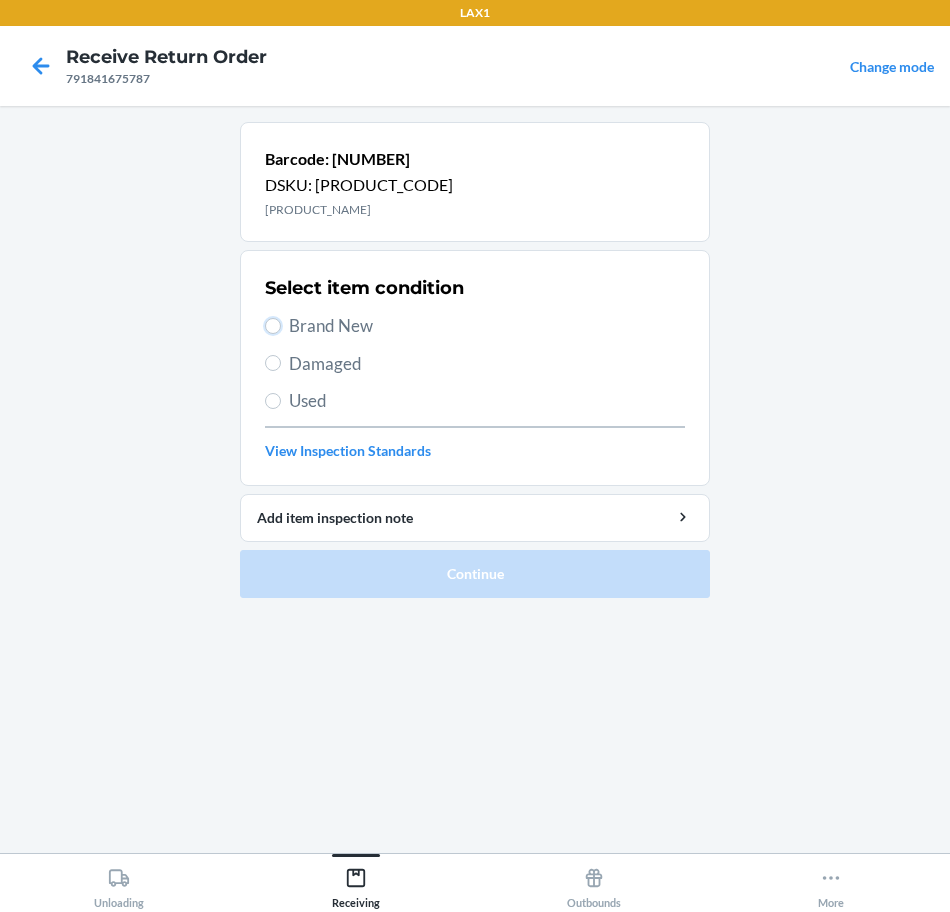 click on "Brand New" at bounding box center (273, 326) 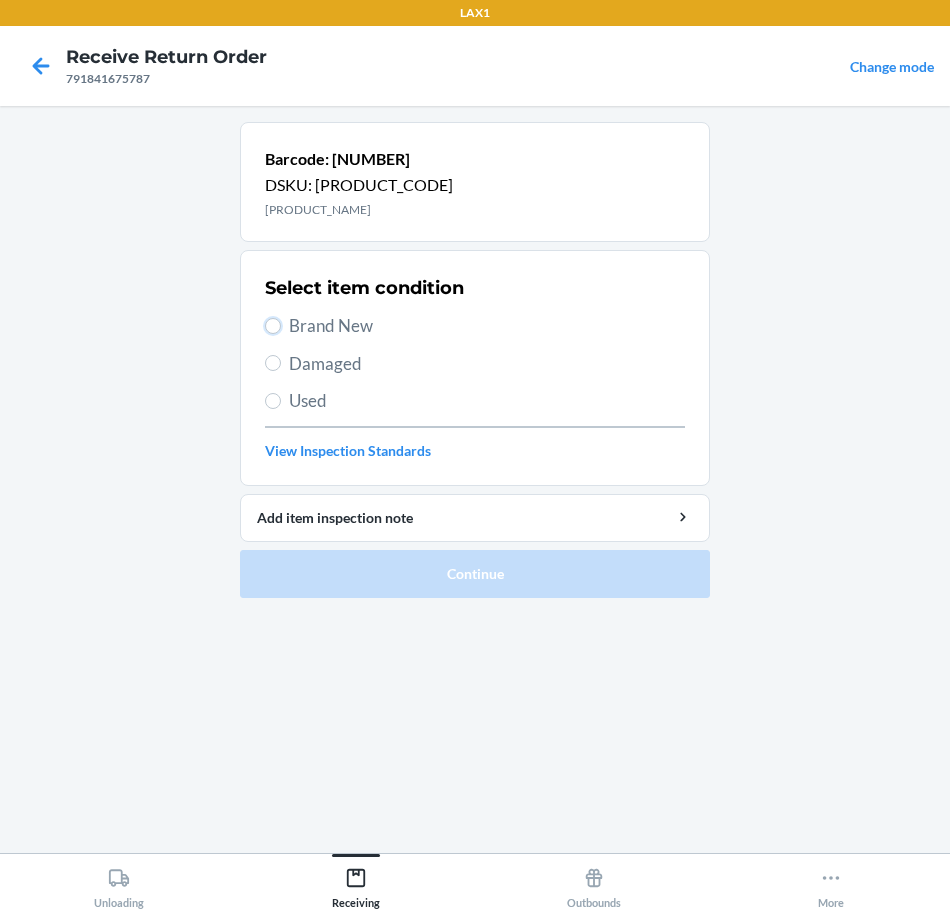 radio on "true" 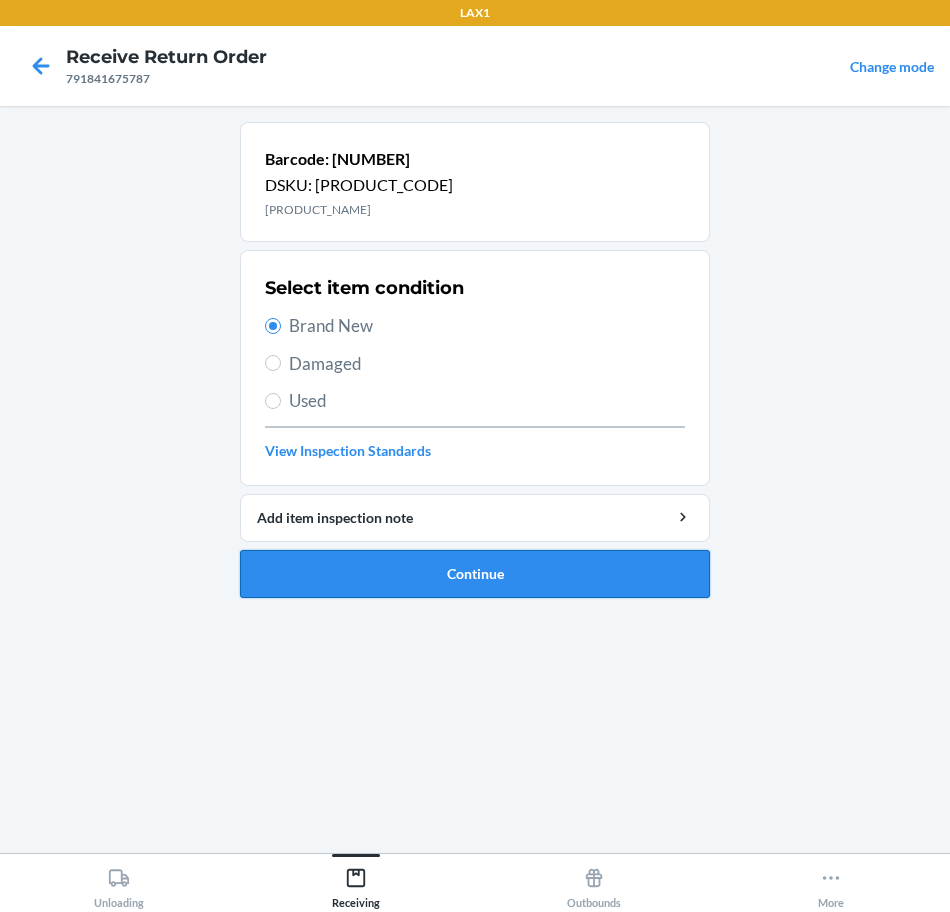 click on "Continue" at bounding box center (475, 574) 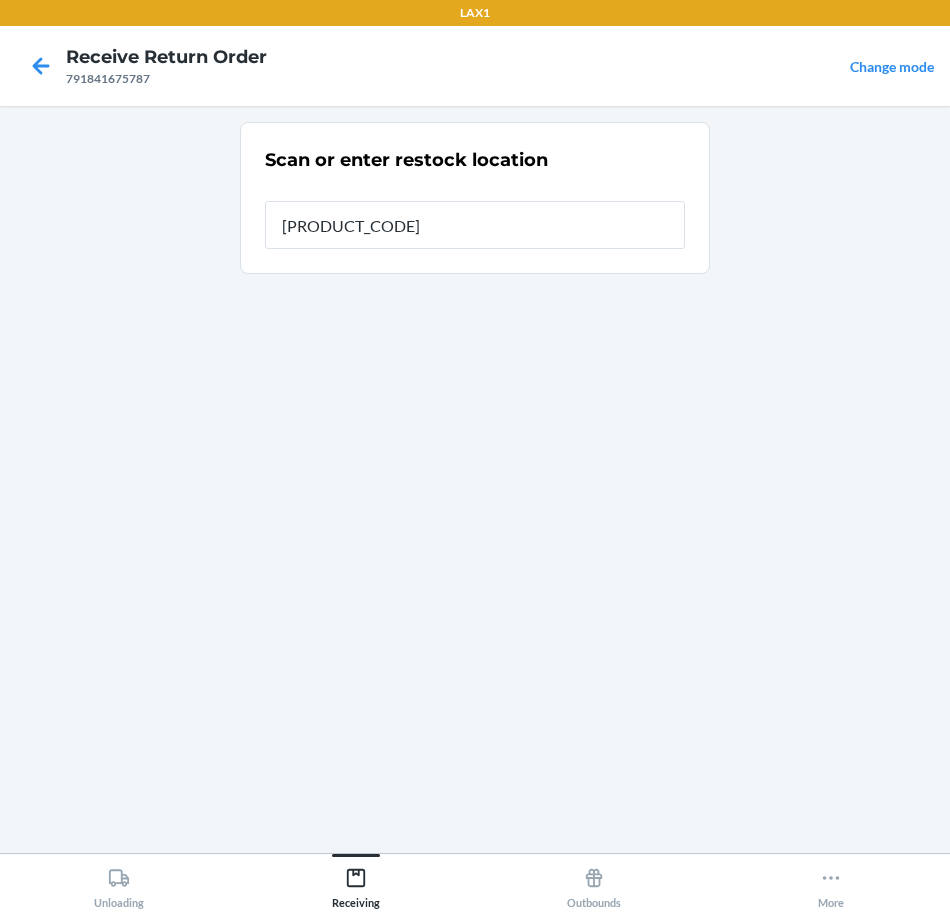 type on "[PRODUCT_CODE]" 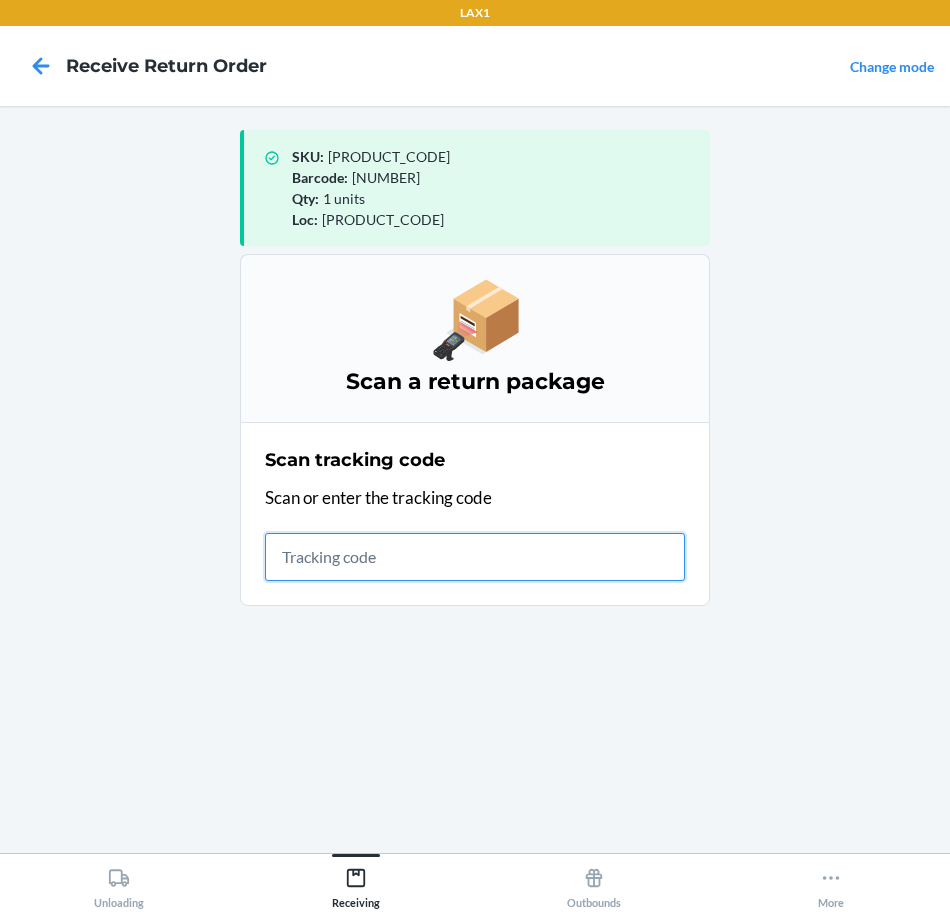 drag, startPoint x: 634, startPoint y: 574, endPoint x: 622, endPoint y: 543, distance: 33.24154 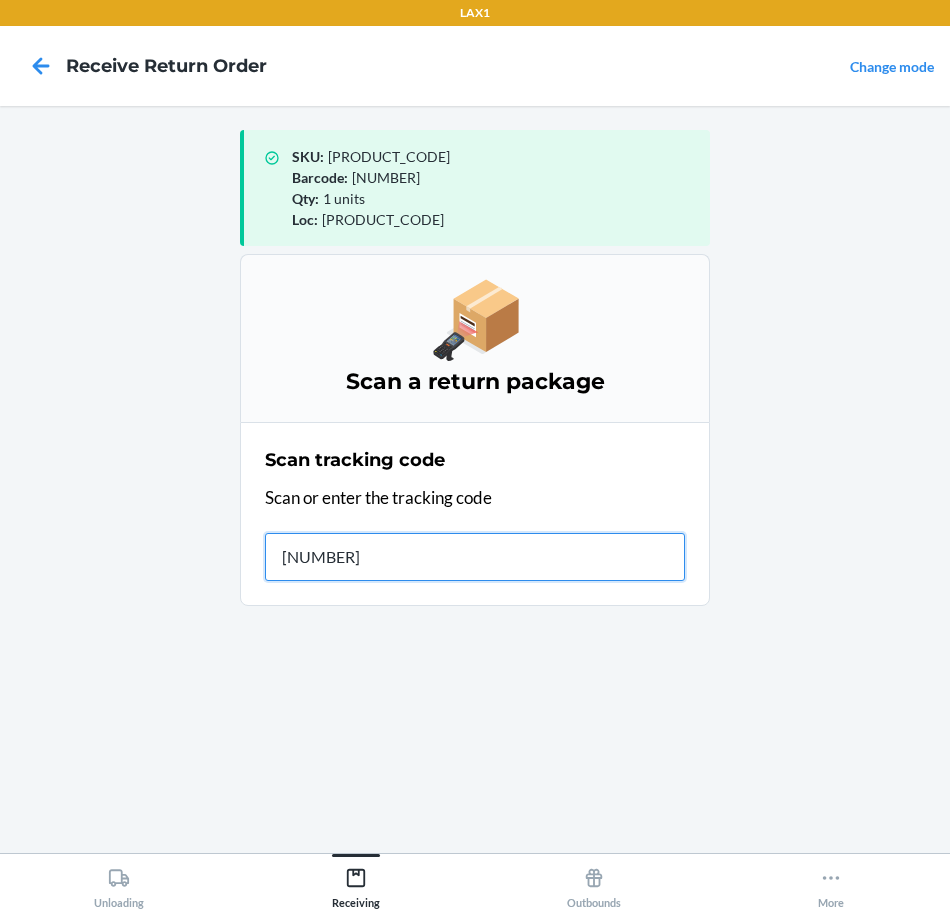 type on "[NUMBER]" 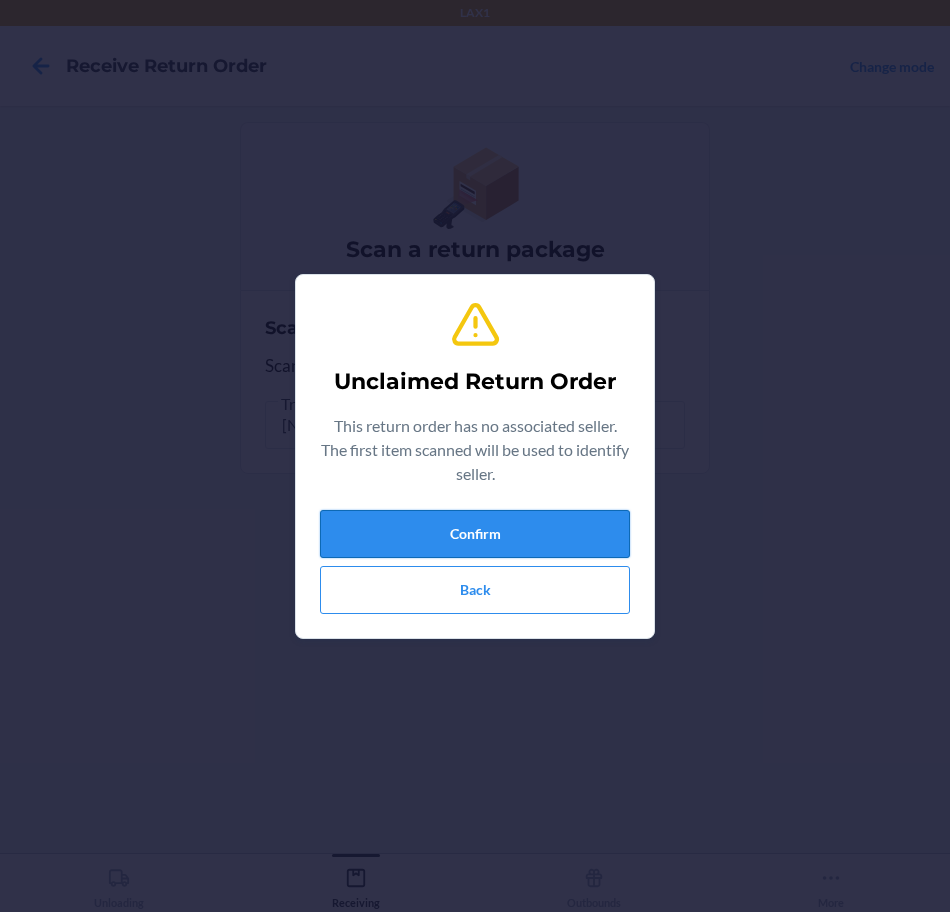 click on "Confirm" at bounding box center (475, 534) 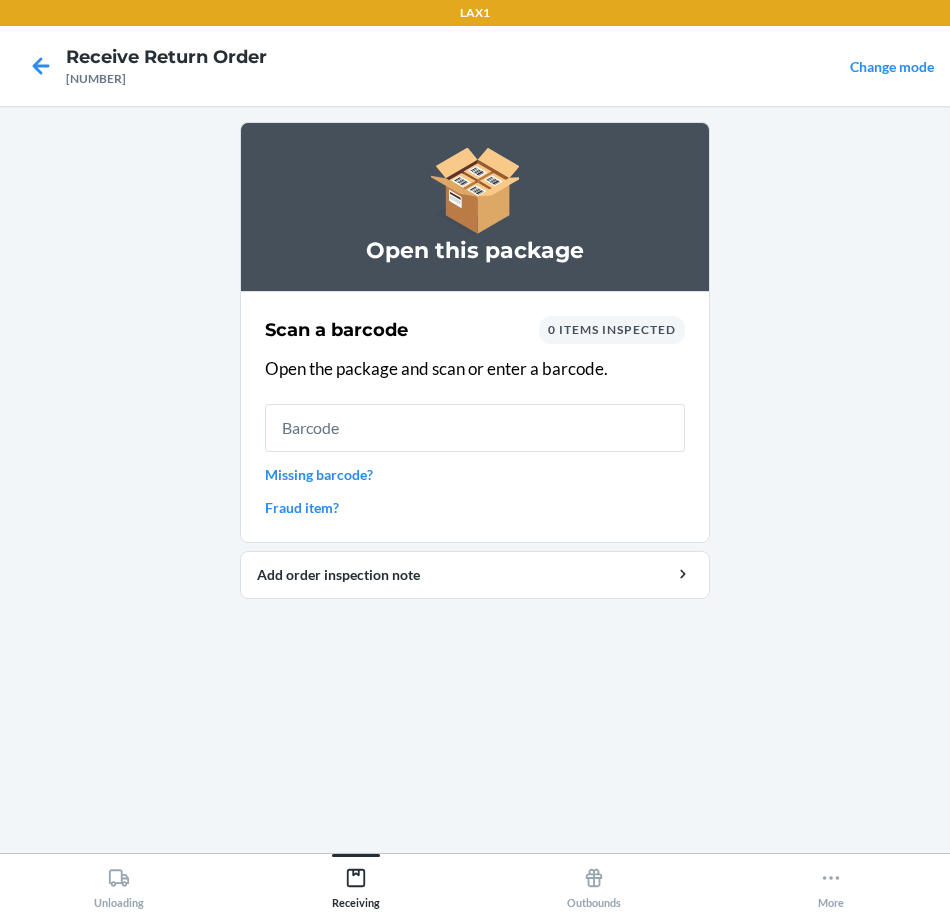 drag, startPoint x: 492, startPoint y: 798, endPoint x: 329, endPoint y: 17, distance: 797.8283 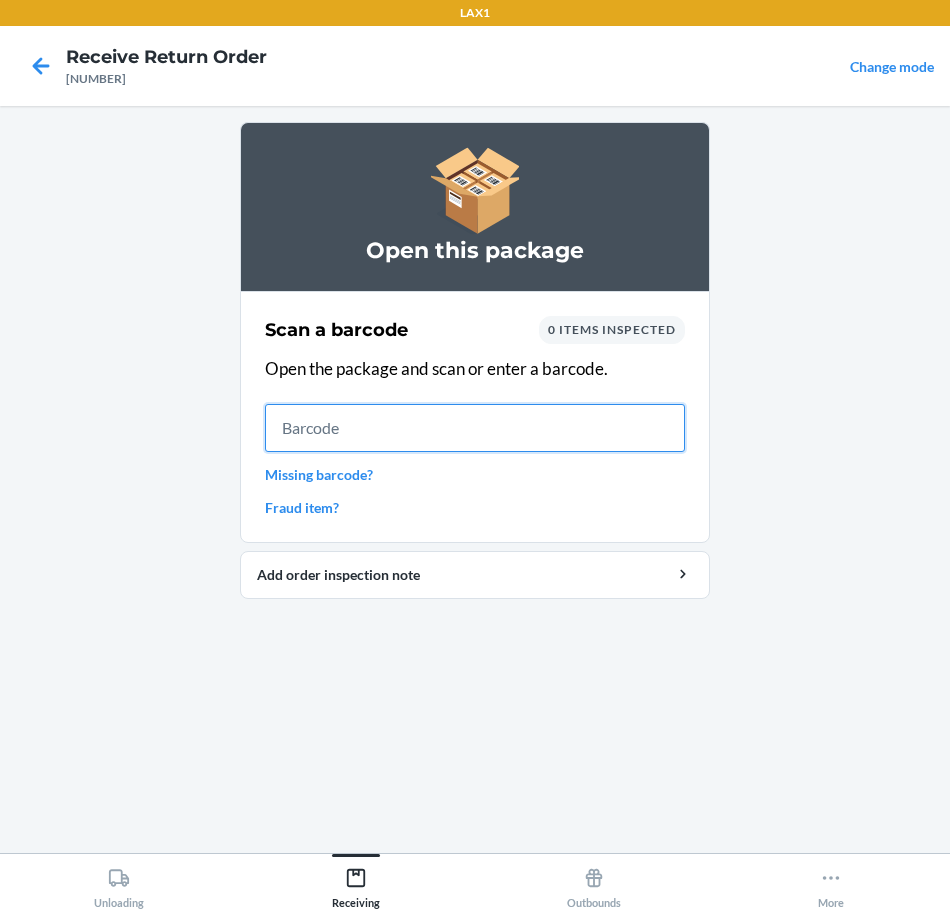 click at bounding box center [475, 428] 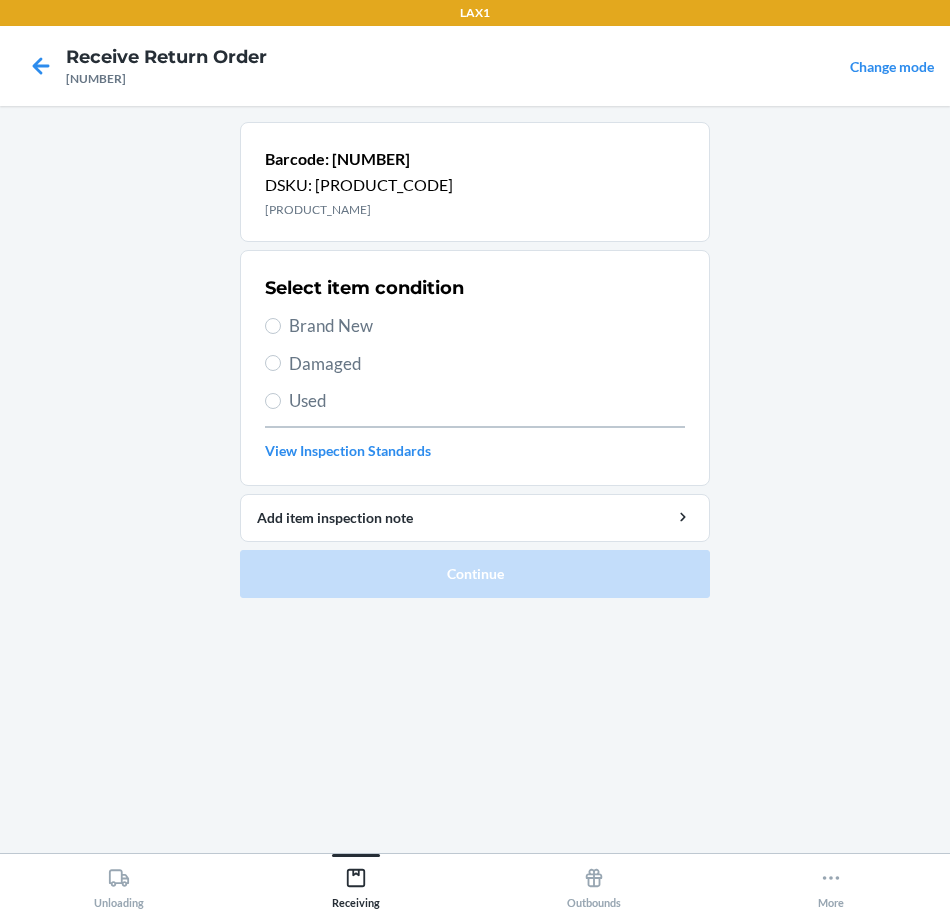 click on "Brand New" at bounding box center (487, 326) 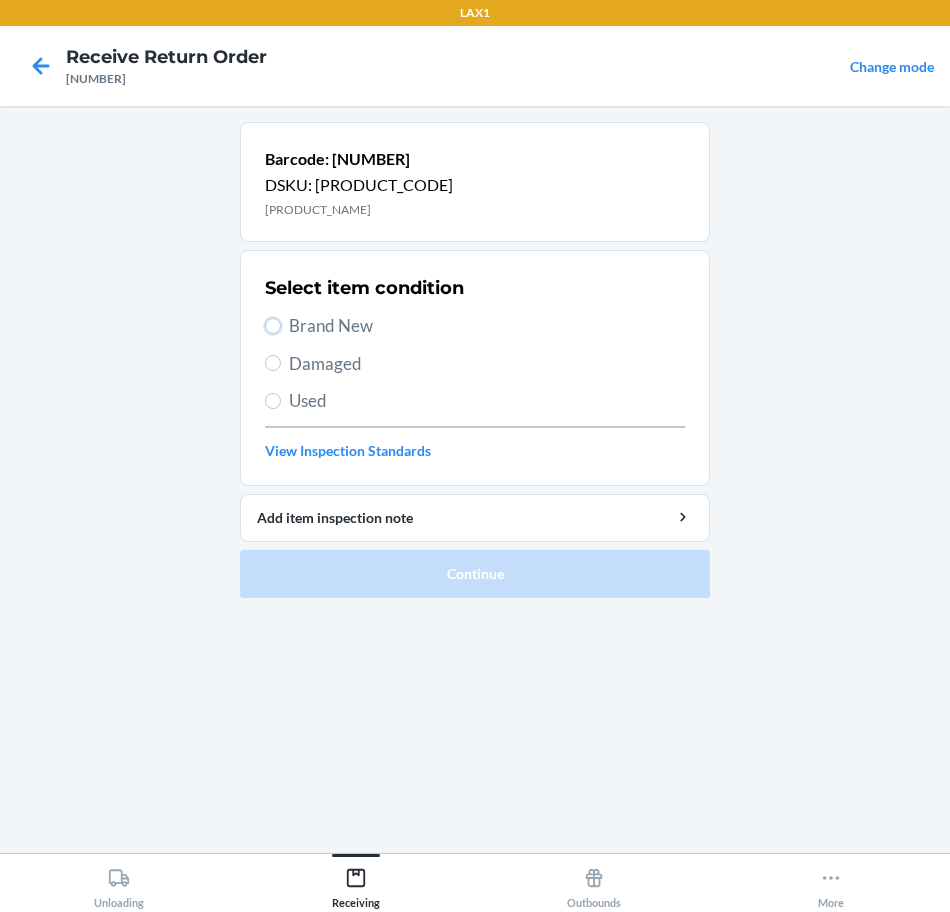click on "Brand New" at bounding box center [273, 326] 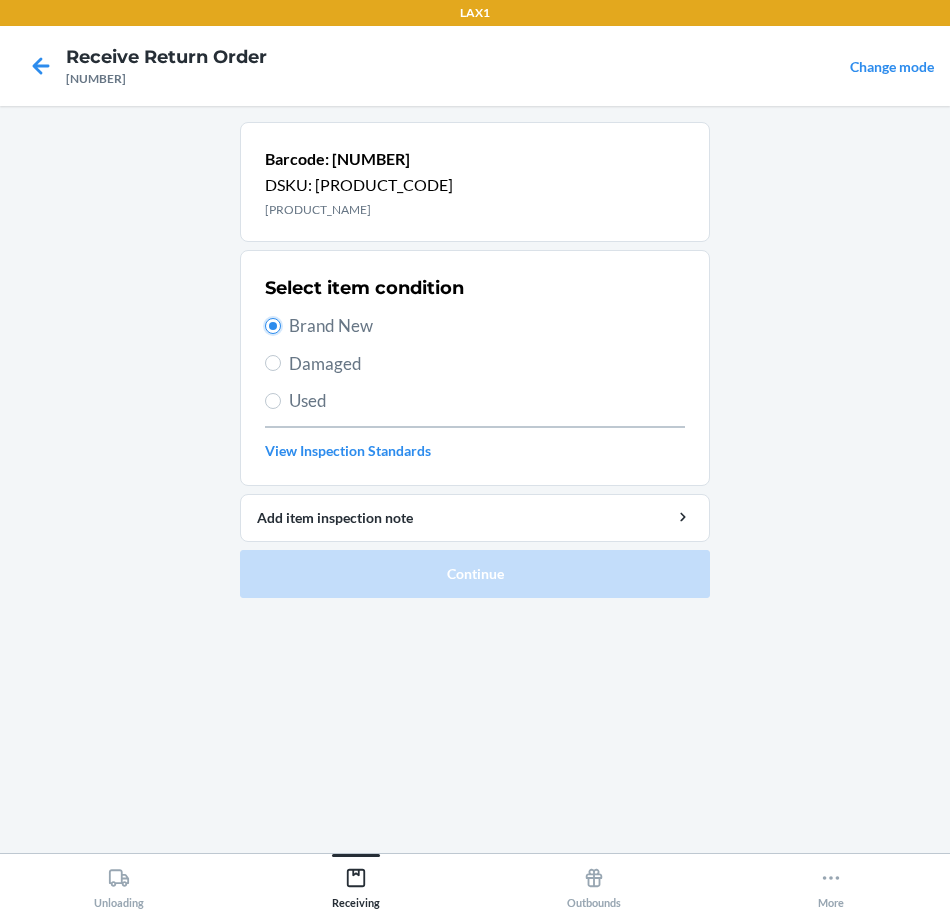 radio on "true" 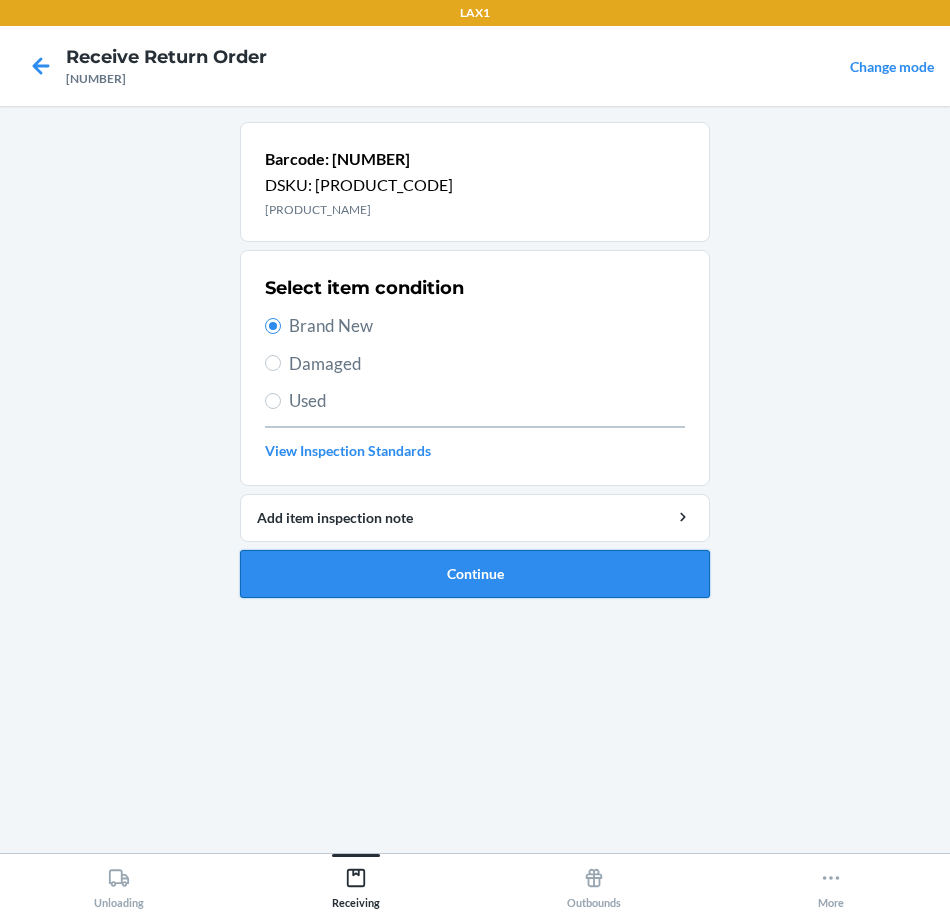 click on "Continue" at bounding box center (475, 574) 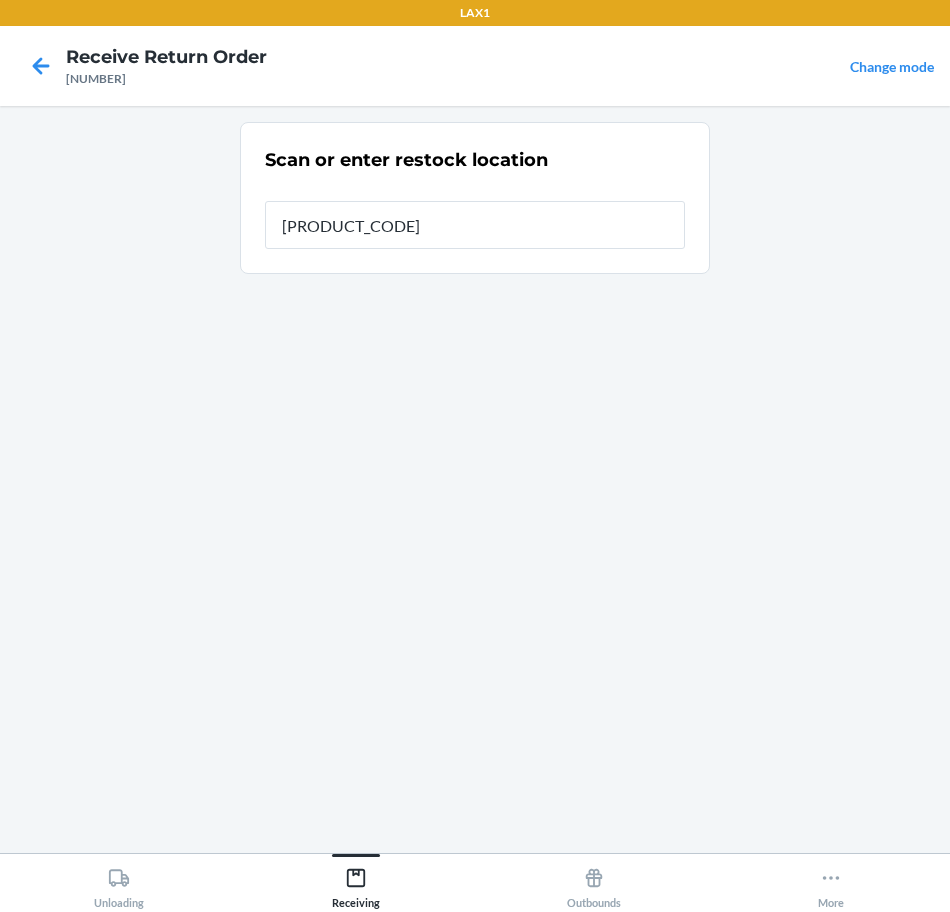 type on "[PRODUCT_CODE]" 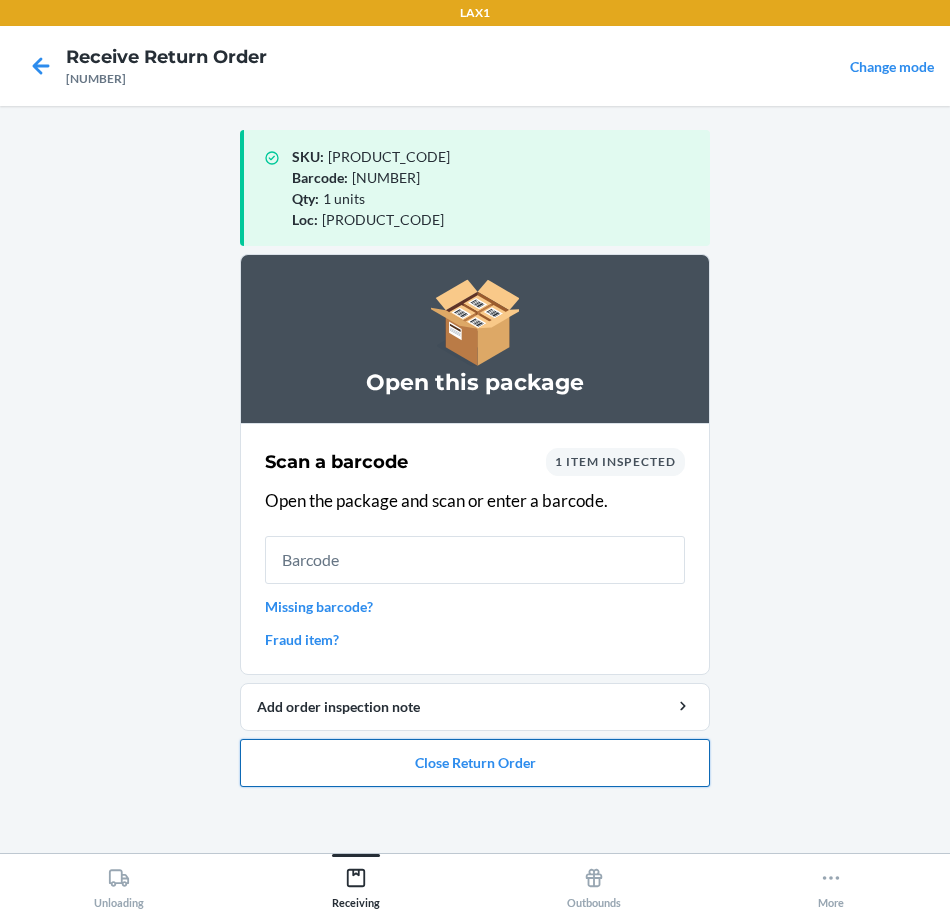 click on "Close Return Order" at bounding box center [475, 763] 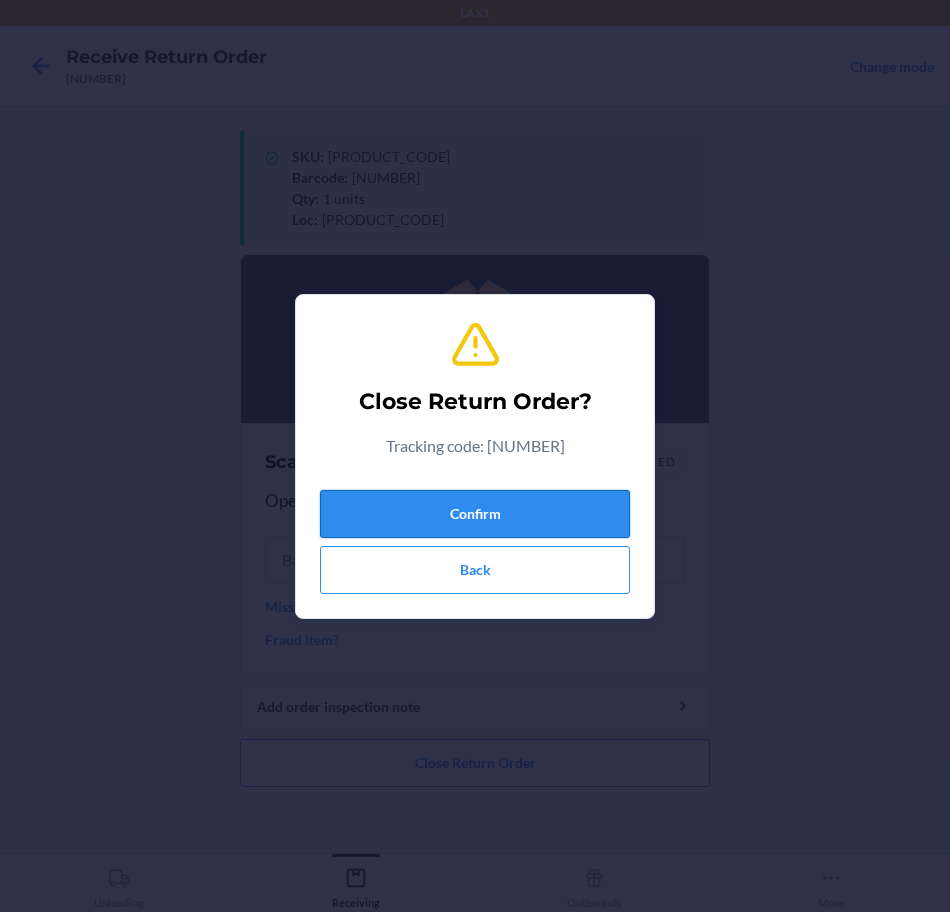 click on "Confirm" at bounding box center (475, 514) 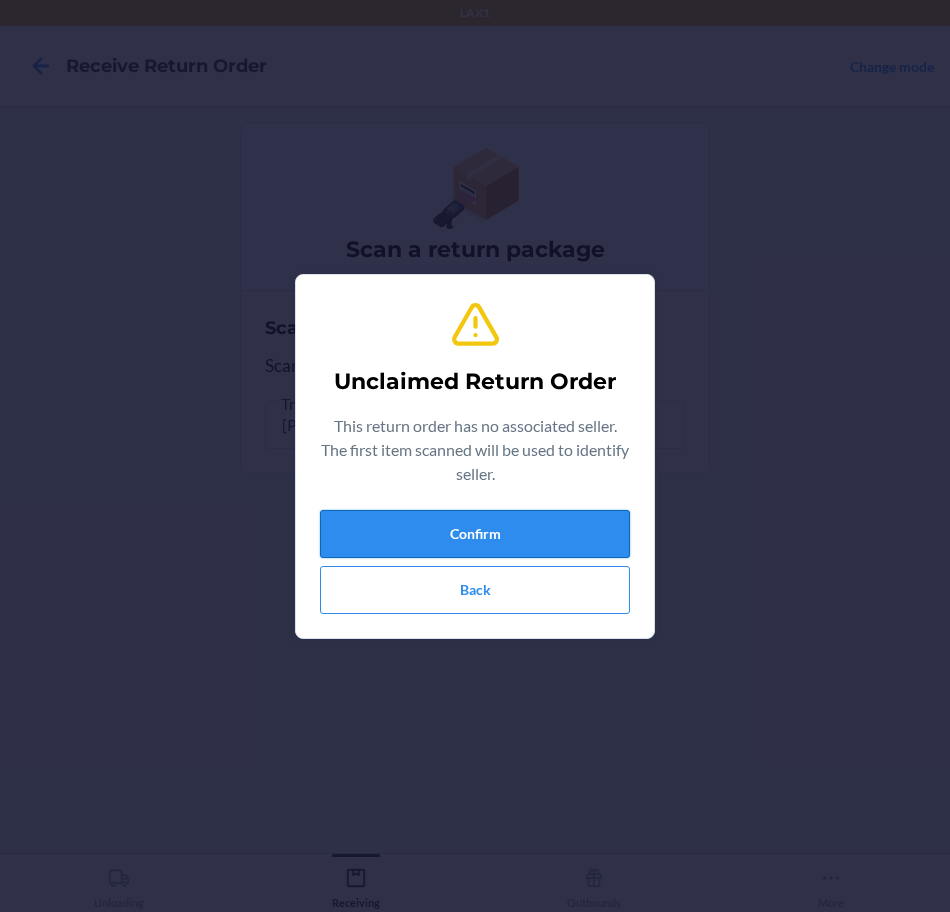 click on "Confirm" at bounding box center (475, 534) 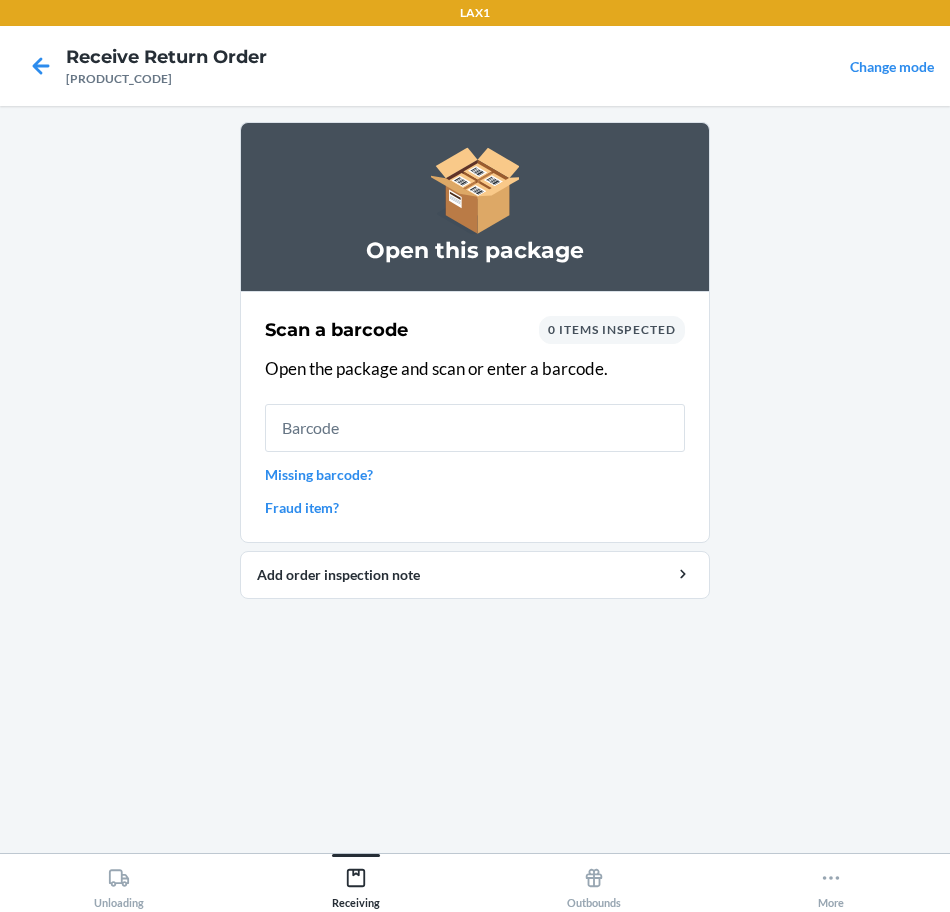 click at bounding box center [475, 428] 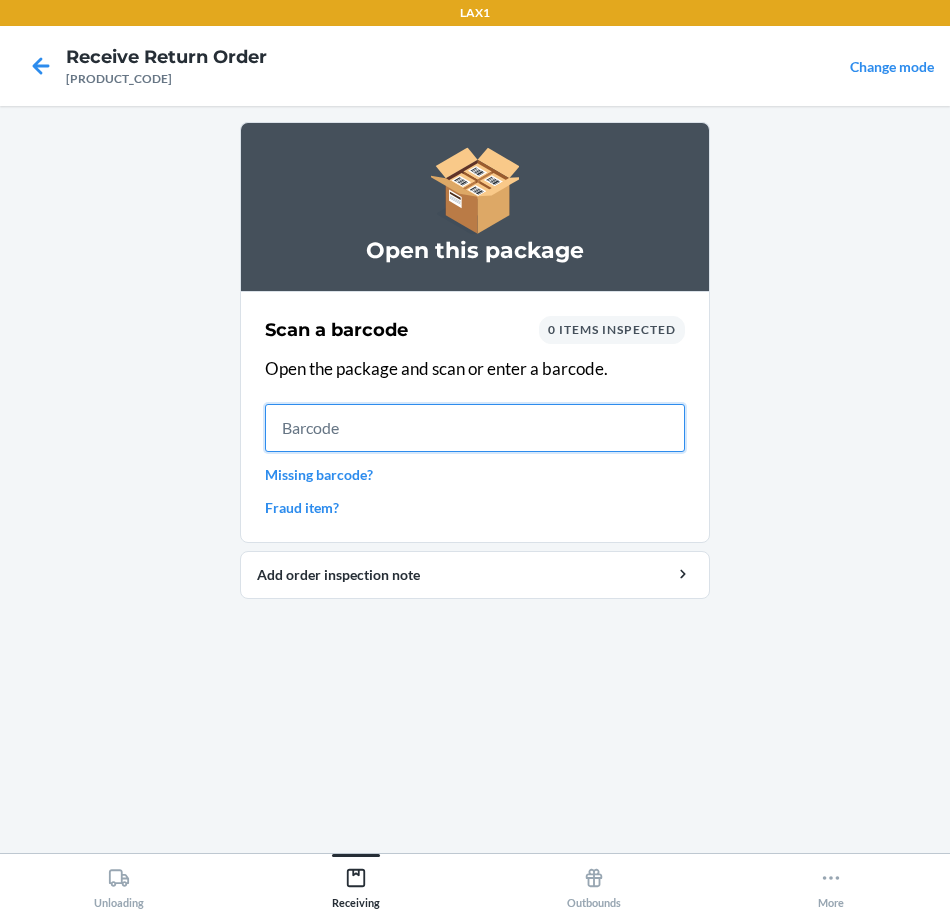 click at bounding box center (475, 428) 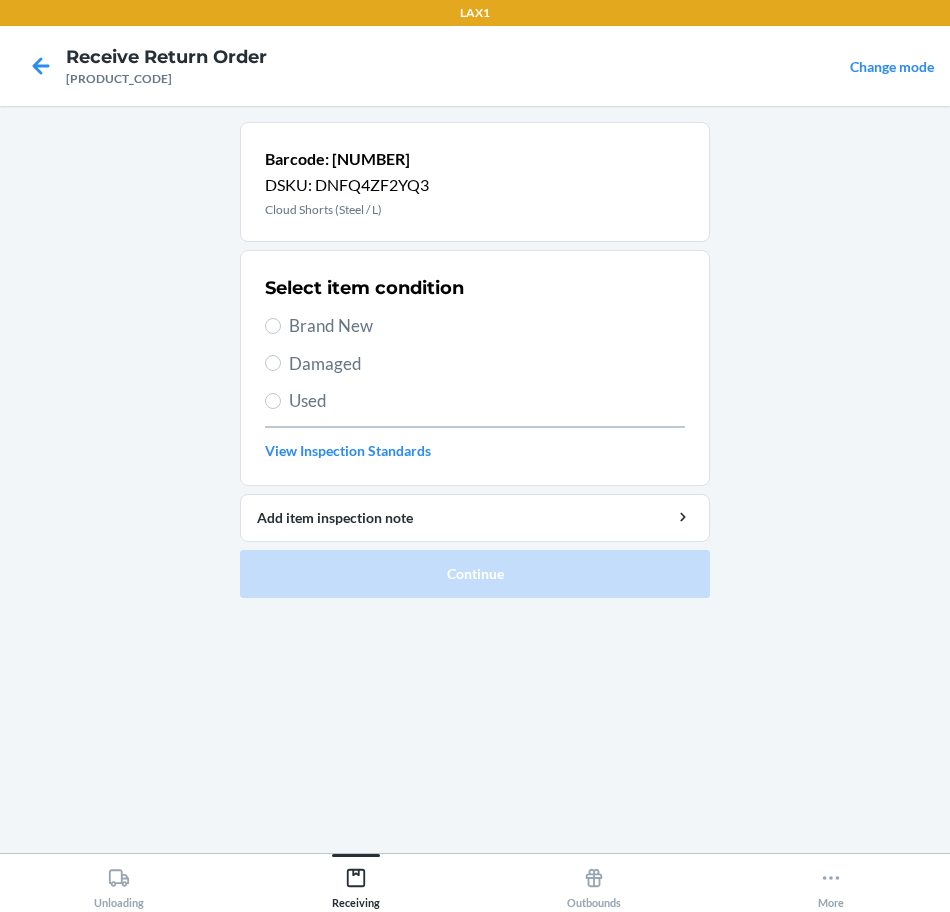 click on "Brand New" at bounding box center (487, 326) 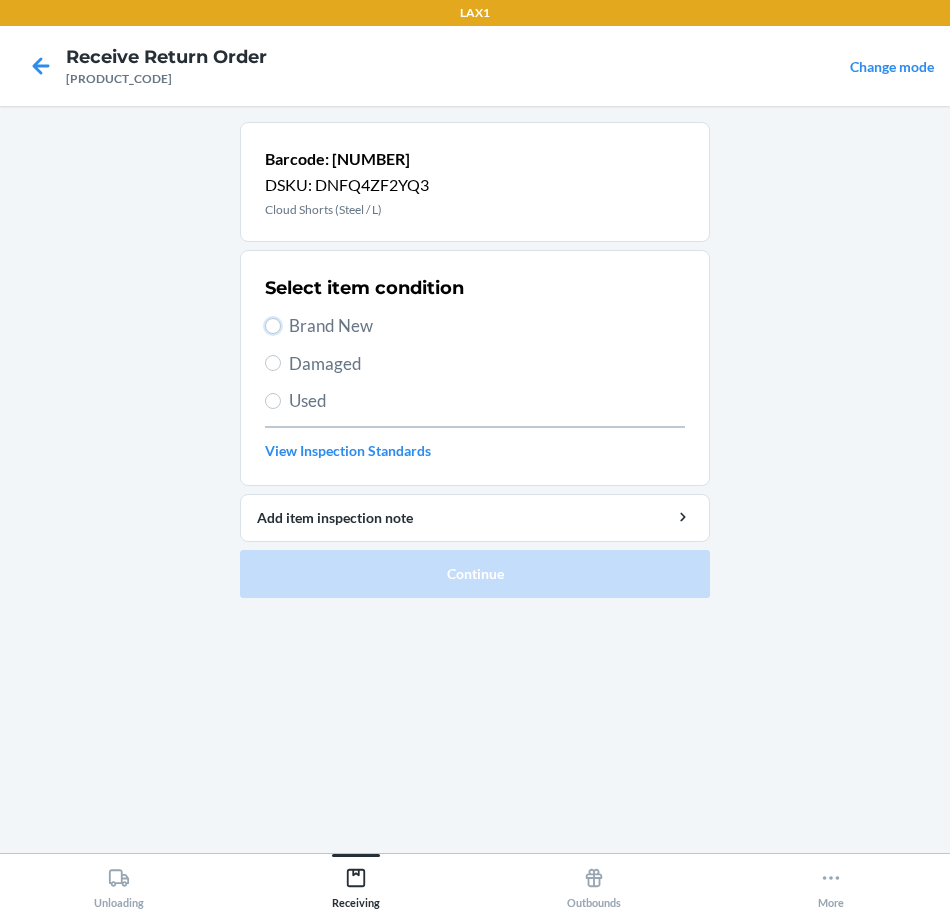 click on "Brand New" at bounding box center [273, 326] 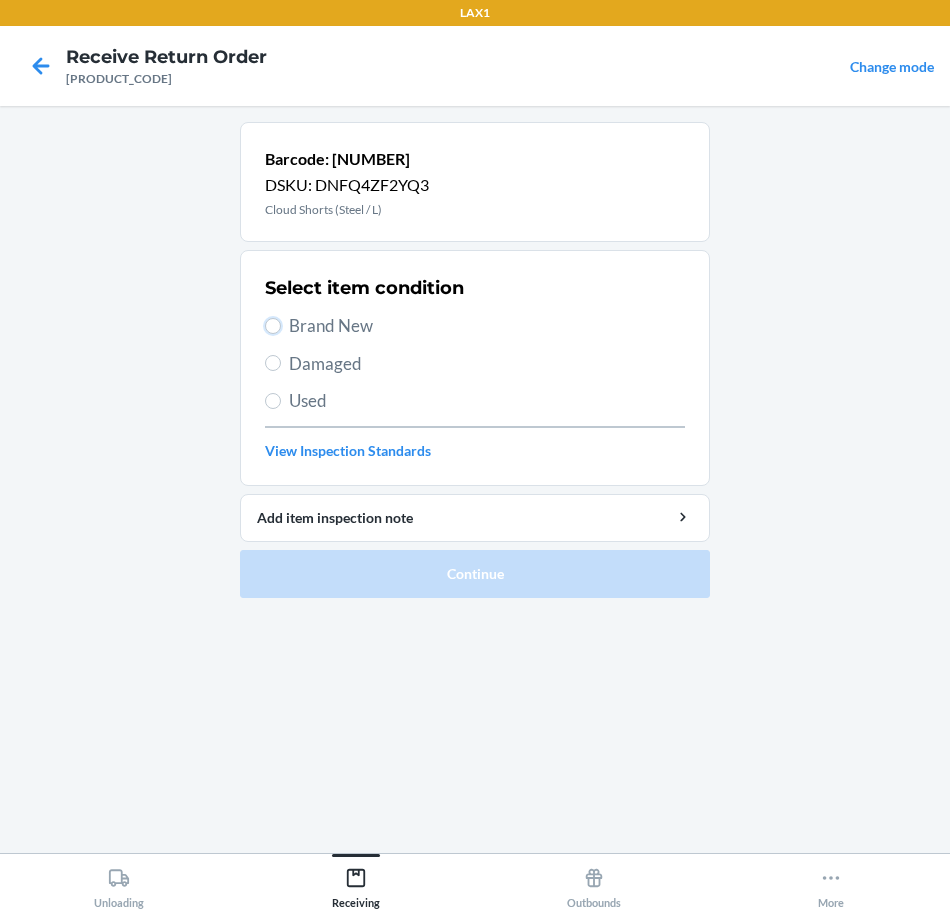 radio on "true" 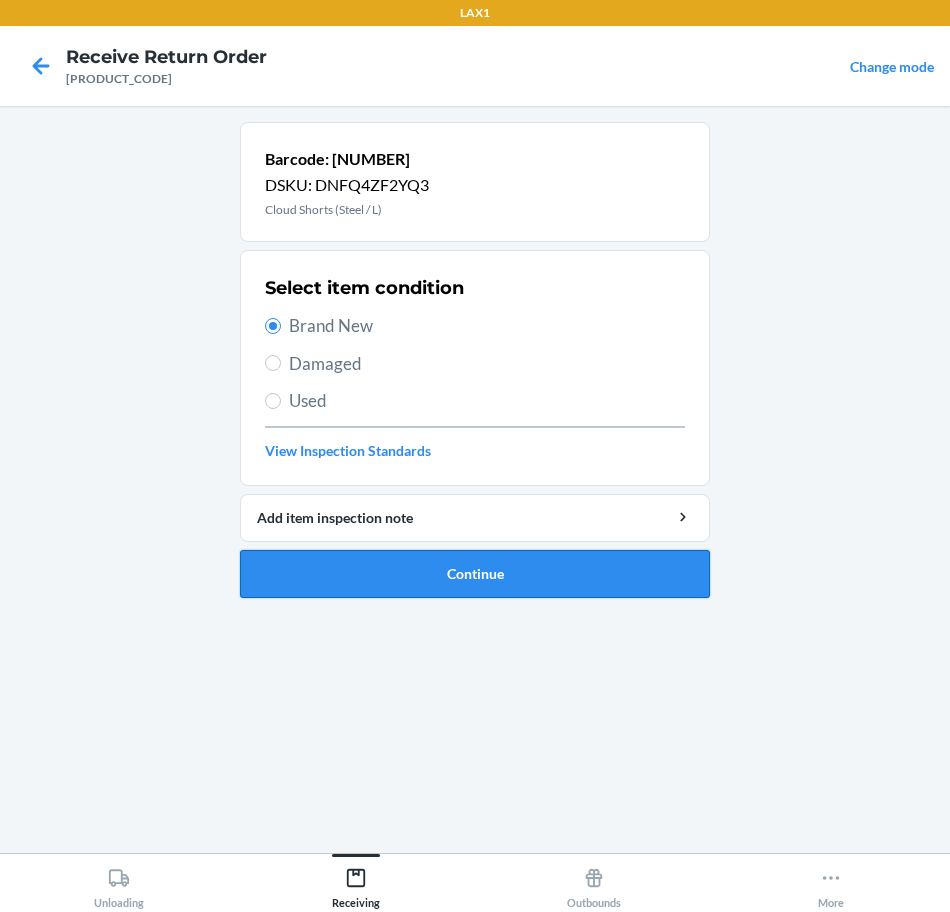 click on "Continue" at bounding box center [475, 574] 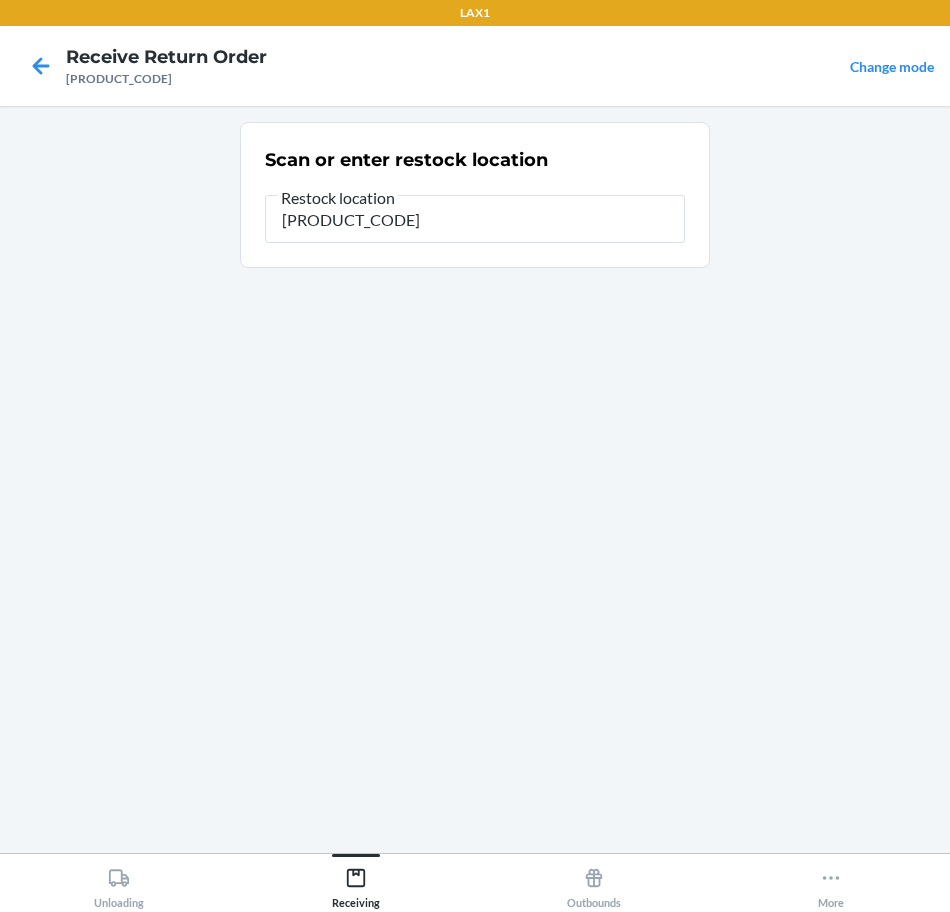 type on "[PRODUCT_CODE]" 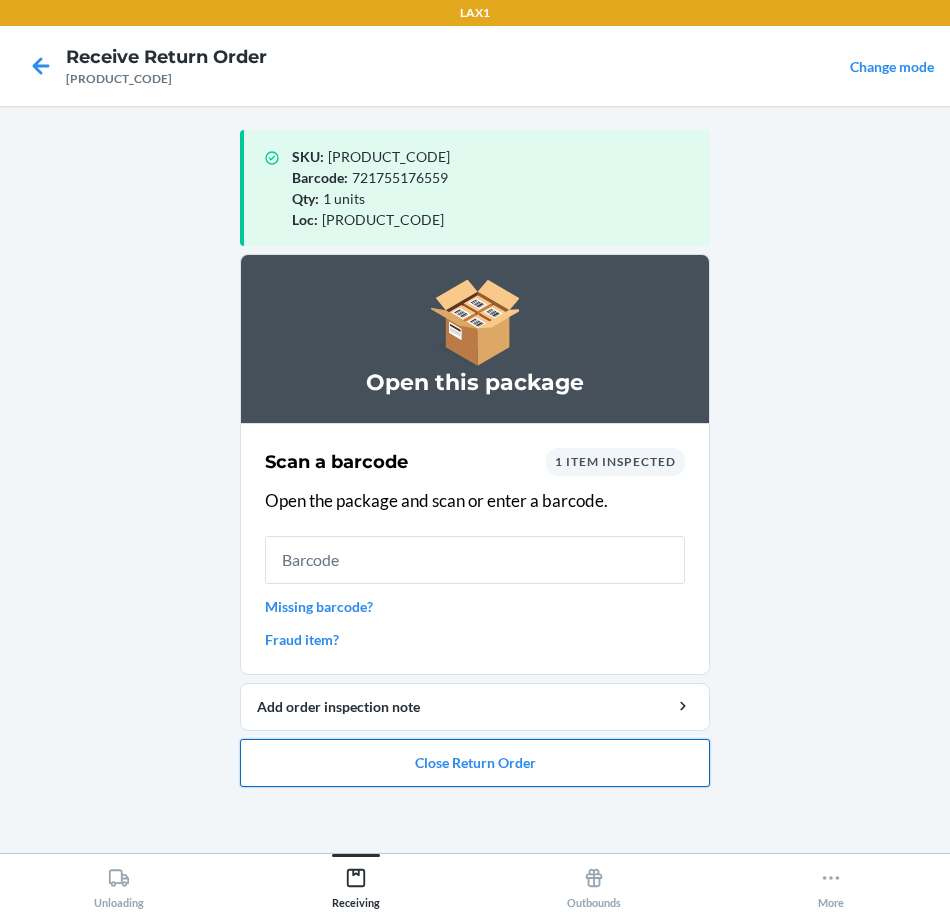 click on "Close Return Order" at bounding box center (475, 763) 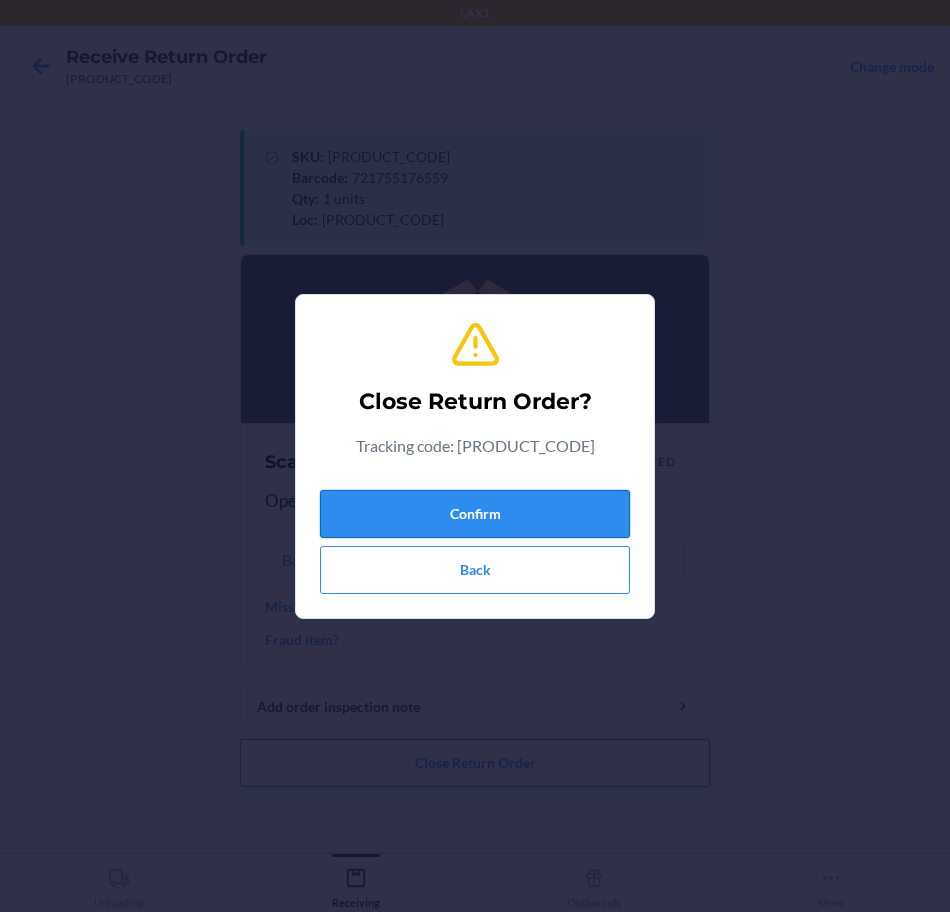 click on "Confirm" at bounding box center [475, 514] 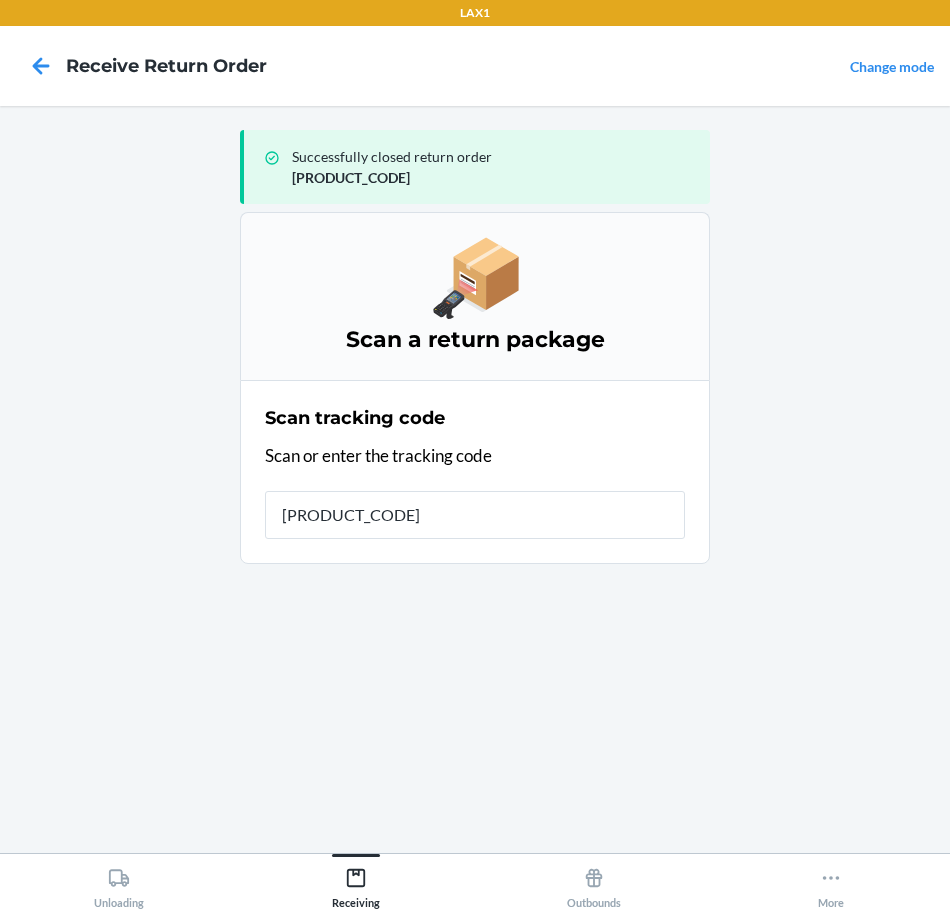type on "[PRODUCT_CODE]" 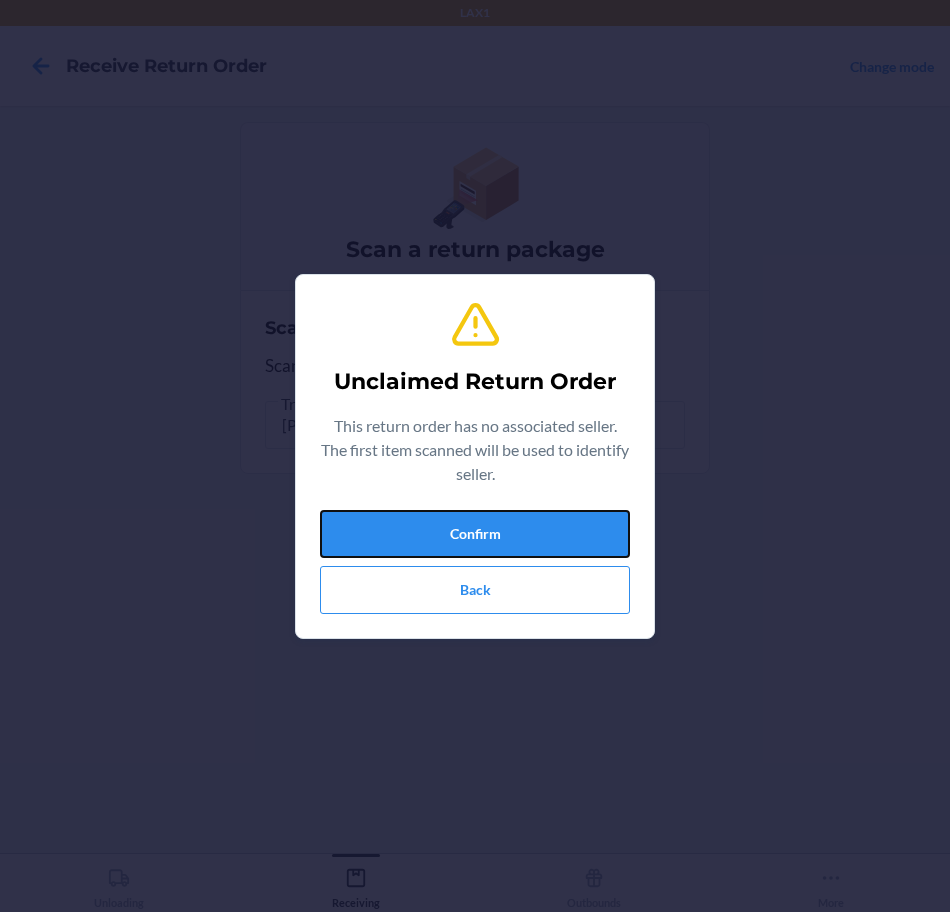 click on "Confirm" at bounding box center (475, 534) 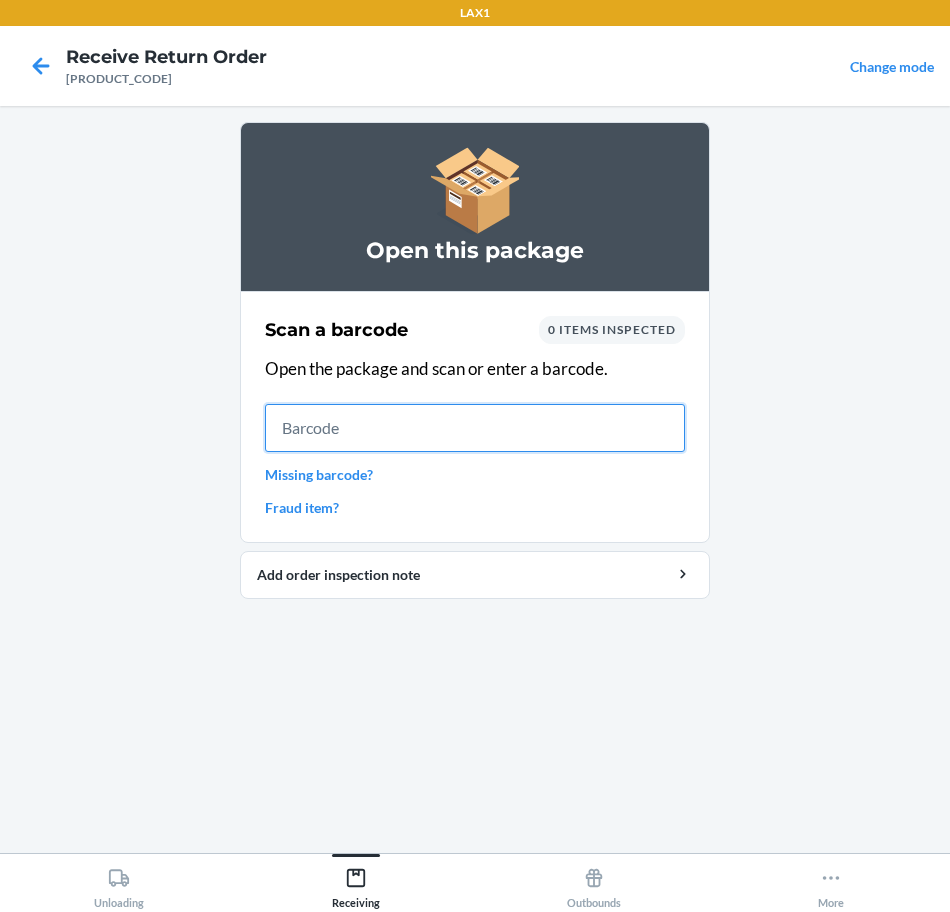 click at bounding box center (475, 428) 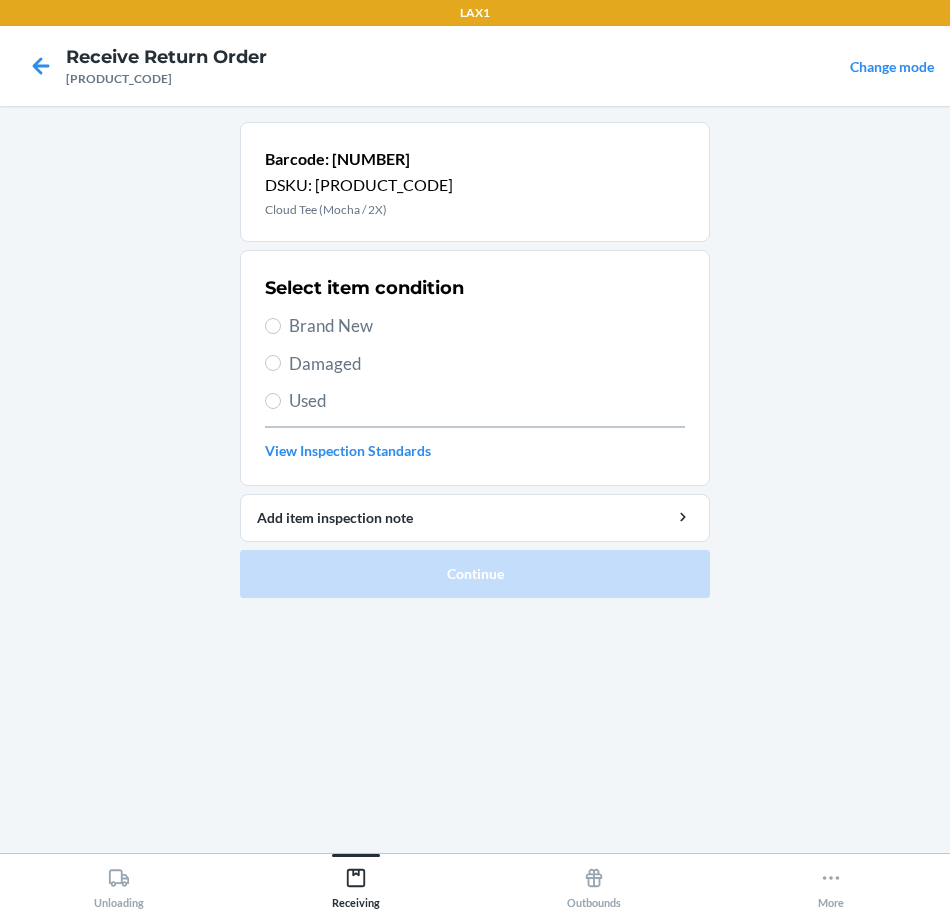 drag, startPoint x: 356, startPoint y: 322, endPoint x: 415, endPoint y: 301, distance: 62.625874 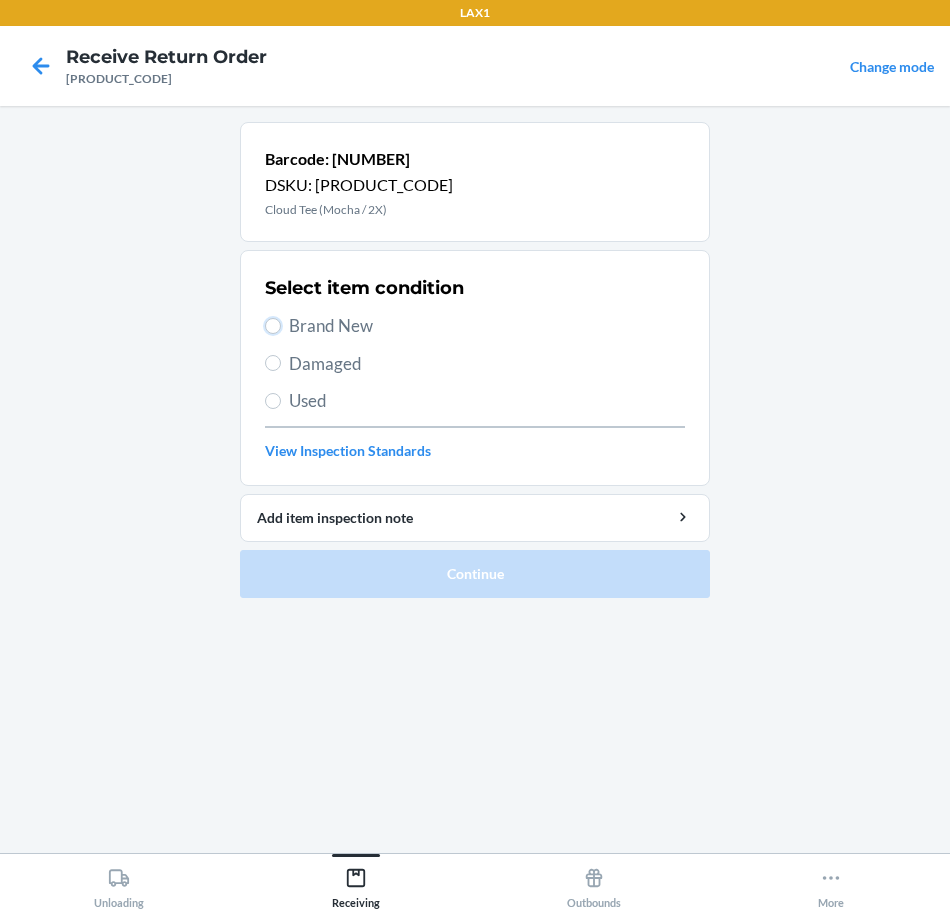 click on "Brand New" at bounding box center (273, 326) 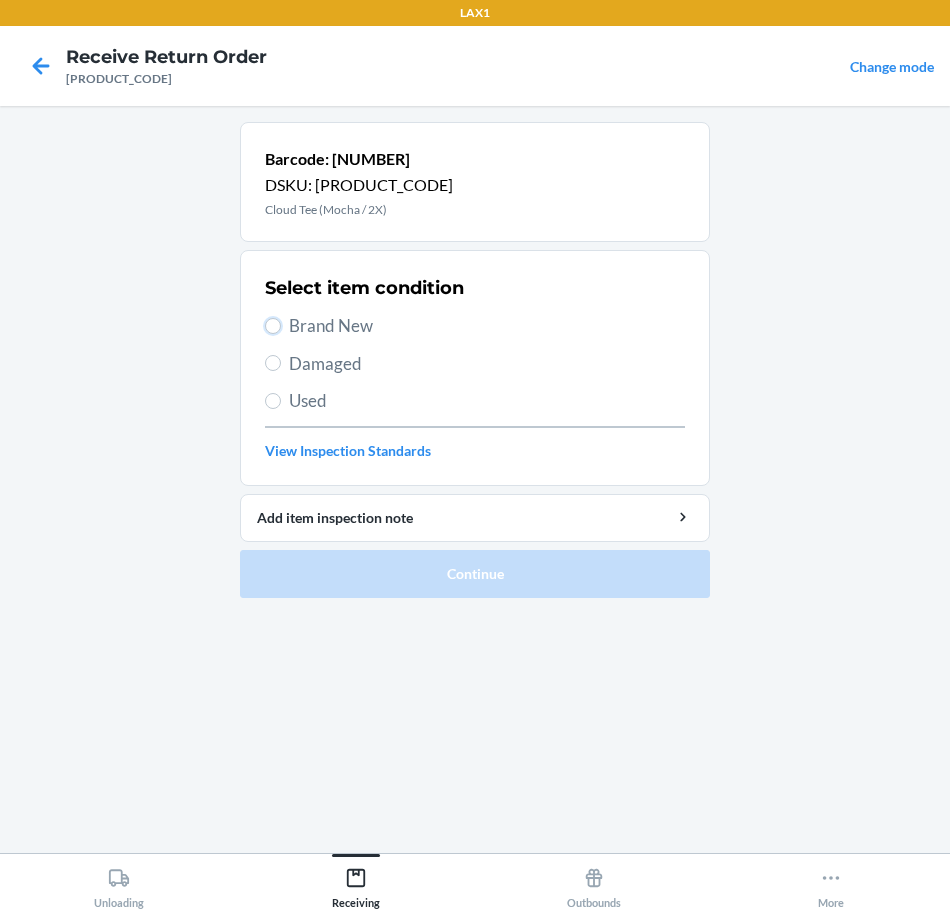 radio on "true" 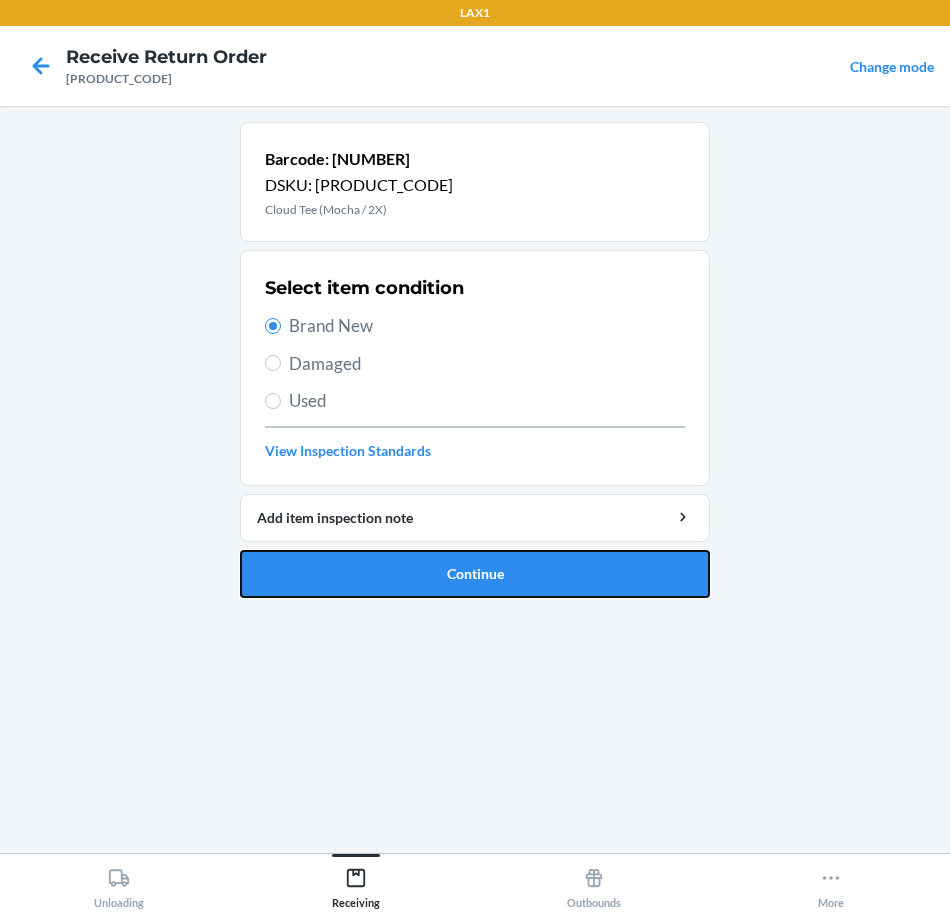 drag, startPoint x: 512, startPoint y: 563, endPoint x: 478, endPoint y: 532, distance: 46.010868 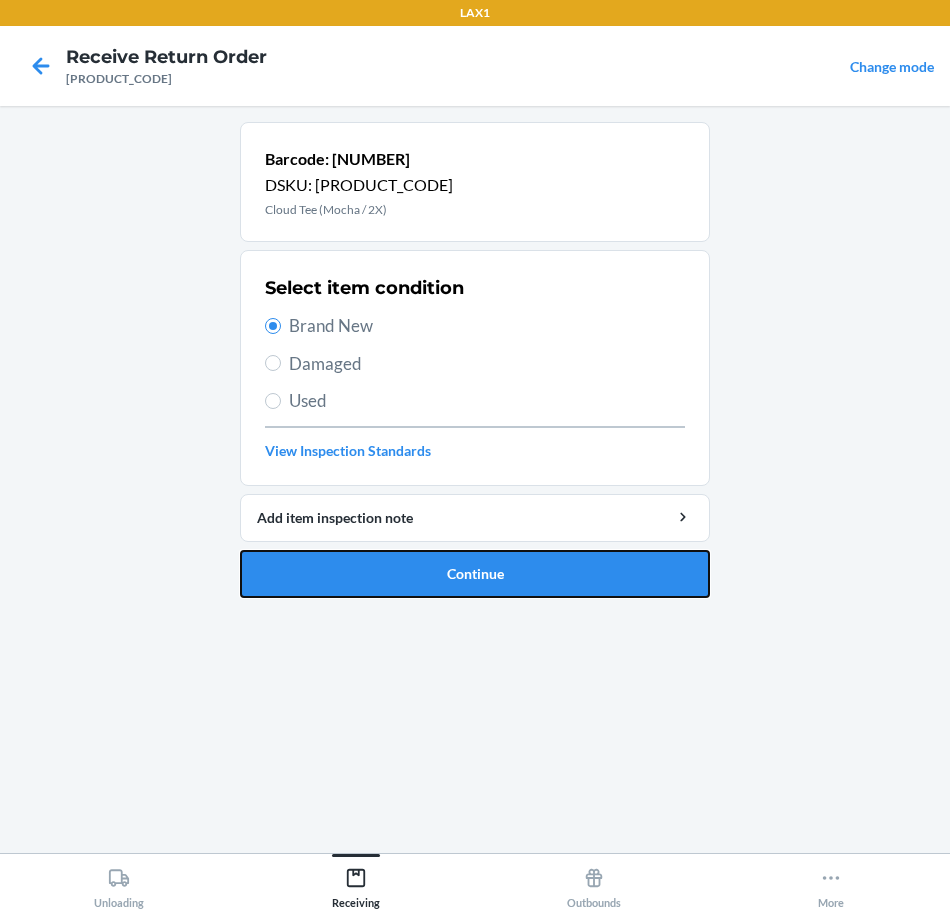 click on "Continue" at bounding box center (475, 574) 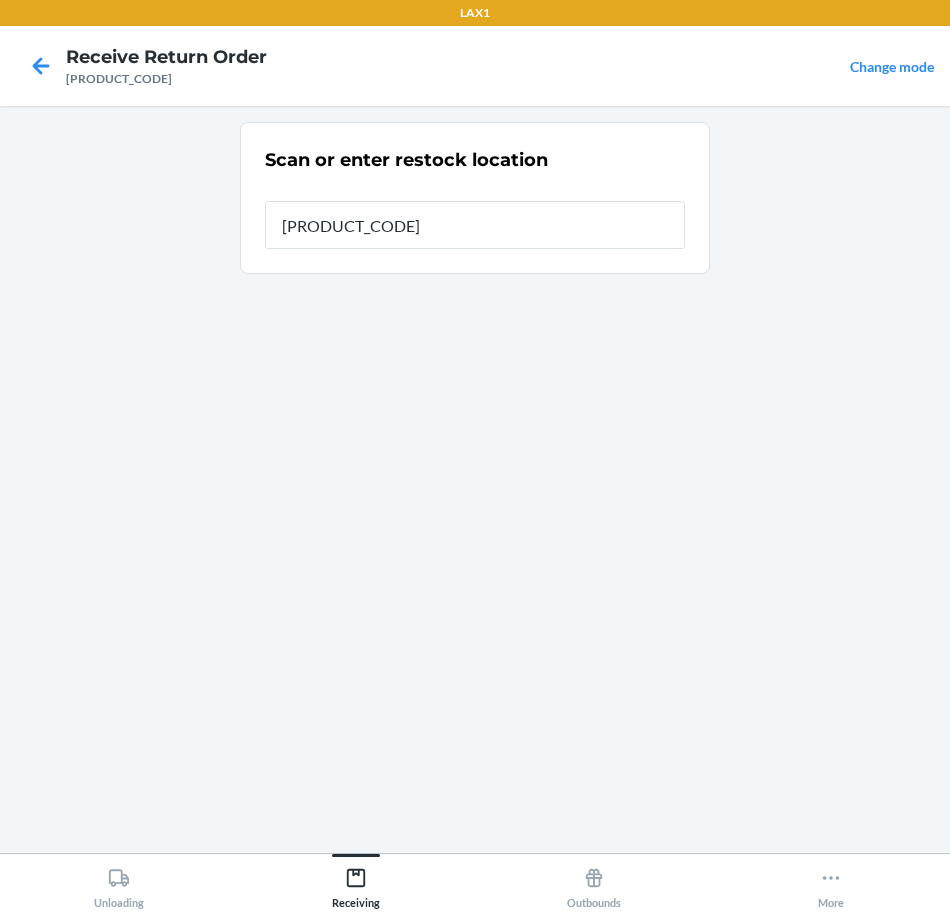 type on "[PRODUCT_CODE]" 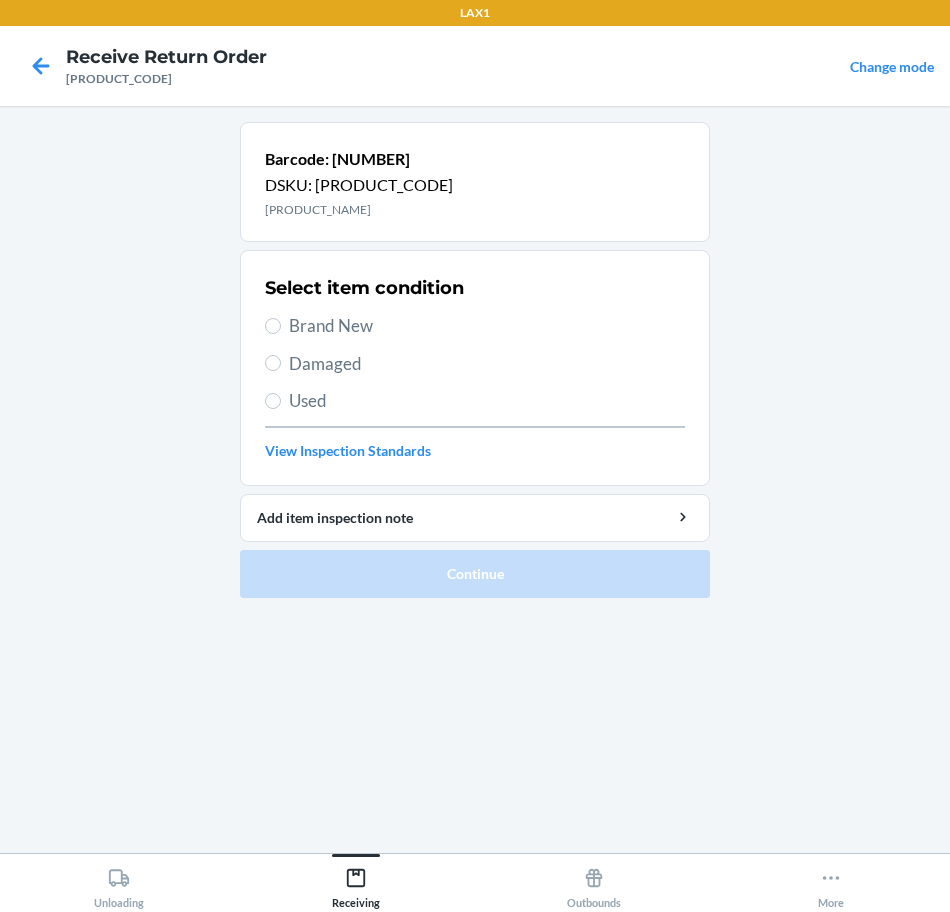 click on "Brand New" at bounding box center (487, 326) 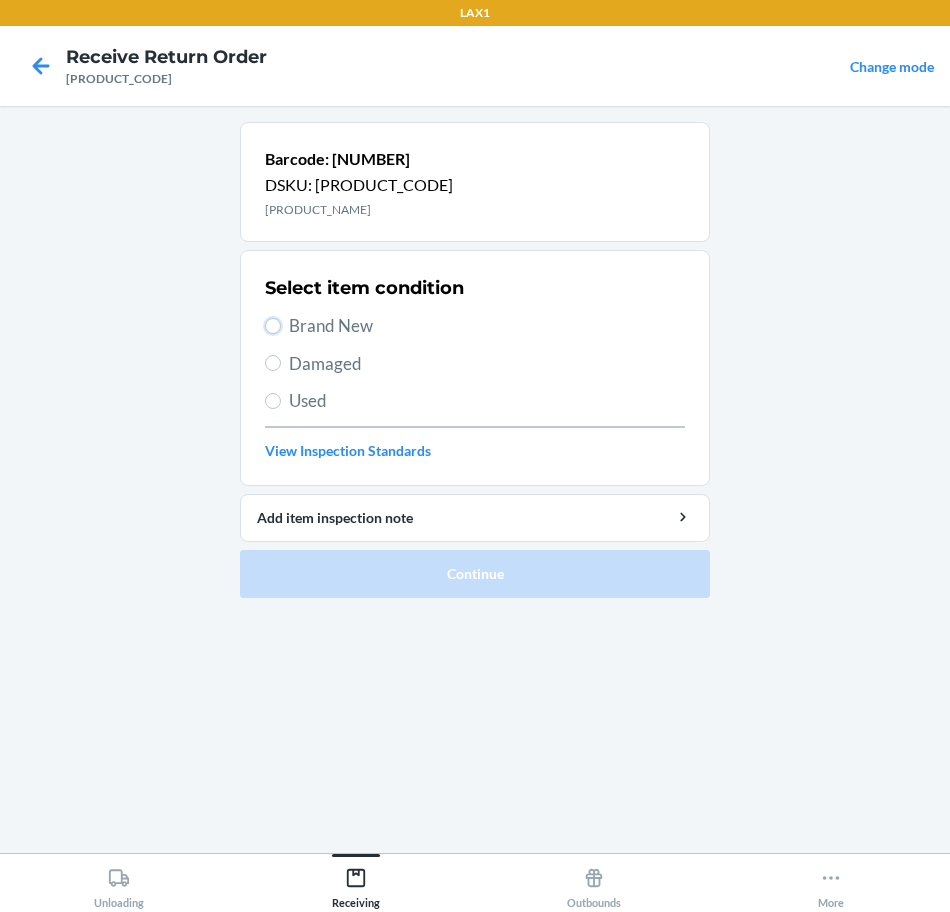 click on "Brand New" at bounding box center (273, 326) 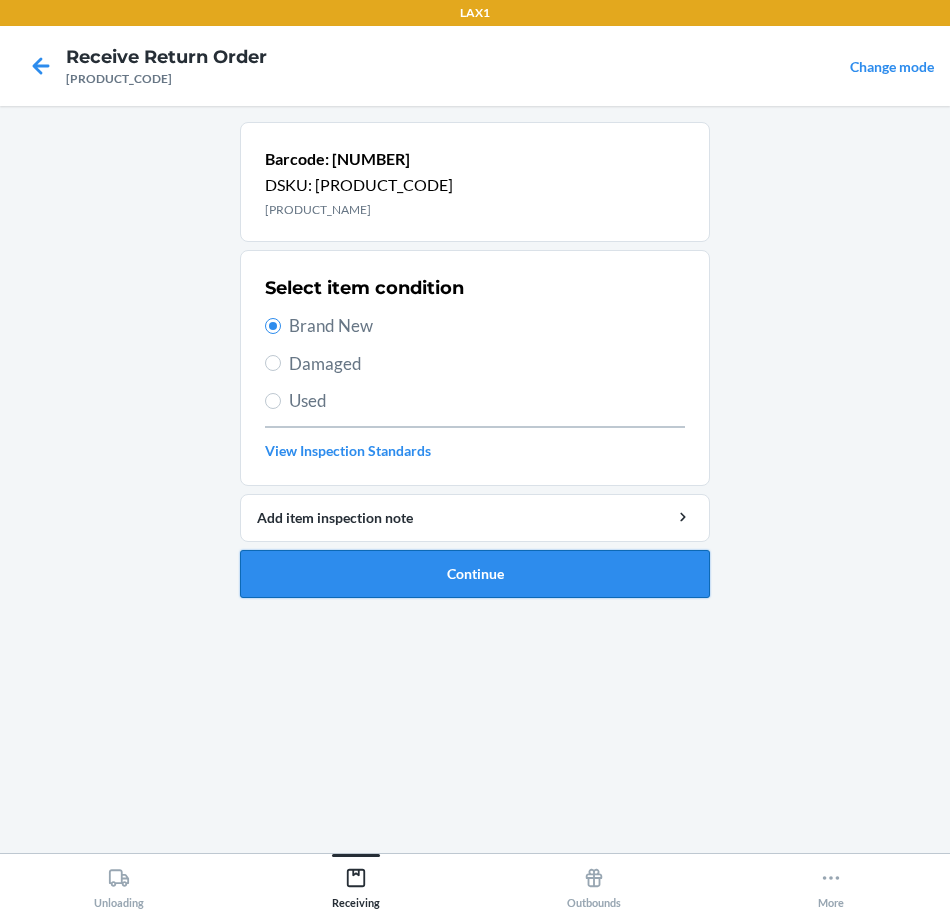 click on "Continue" at bounding box center (475, 574) 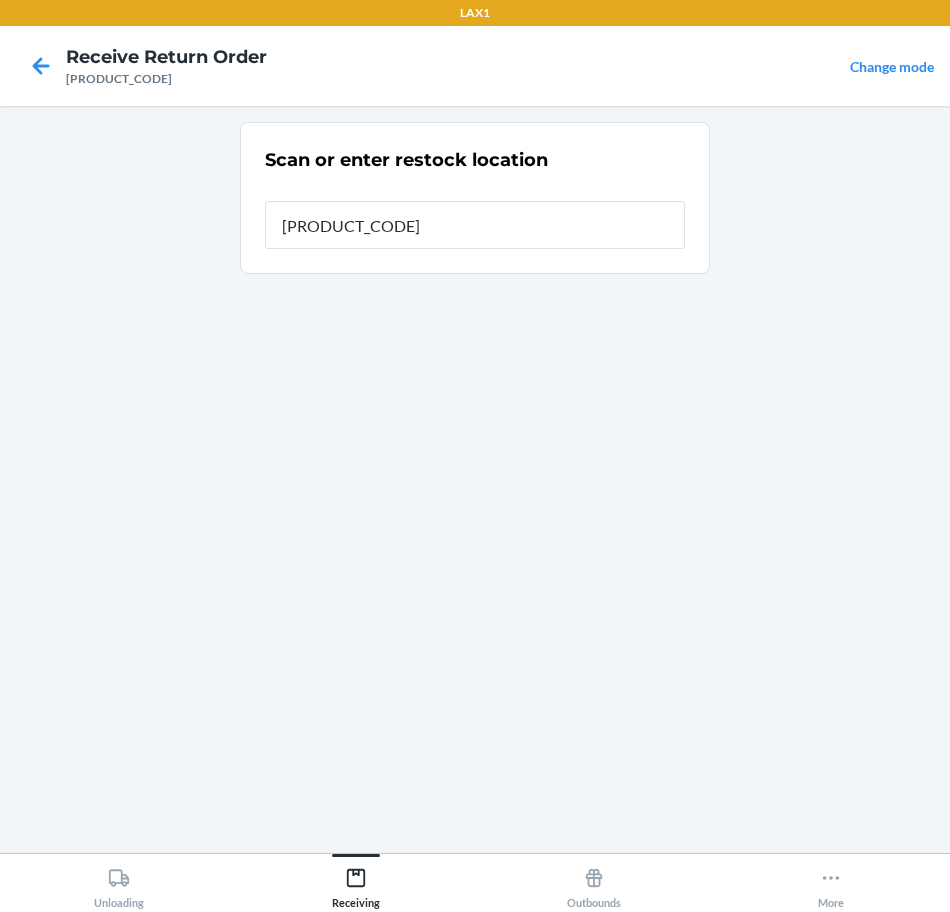 type on "[PRODUCT_CODE]" 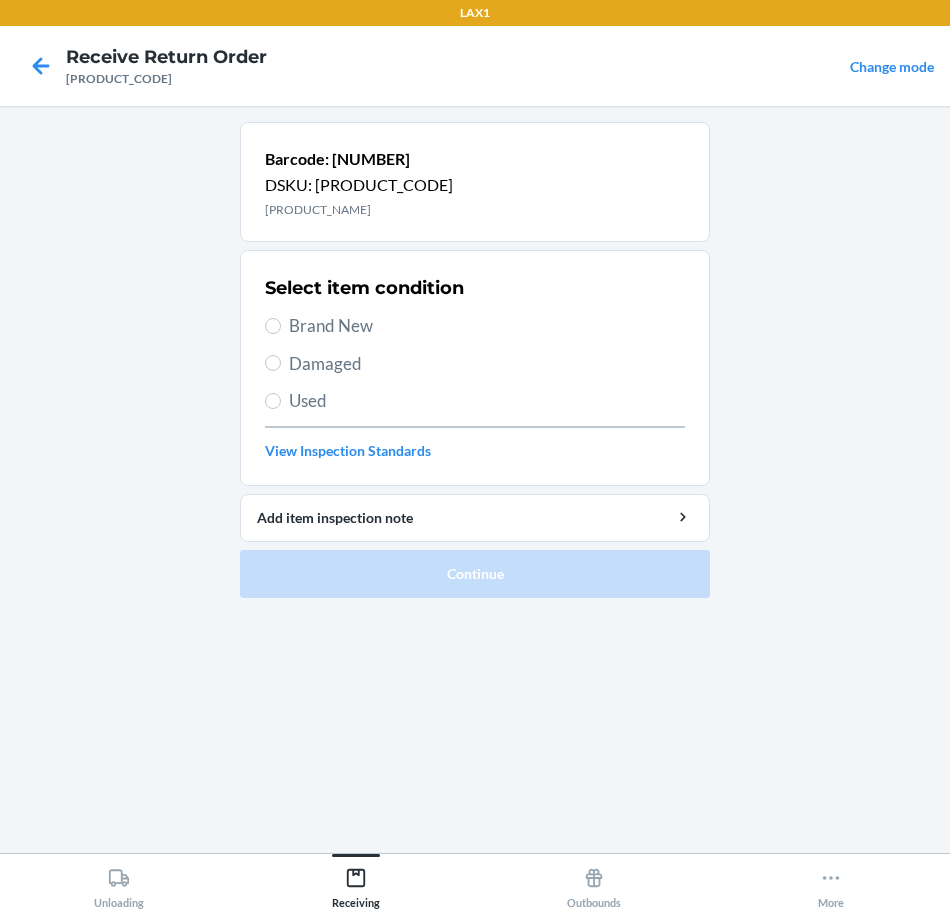 click on "Used" at bounding box center (487, 401) 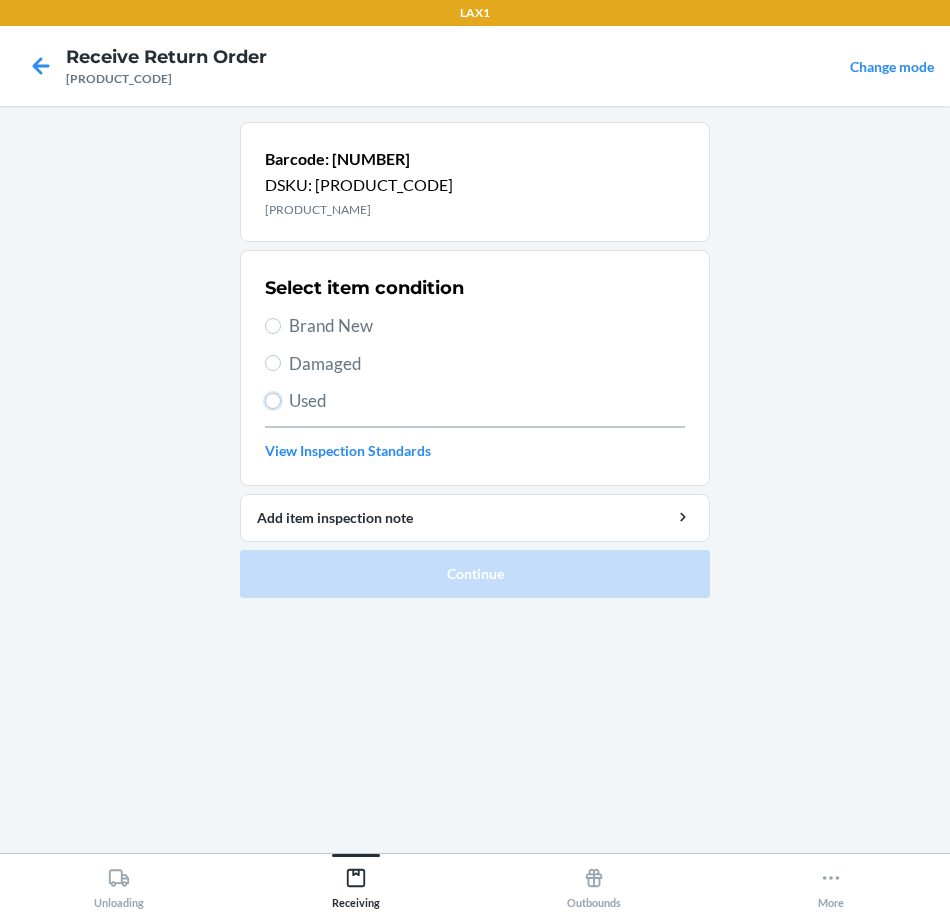 click on "Used" at bounding box center (273, 401) 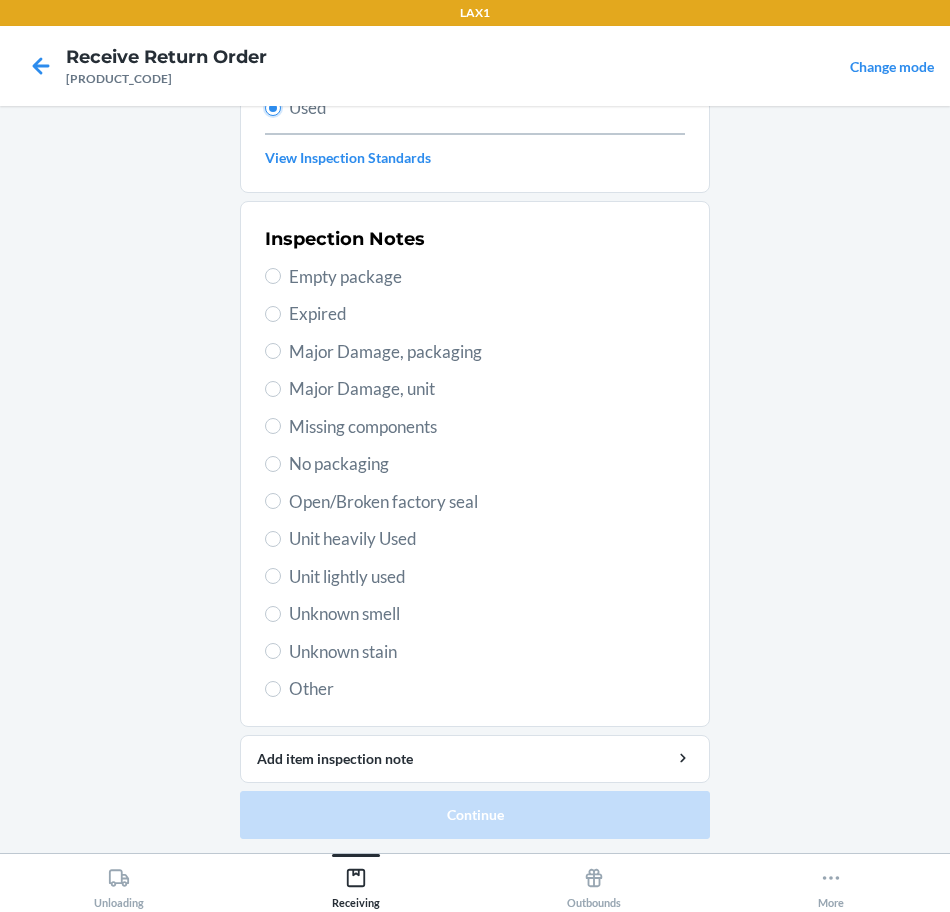 scroll, scrollTop: 295, scrollLeft: 0, axis: vertical 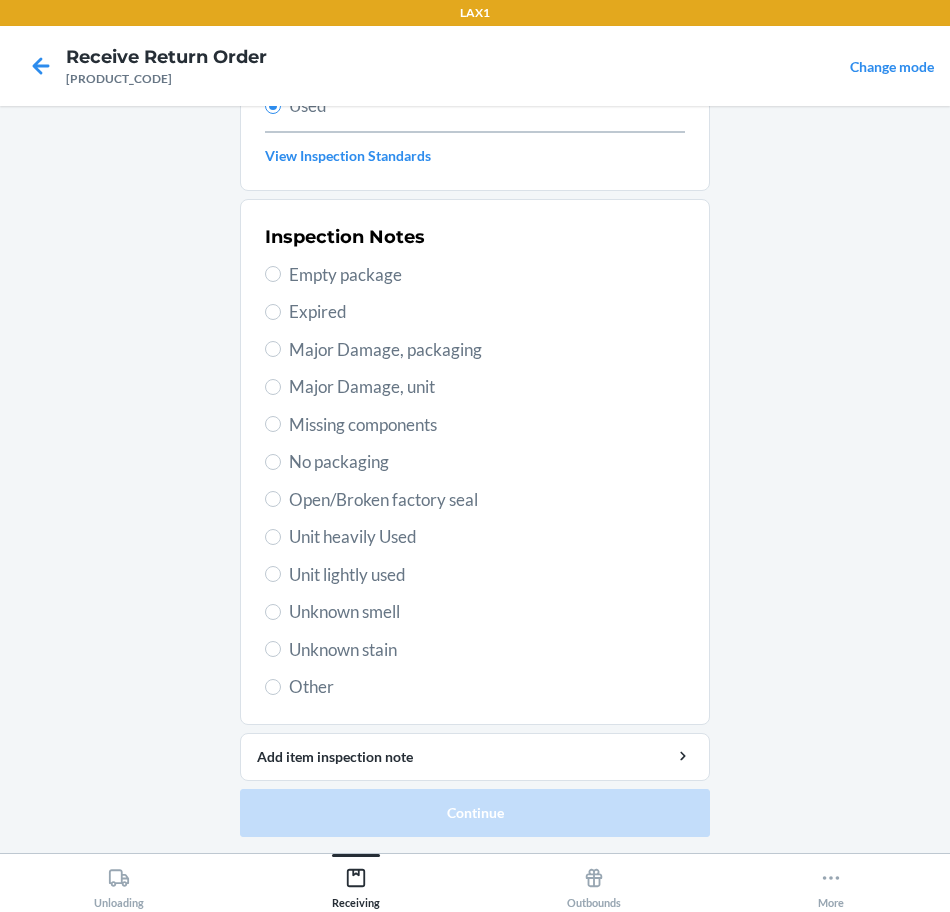 click on "Unit heavily Used" at bounding box center [487, 537] 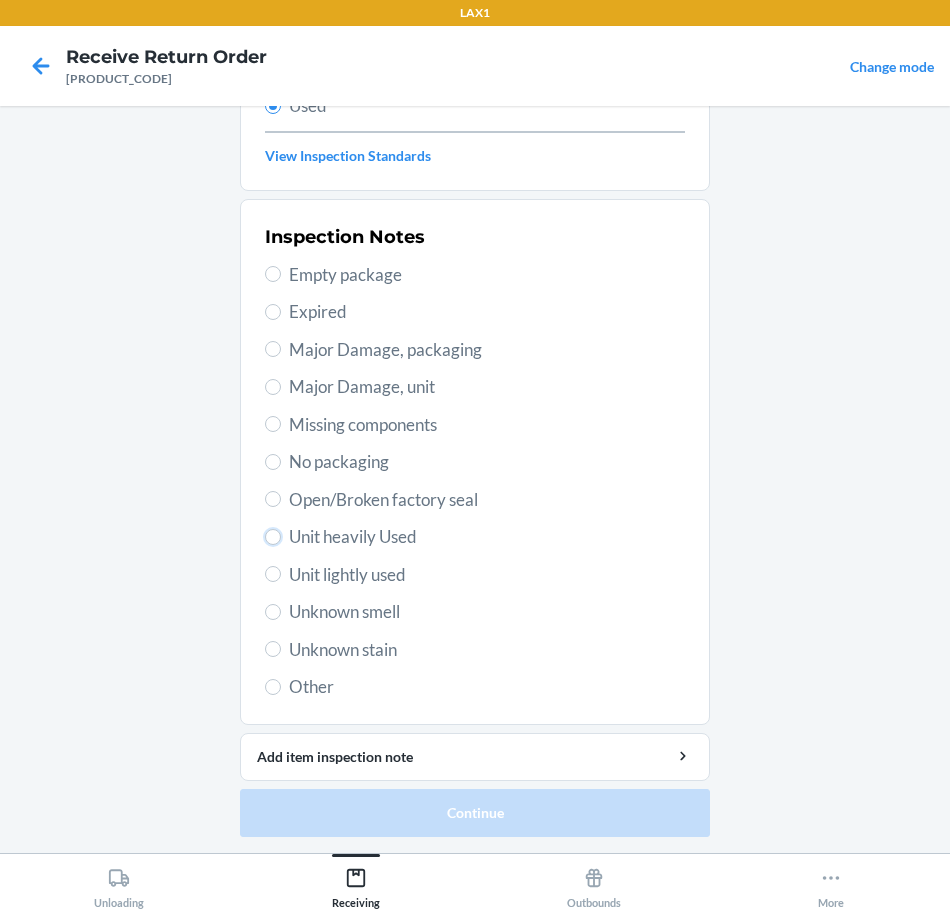 click on "Unit heavily Used" at bounding box center (273, 537) 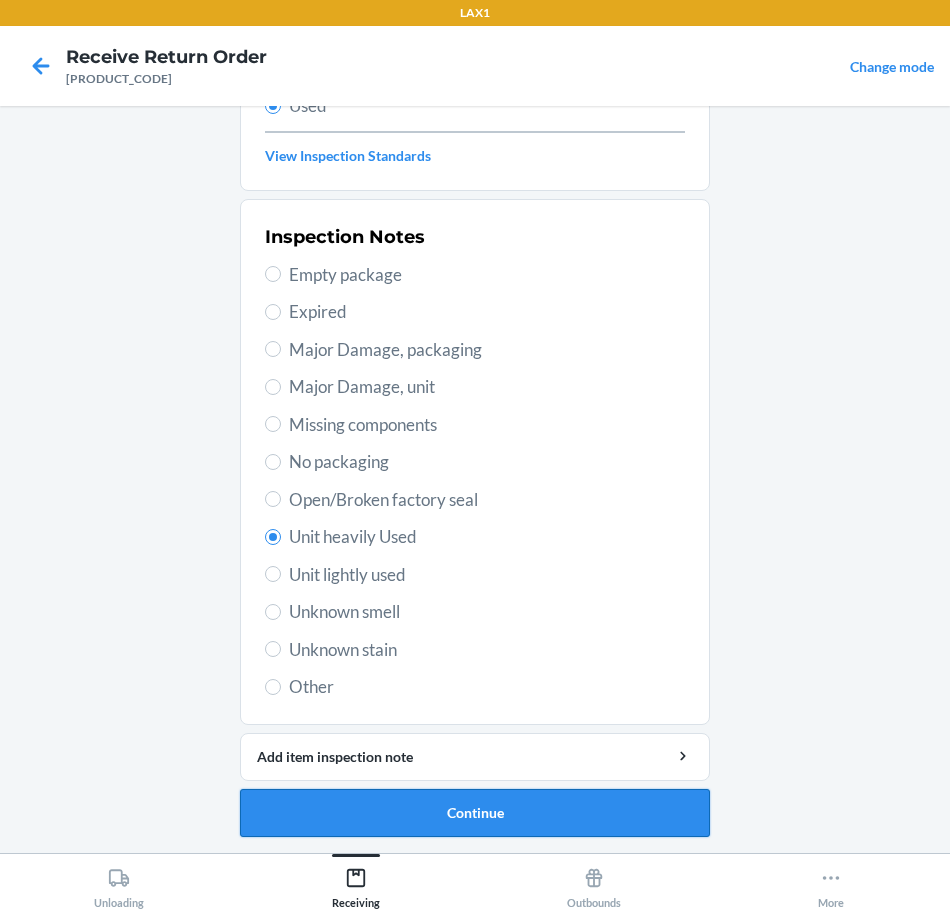 click on "Continue" at bounding box center [475, 813] 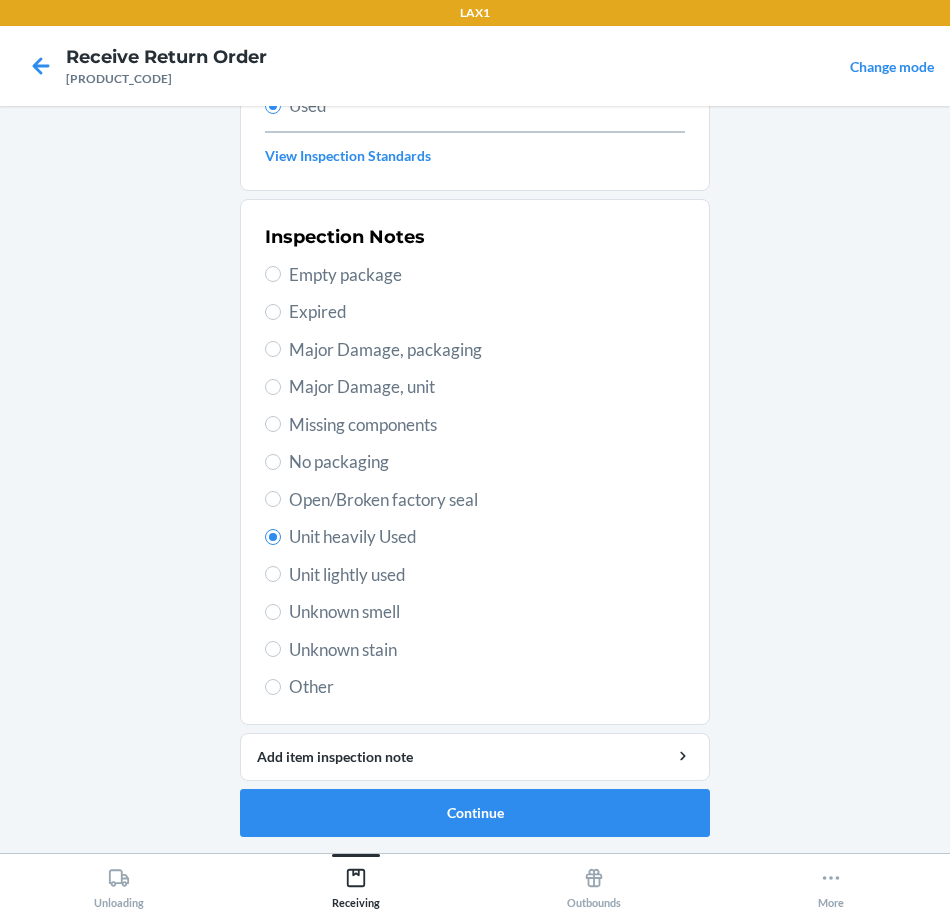 scroll, scrollTop: 0, scrollLeft: 0, axis: both 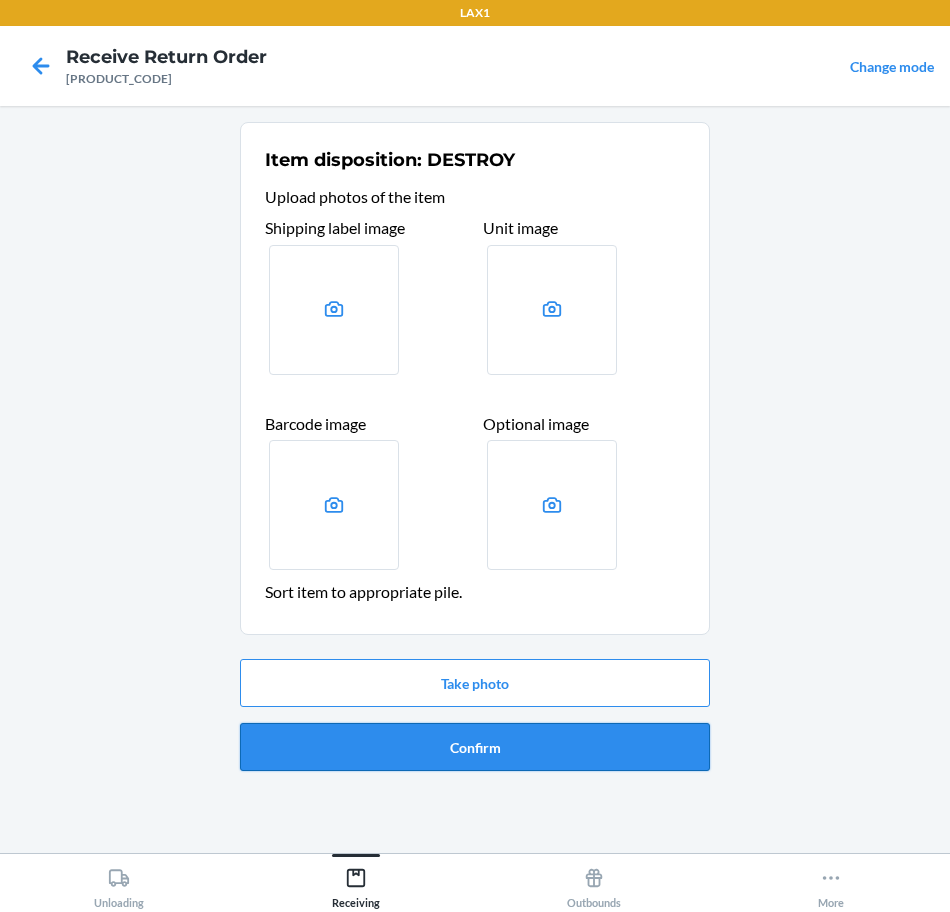 click on "Confirm" at bounding box center (475, 747) 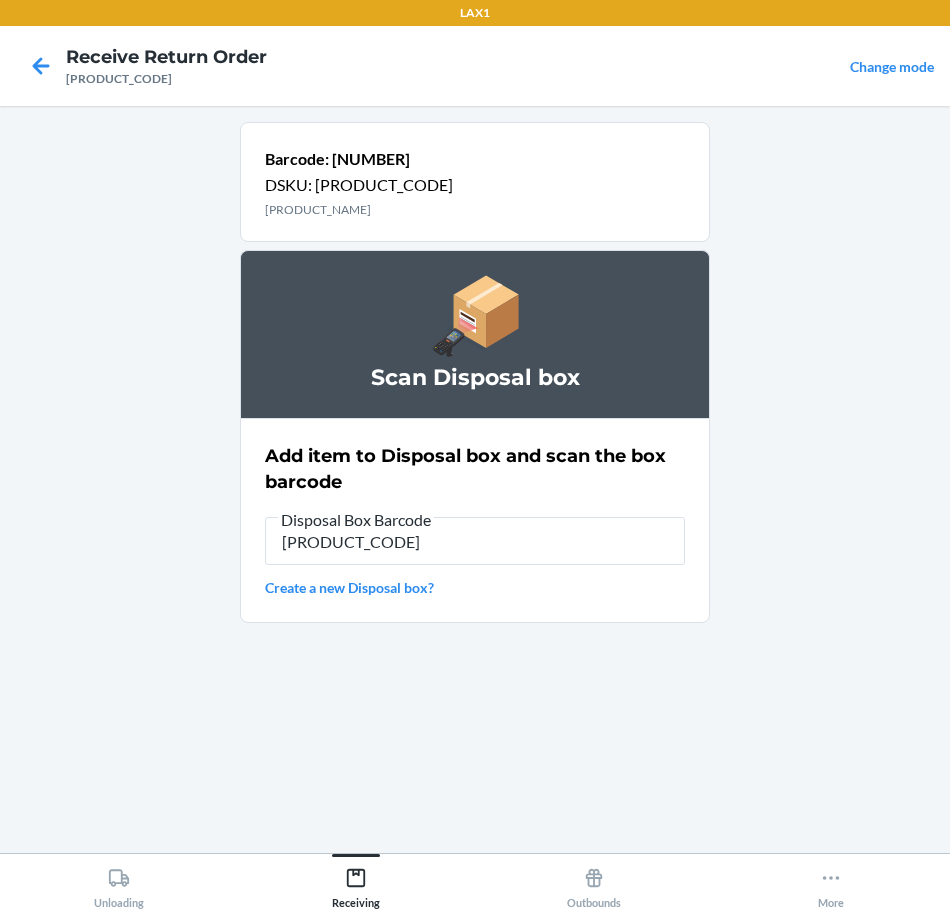 type on "[PRODUCT_CODE]" 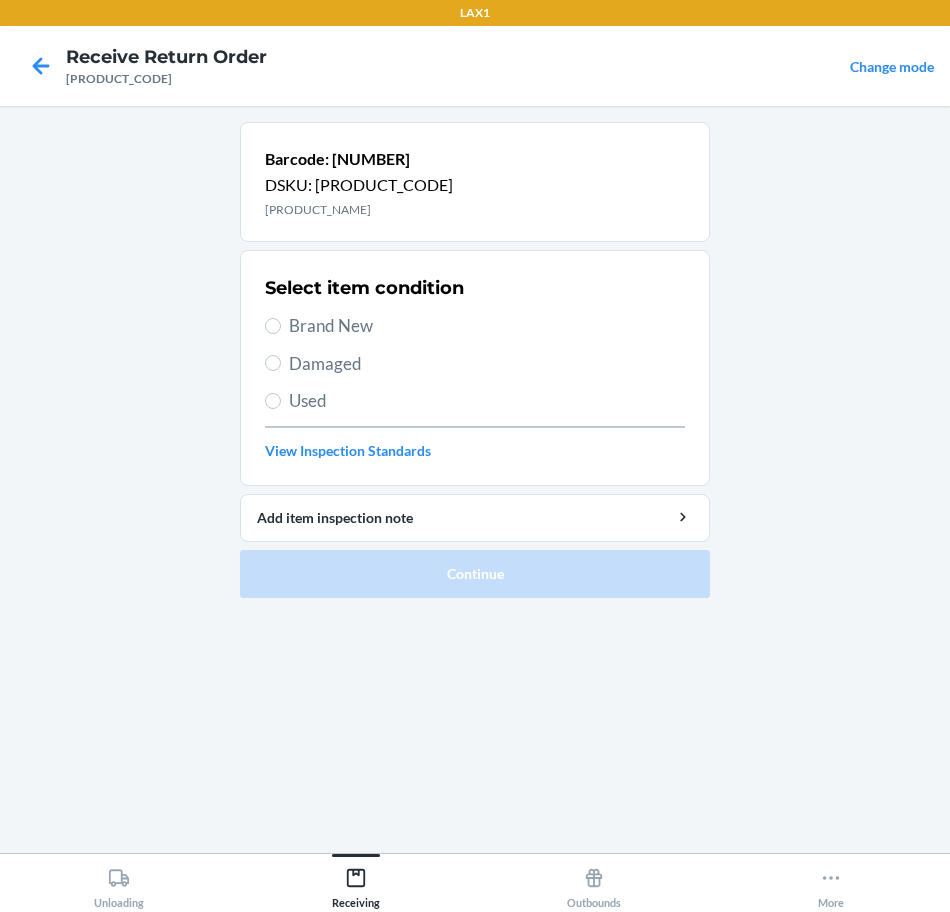 click on "Brand New" at bounding box center (487, 326) 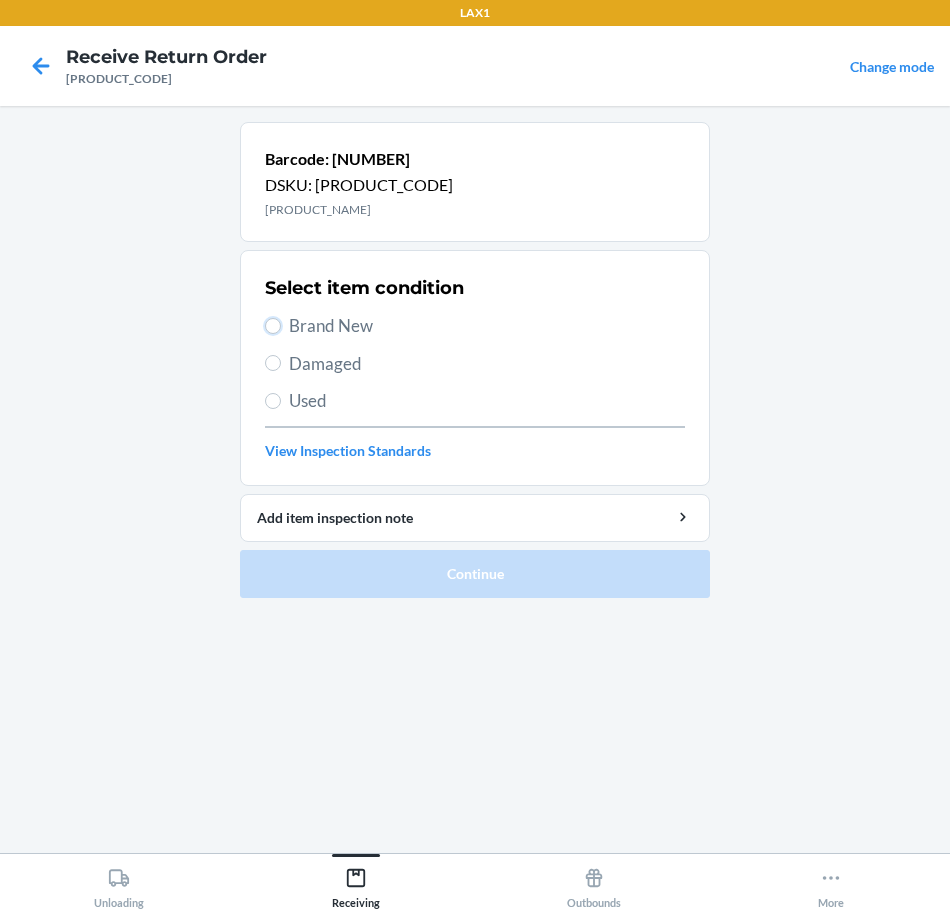 click on "Brand New" at bounding box center [273, 326] 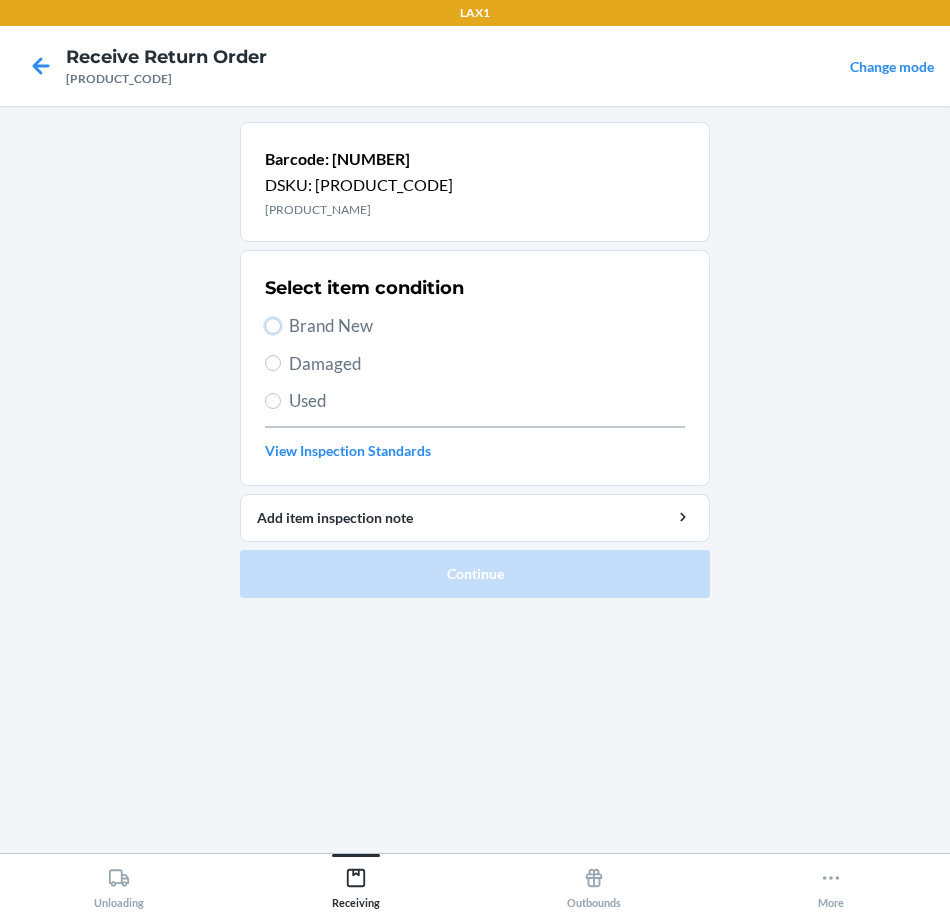 radio on "true" 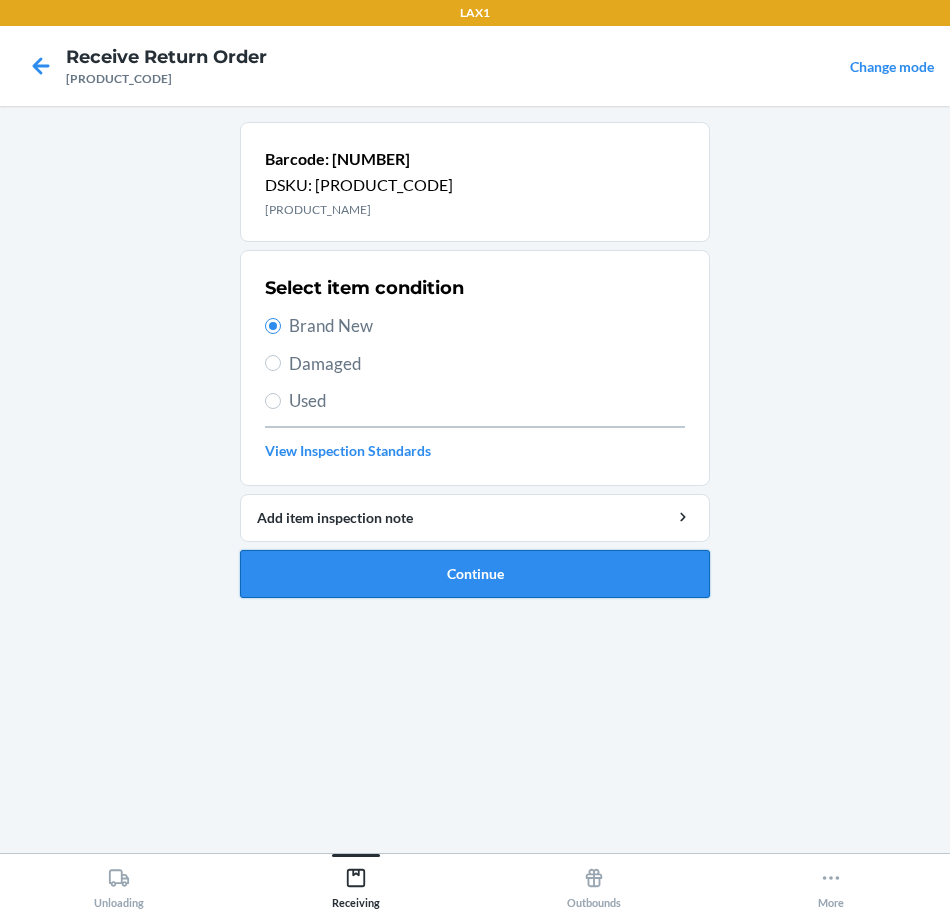 click on "Continue" at bounding box center (475, 574) 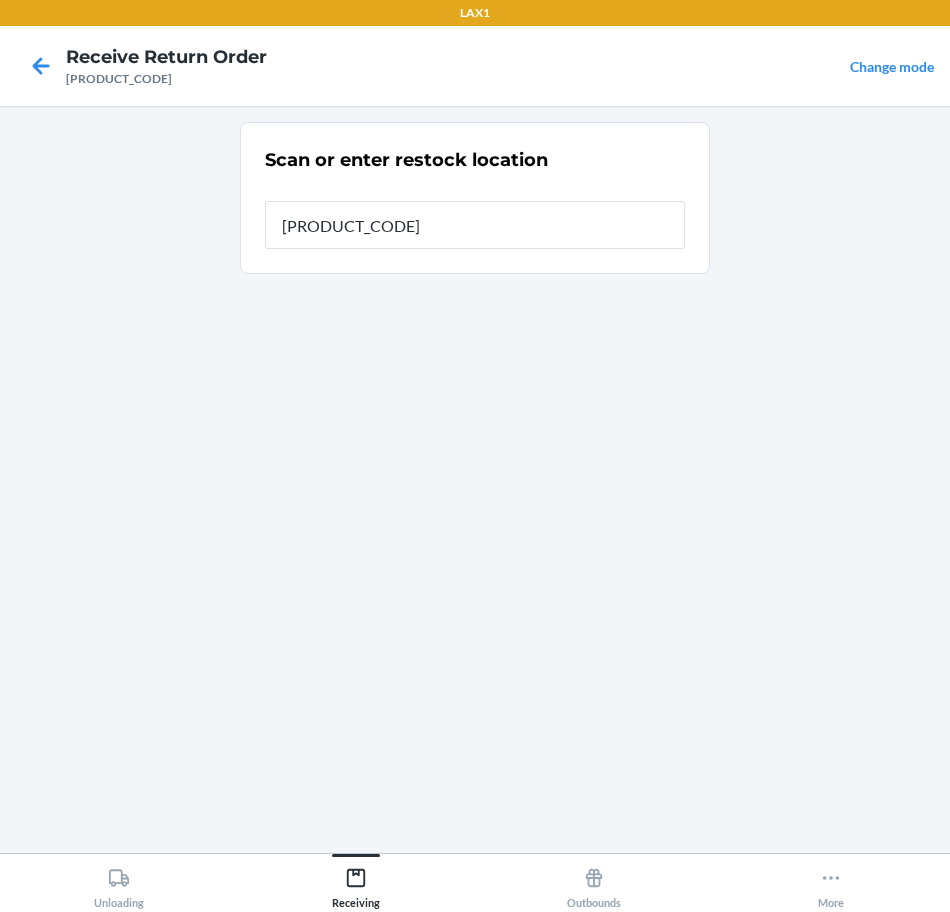 type on "[PRODUCT_CODE]" 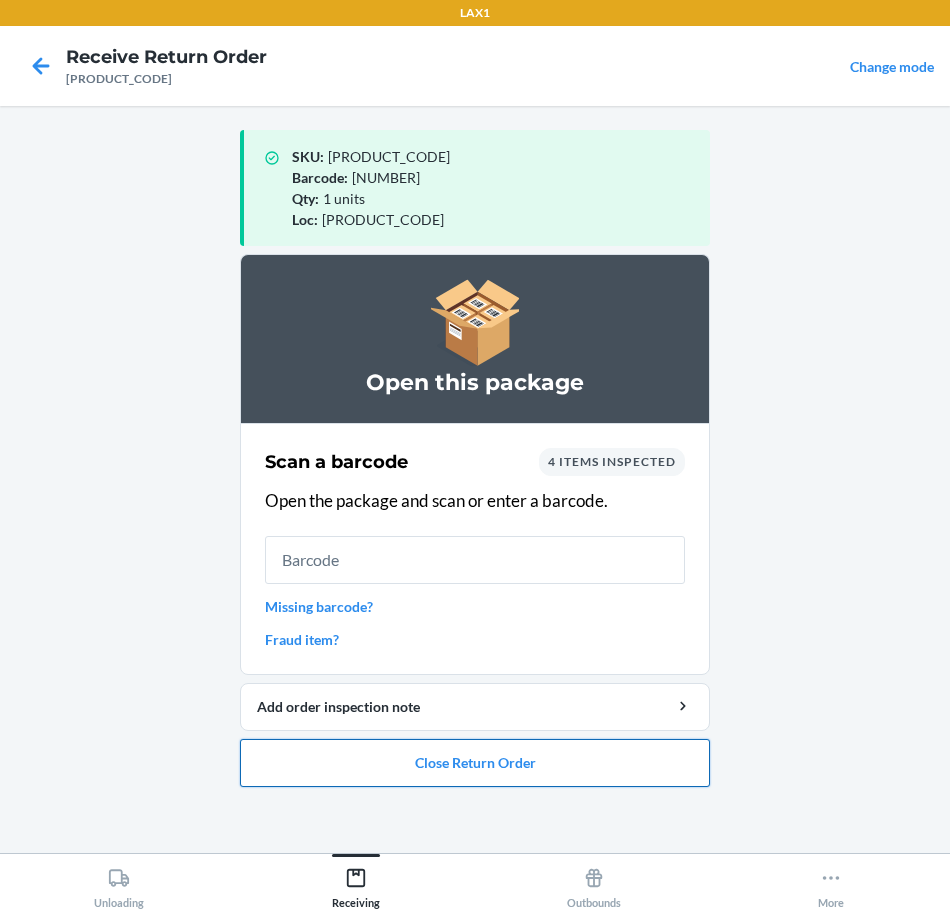 click on "Close Return Order" at bounding box center [475, 763] 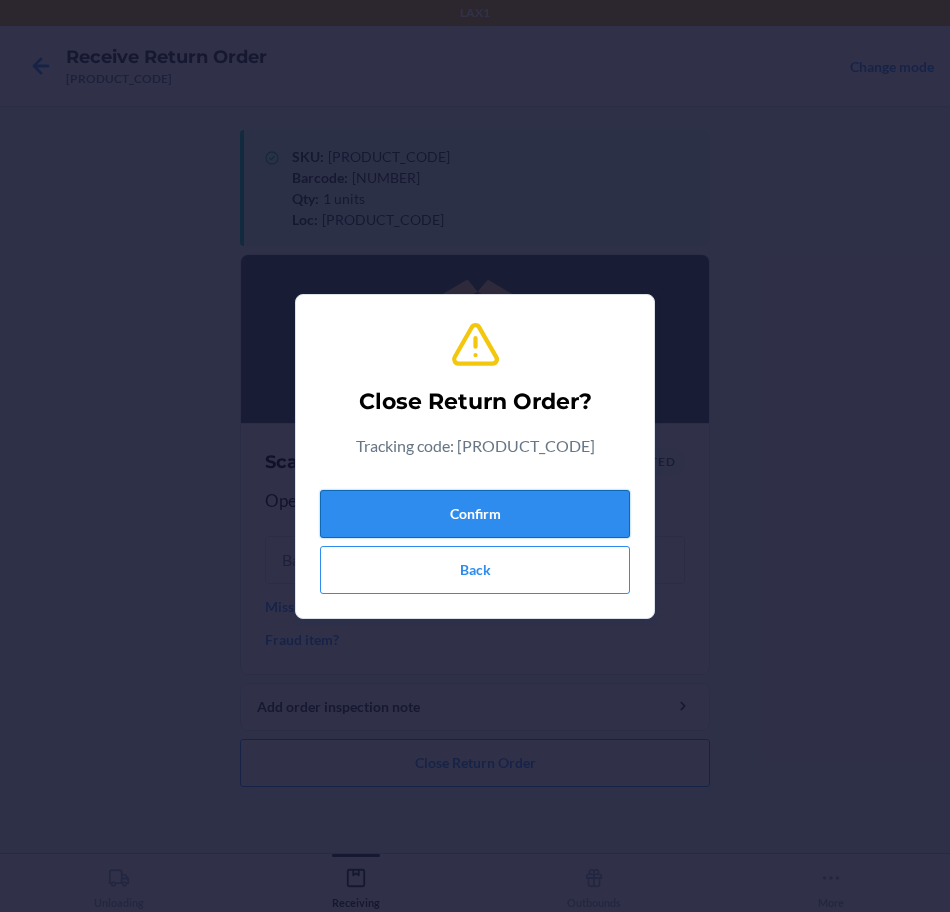 click on "Confirm" at bounding box center [475, 514] 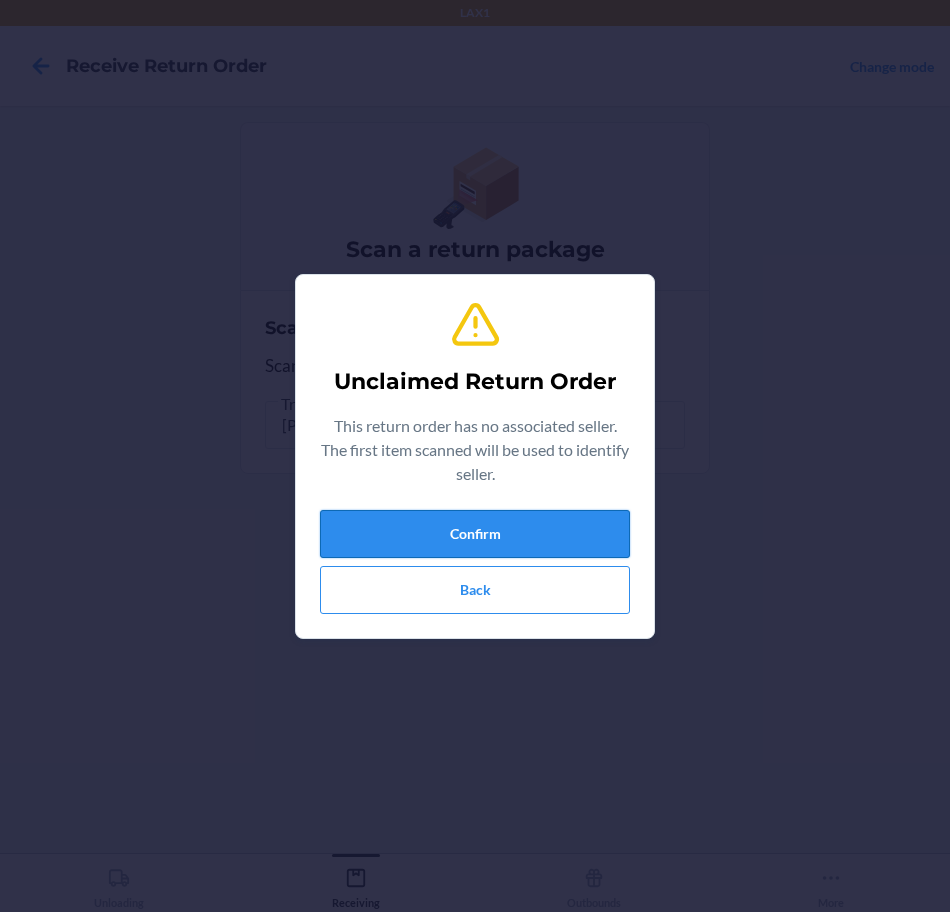 click on "Confirm" at bounding box center (475, 534) 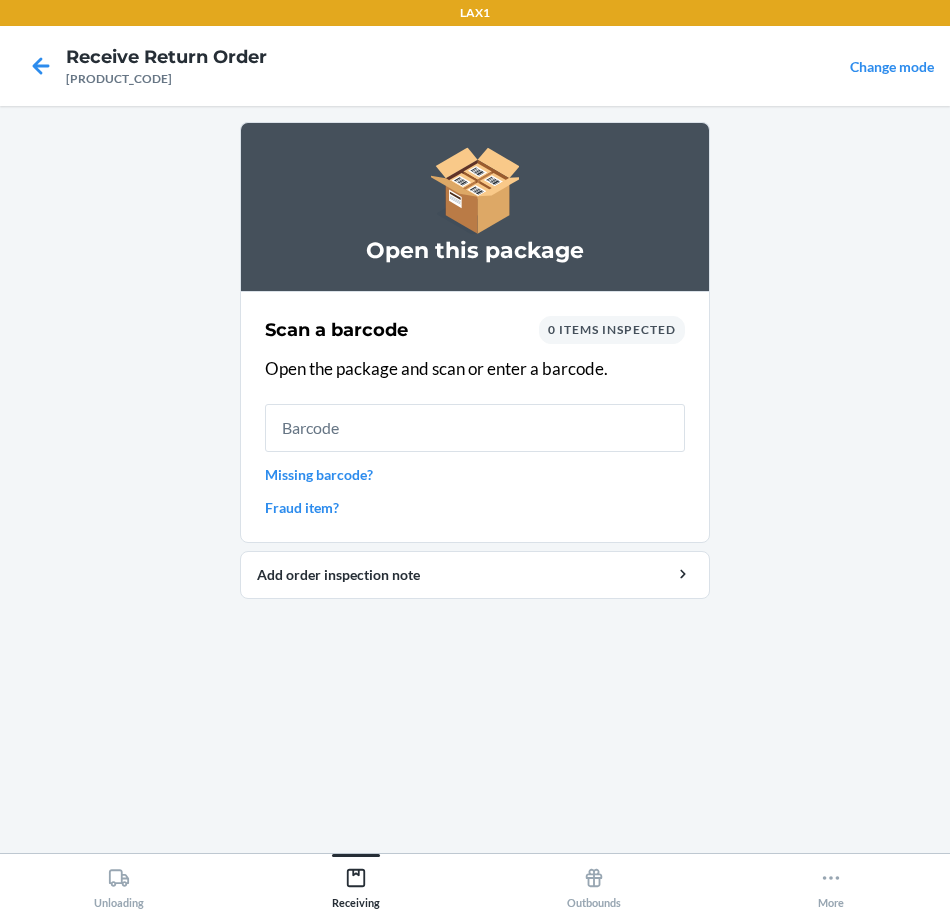 click on "Missing barcode?" at bounding box center [475, 474] 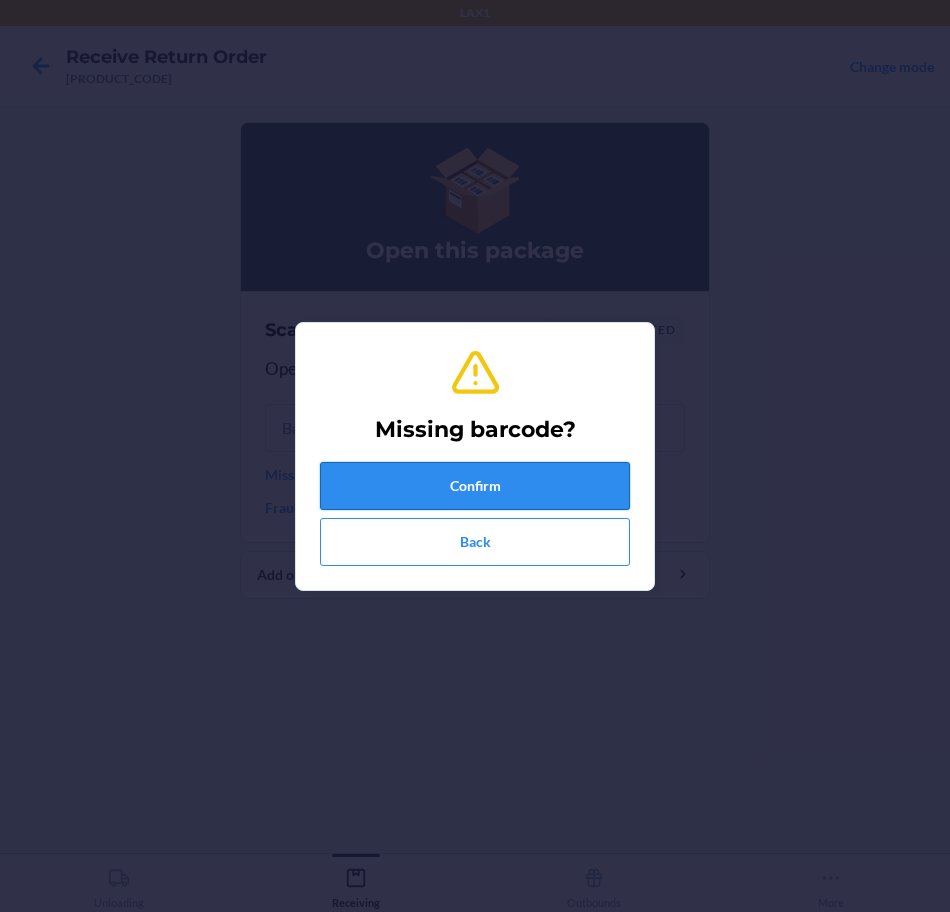 click on "Confirm" at bounding box center [475, 486] 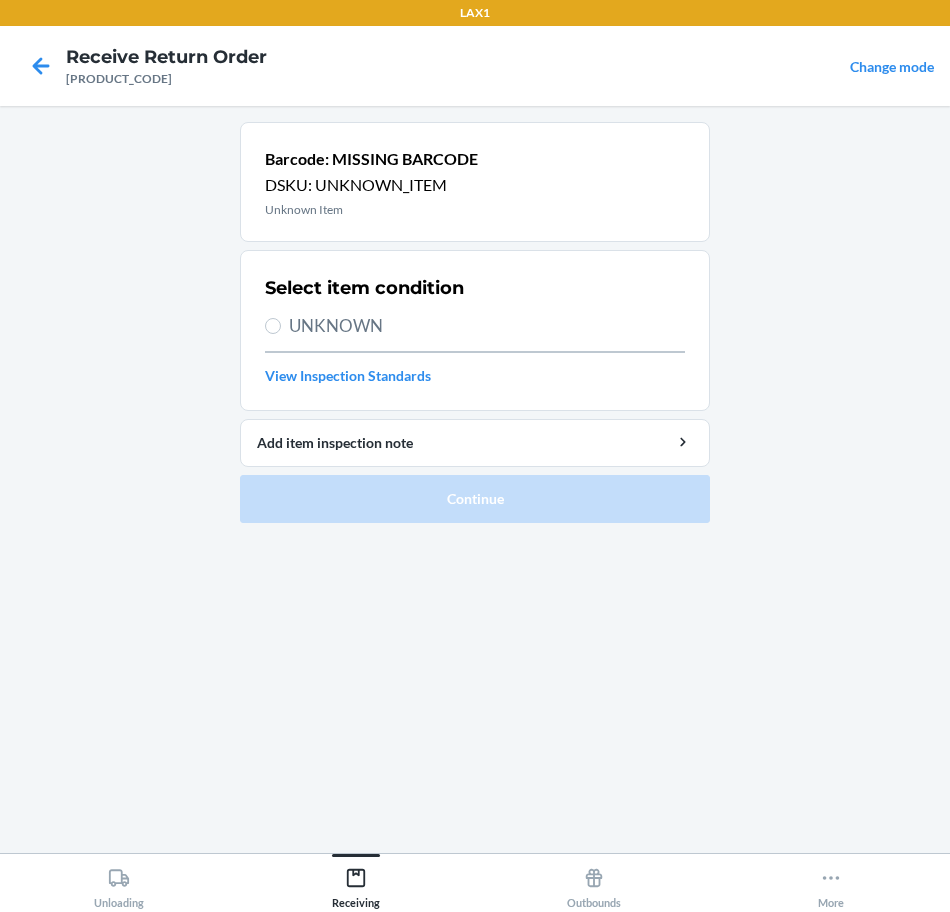 click on "UNKNOWN" at bounding box center (487, 326) 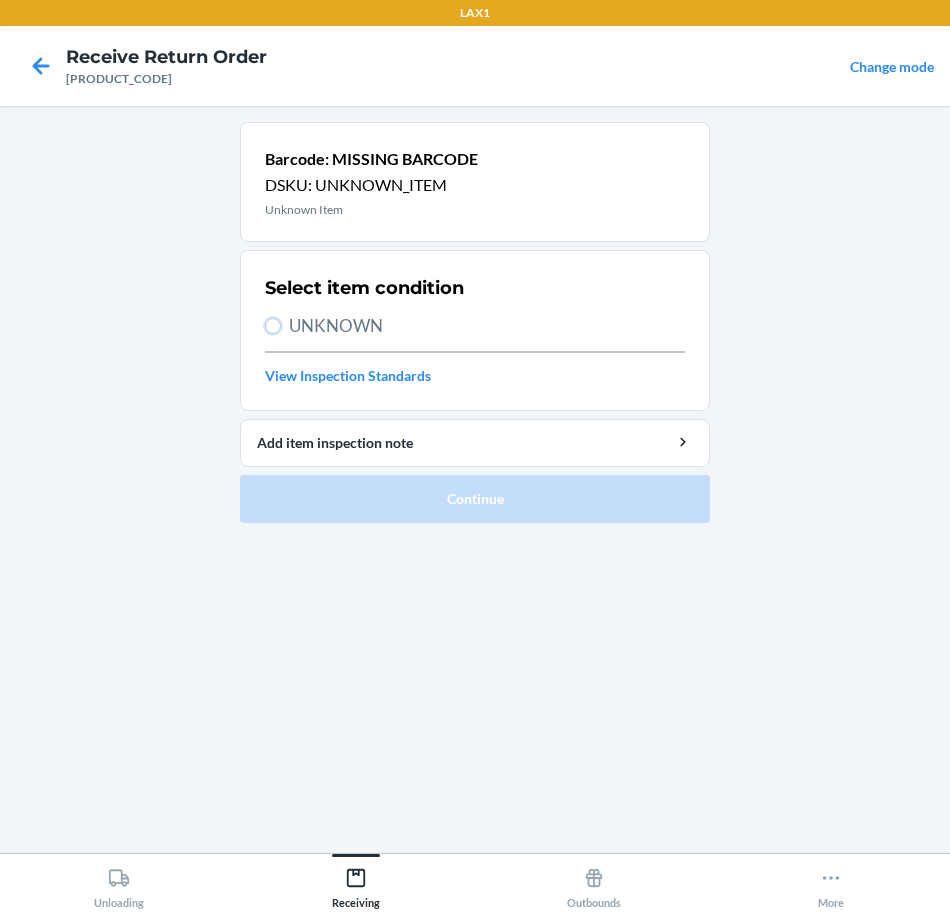 click on "UNKNOWN" at bounding box center [273, 326] 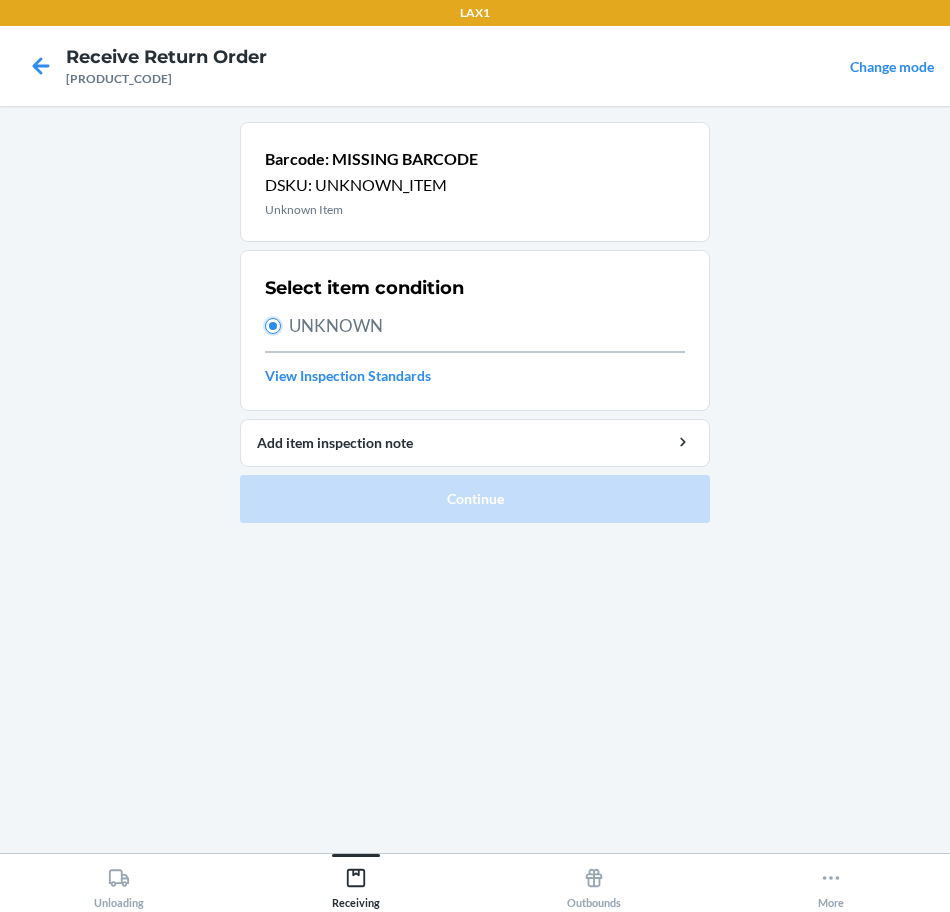 radio on "true" 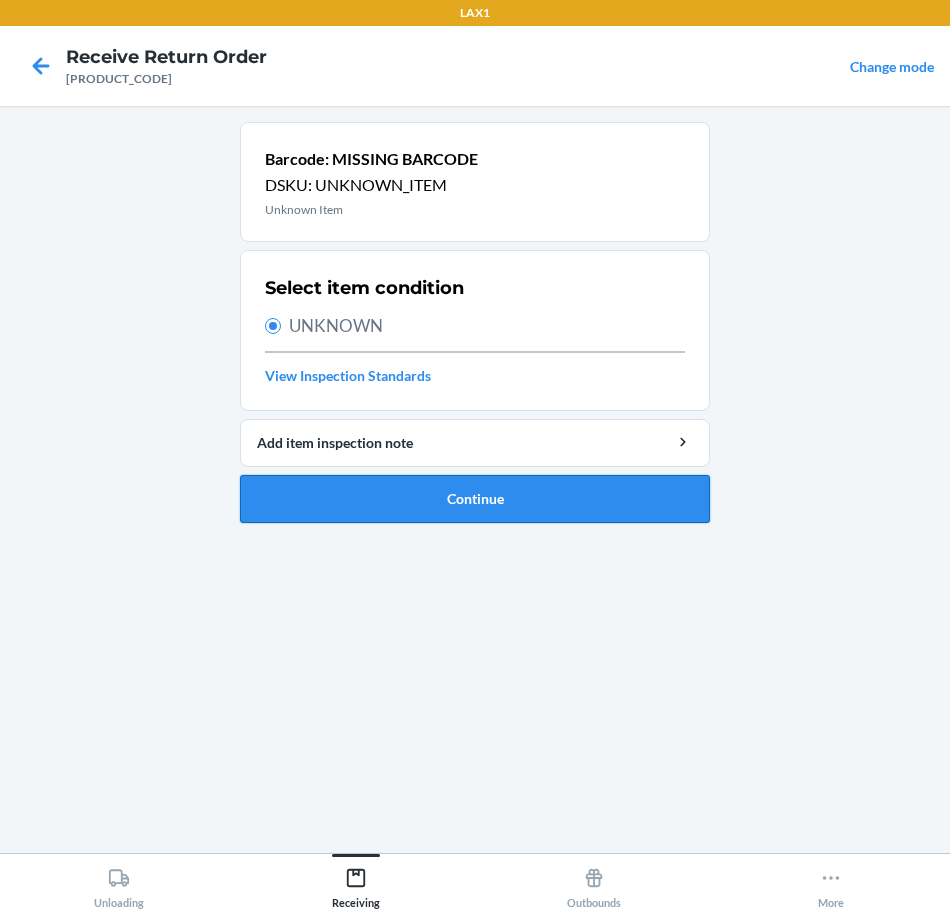 click on "Continue" at bounding box center [475, 499] 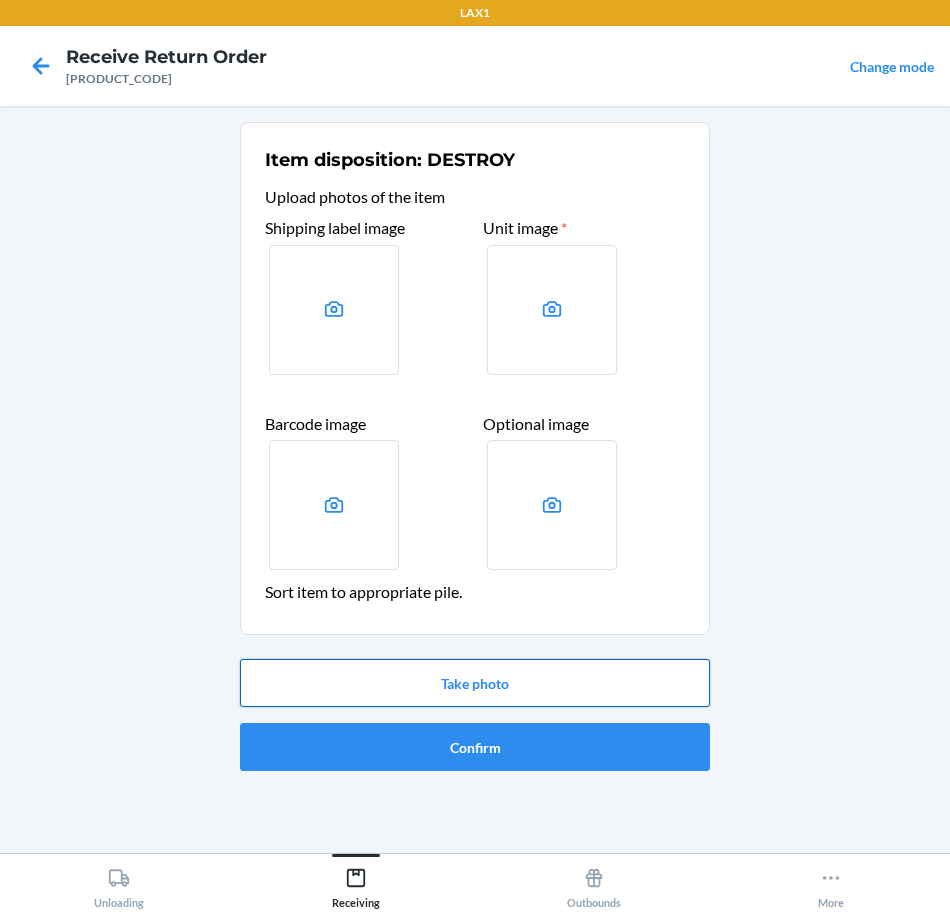 click on "Take photo" at bounding box center (475, 683) 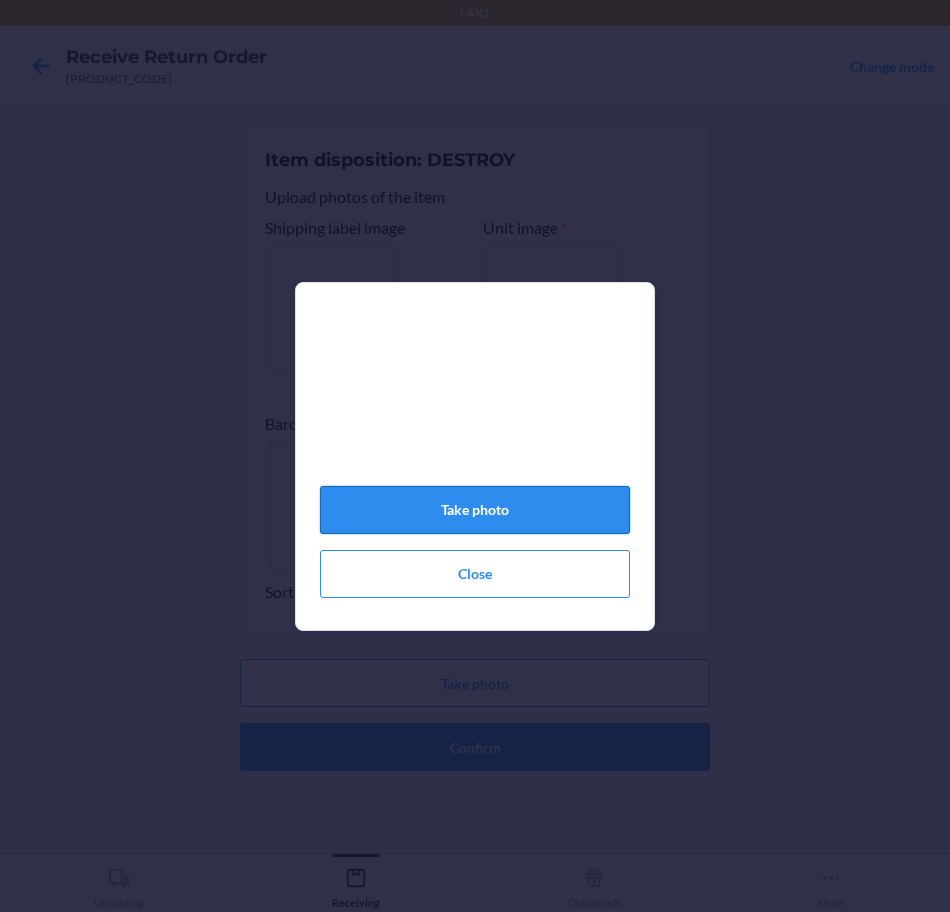 click on "Take photo" 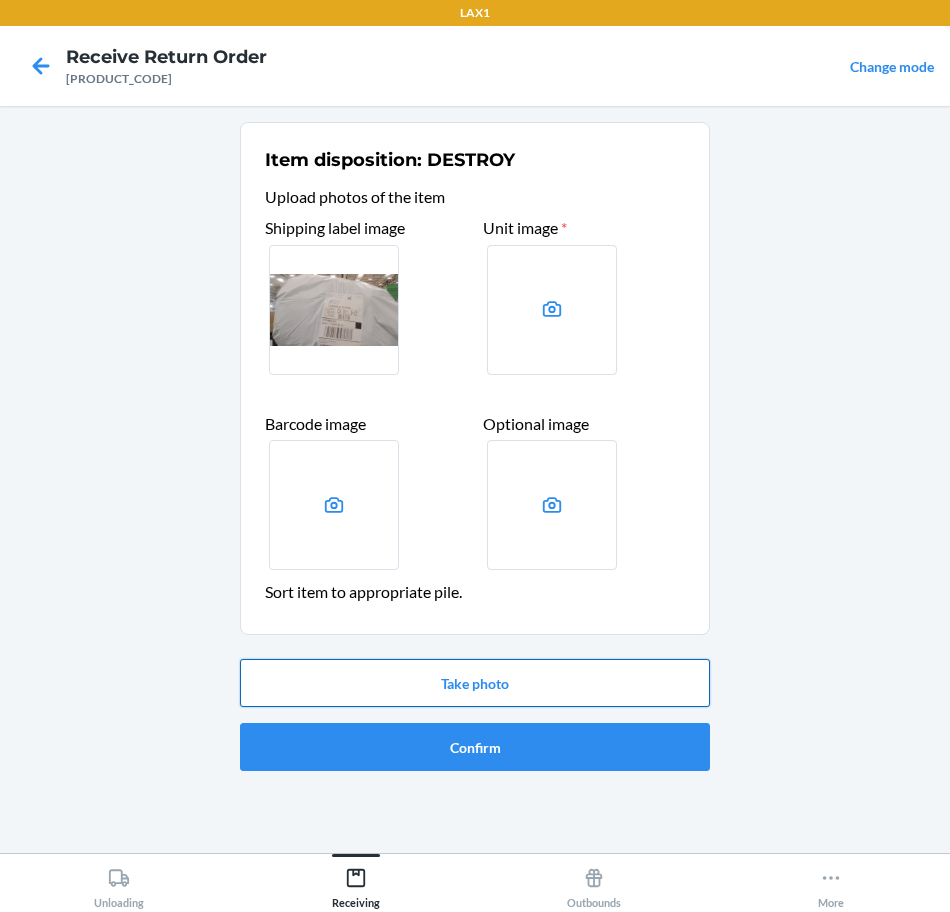 click on "Take photo" at bounding box center [475, 683] 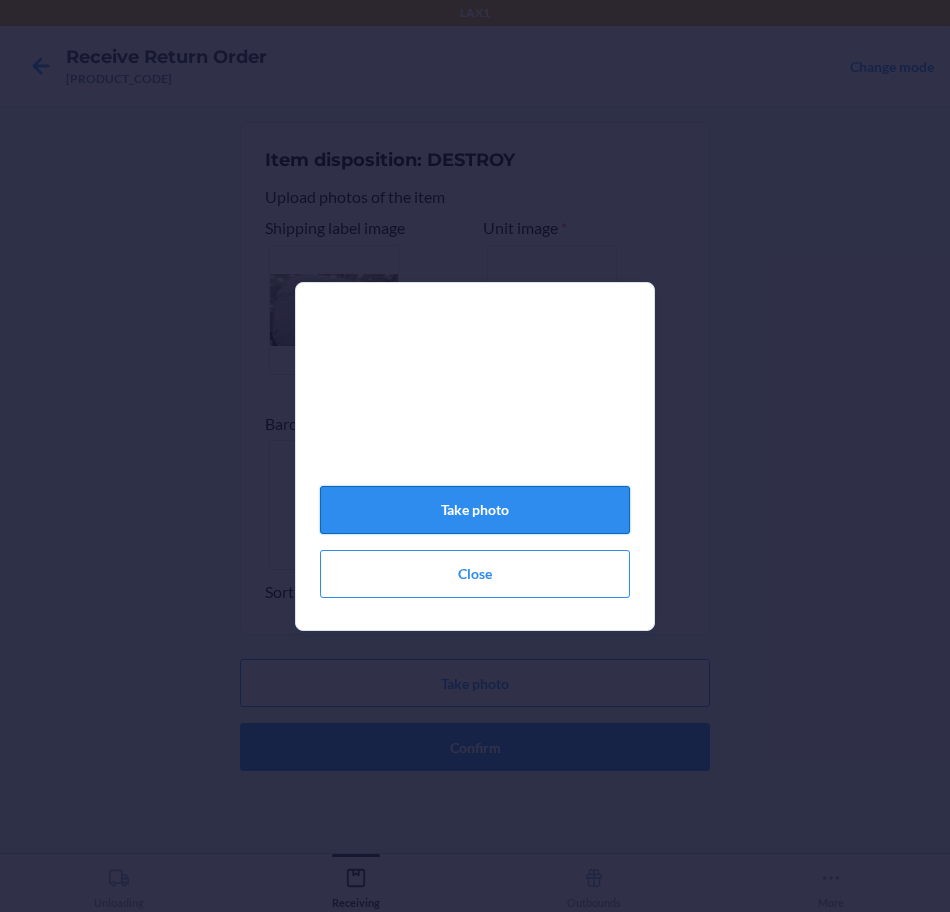 click on "Take photo" 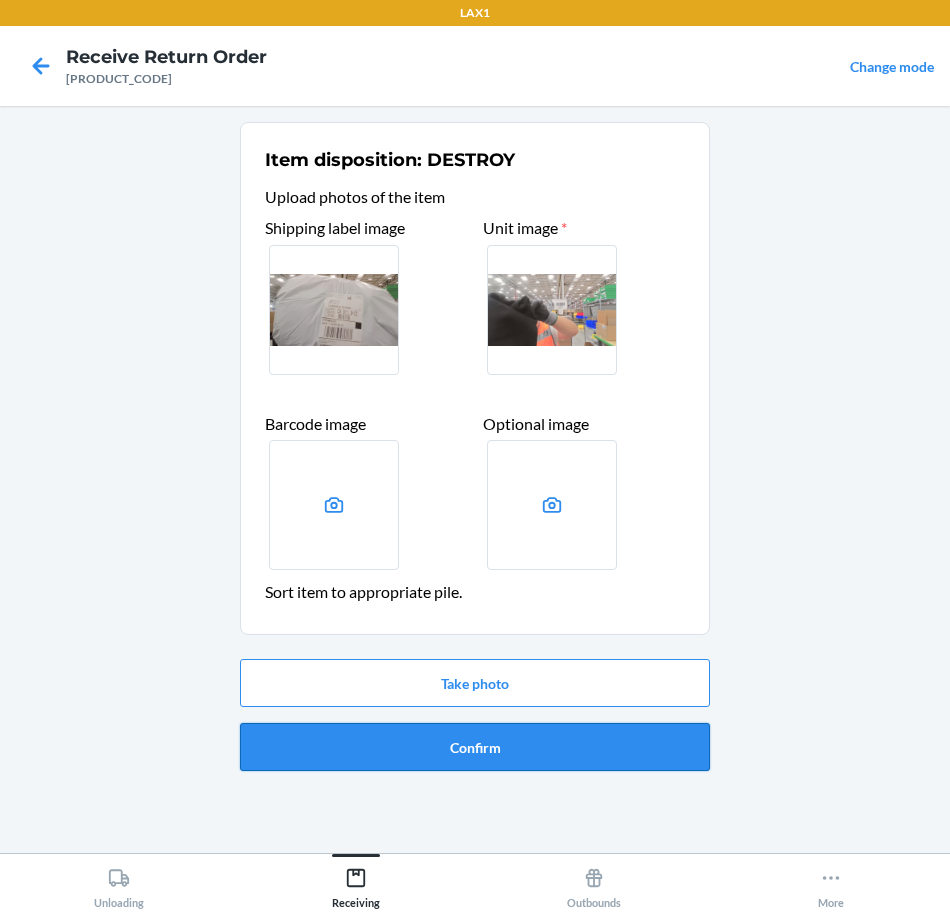 click on "Confirm" at bounding box center (475, 747) 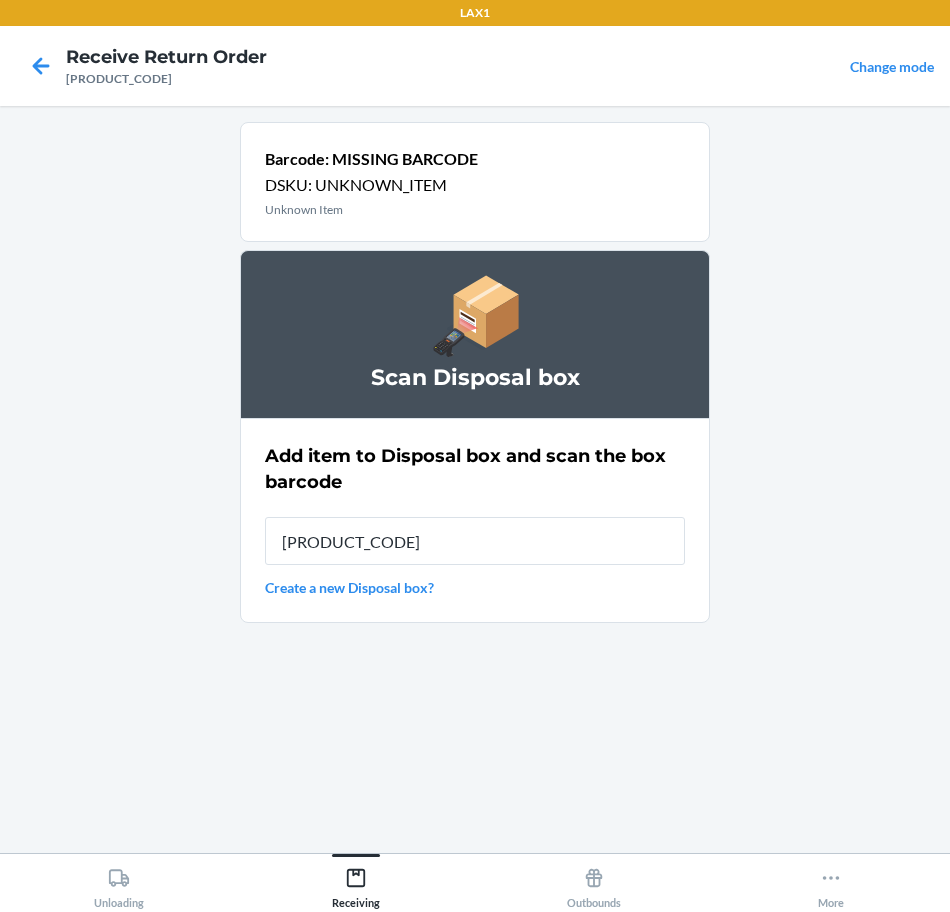 type on "[PRODUCT_CODE]" 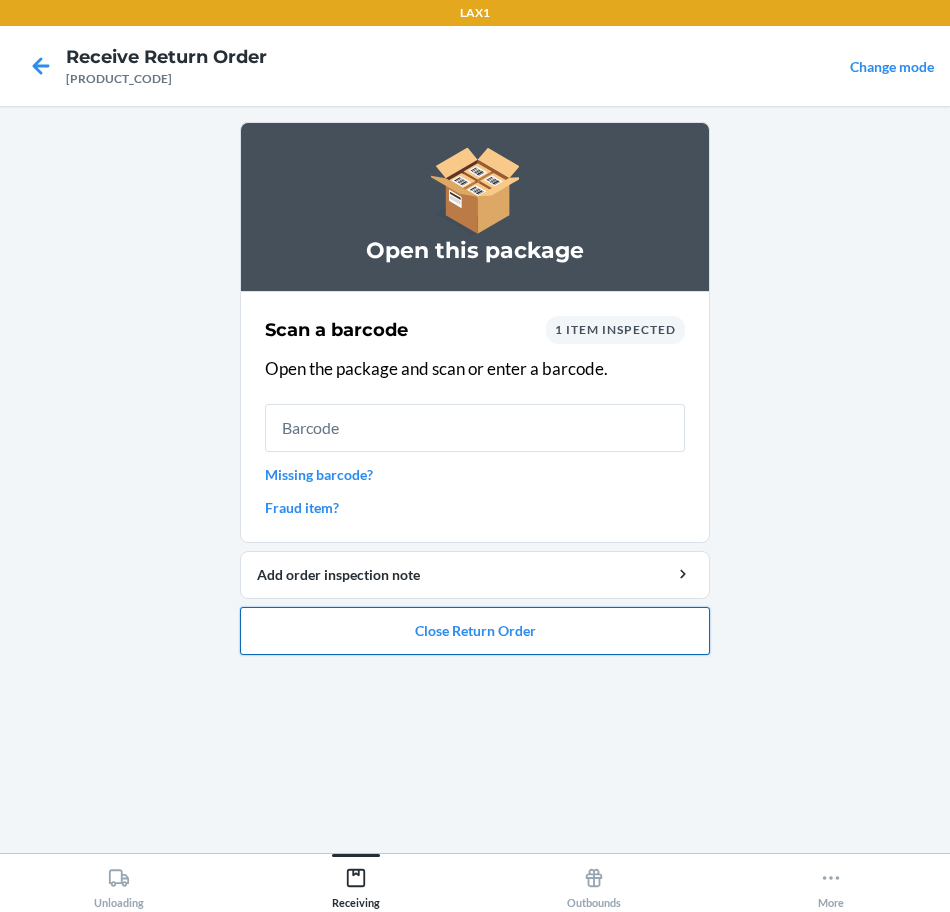 click on "Close Return Order" at bounding box center [475, 631] 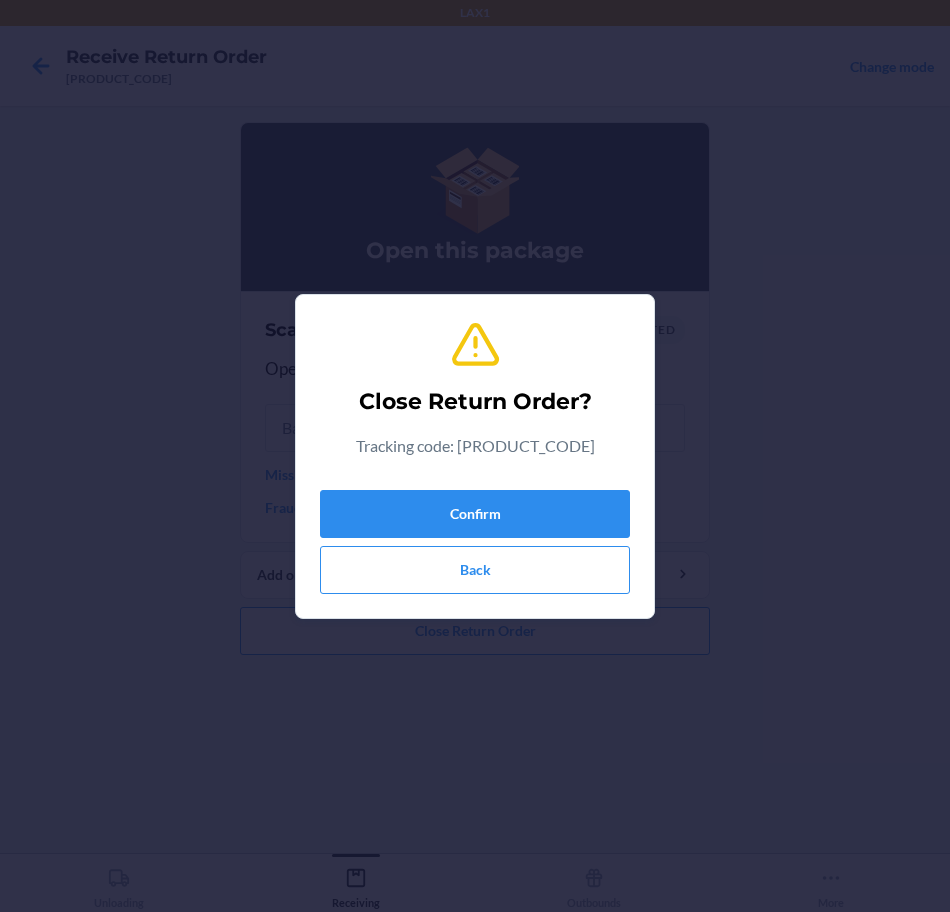 click on "Confirm Back" at bounding box center (475, 538) 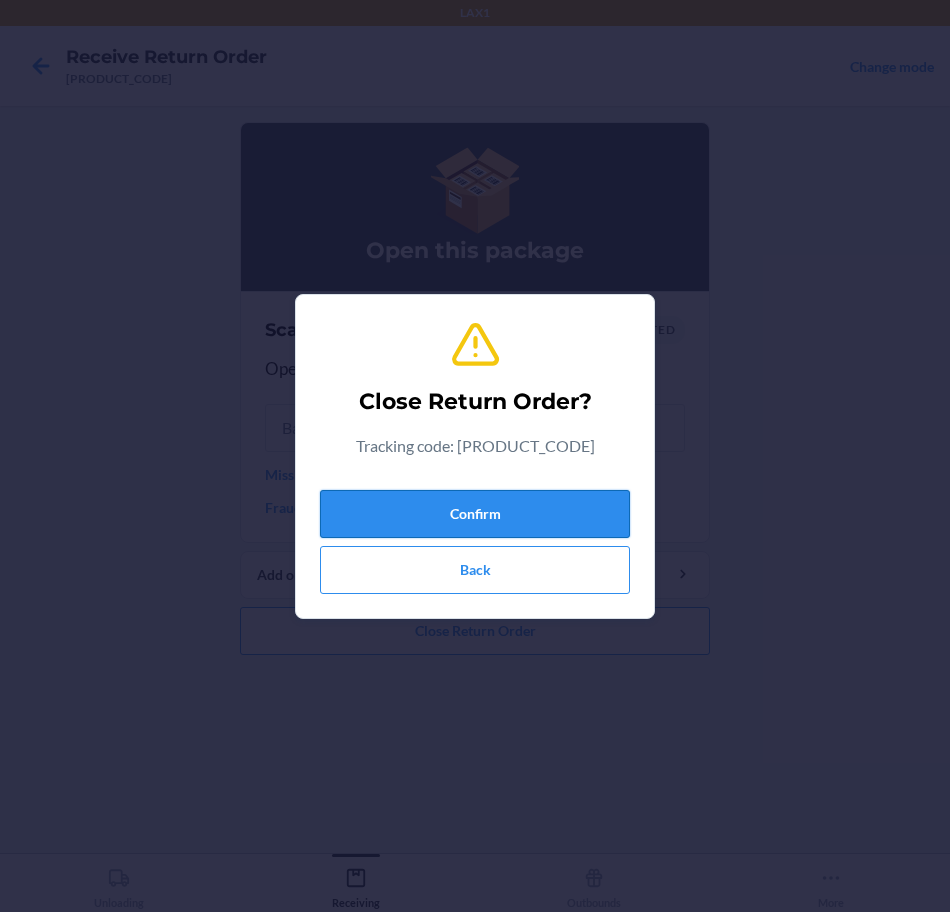 click on "Confirm" at bounding box center (475, 514) 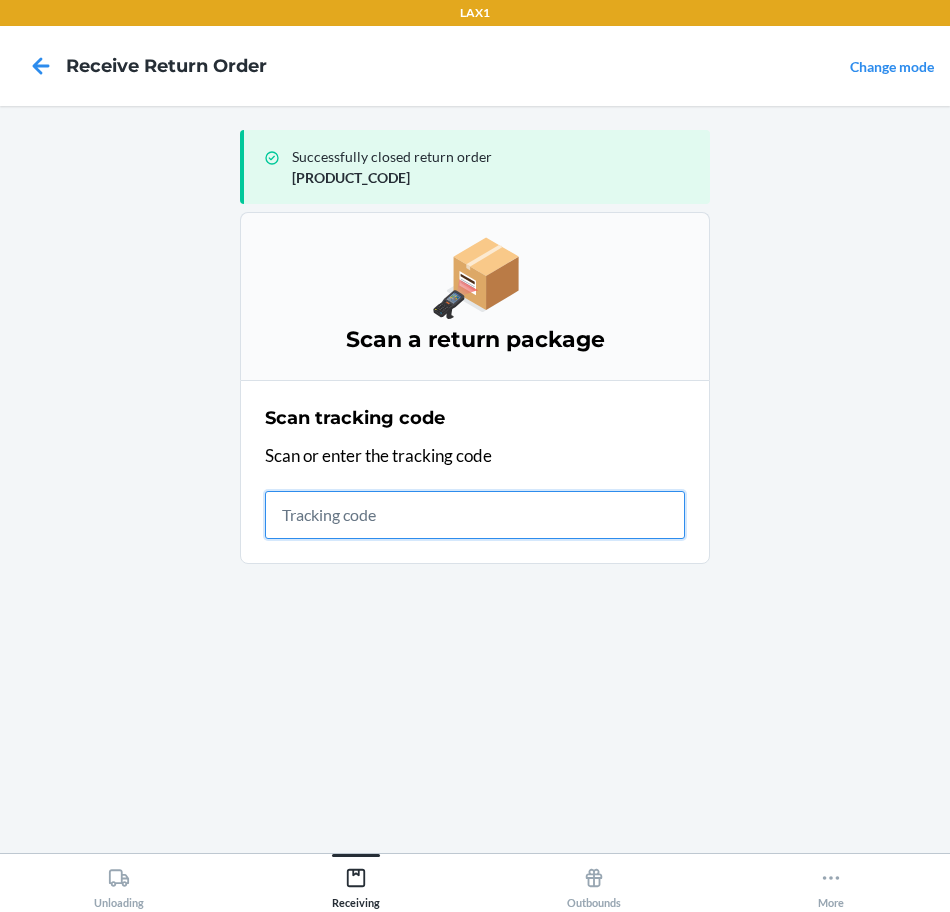 click at bounding box center [475, 515] 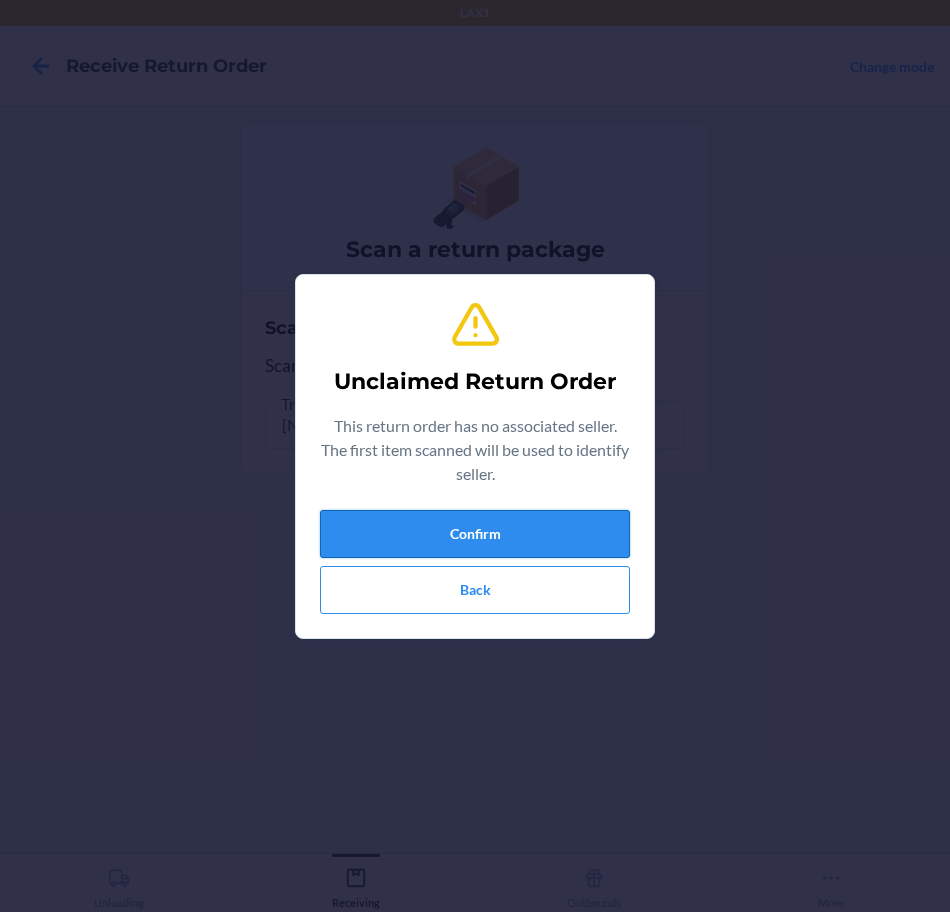 click on "Confirm" at bounding box center [475, 534] 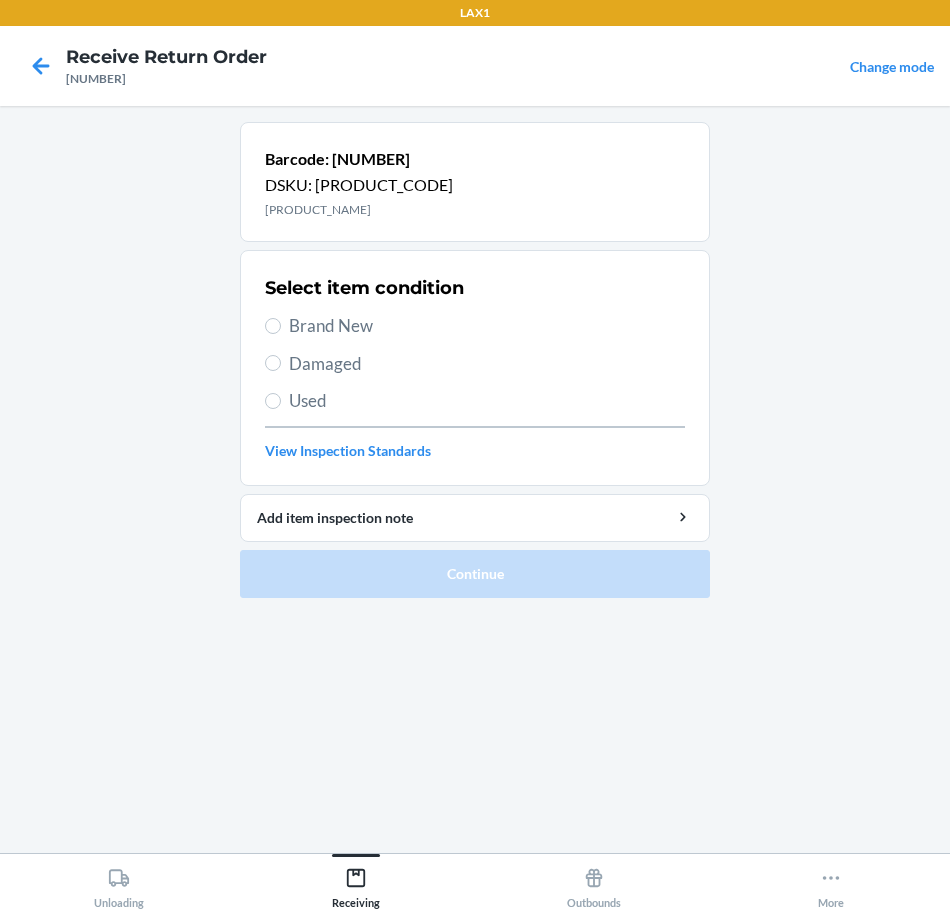 click on "Used" at bounding box center [487, 401] 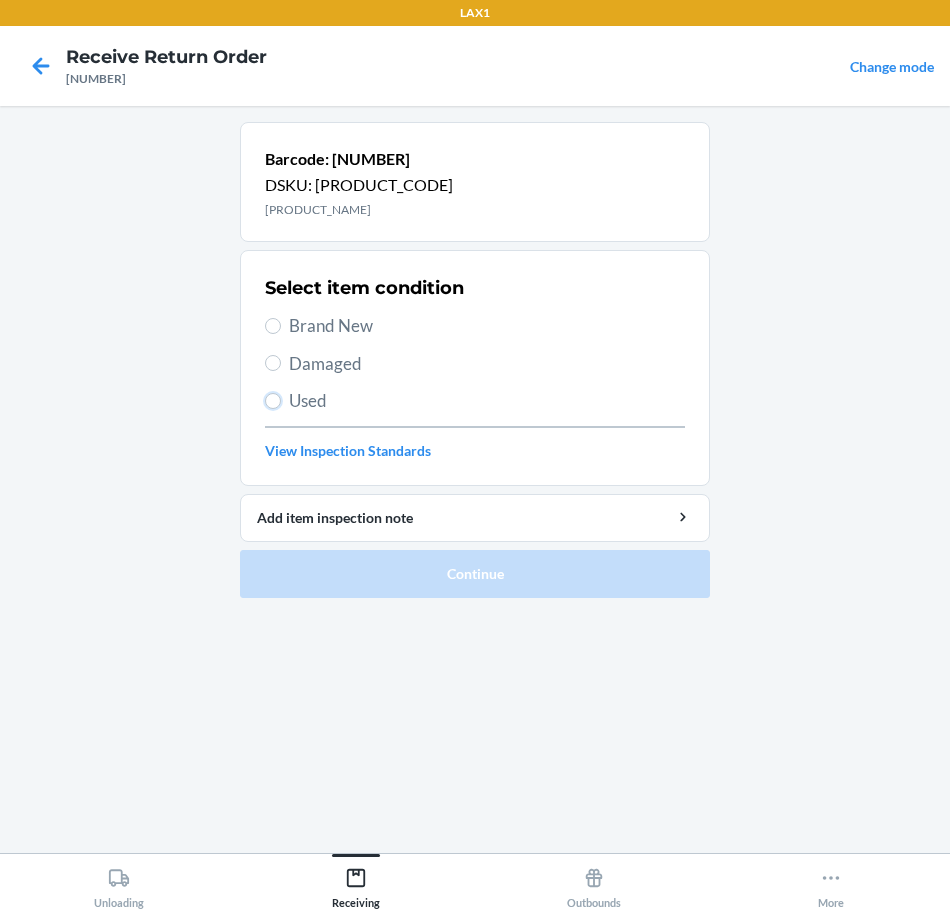 click on "Used" at bounding box center (273, 401) 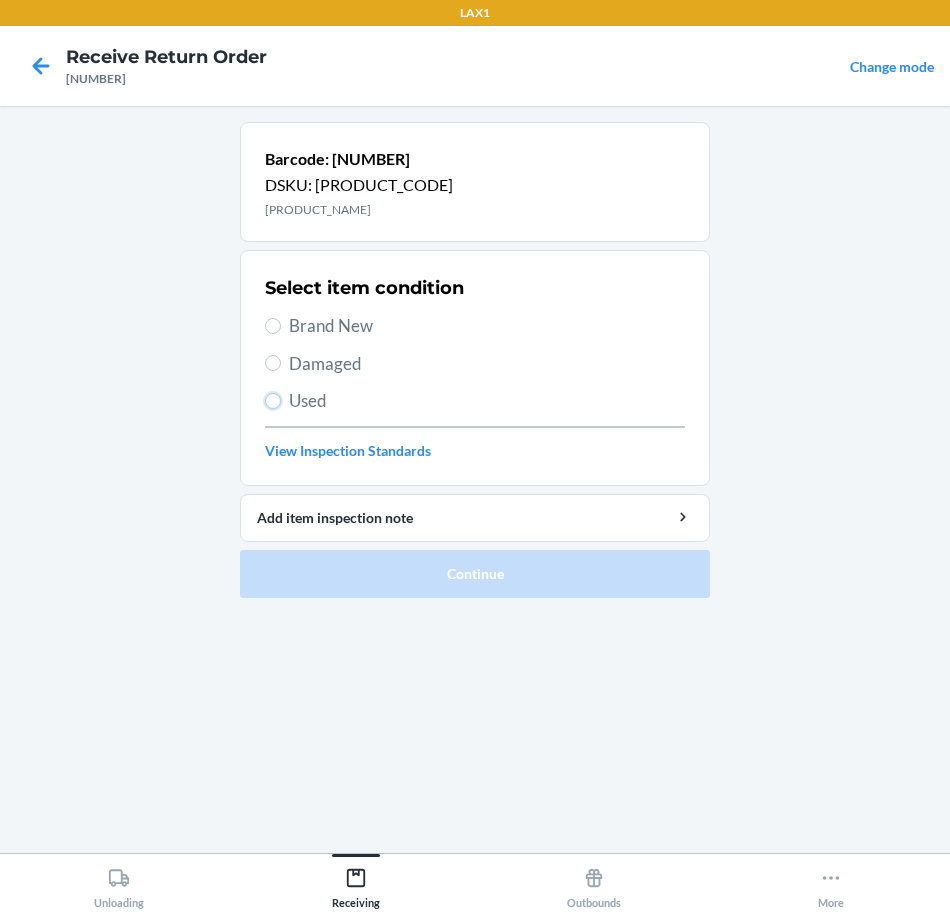 radio on "true" 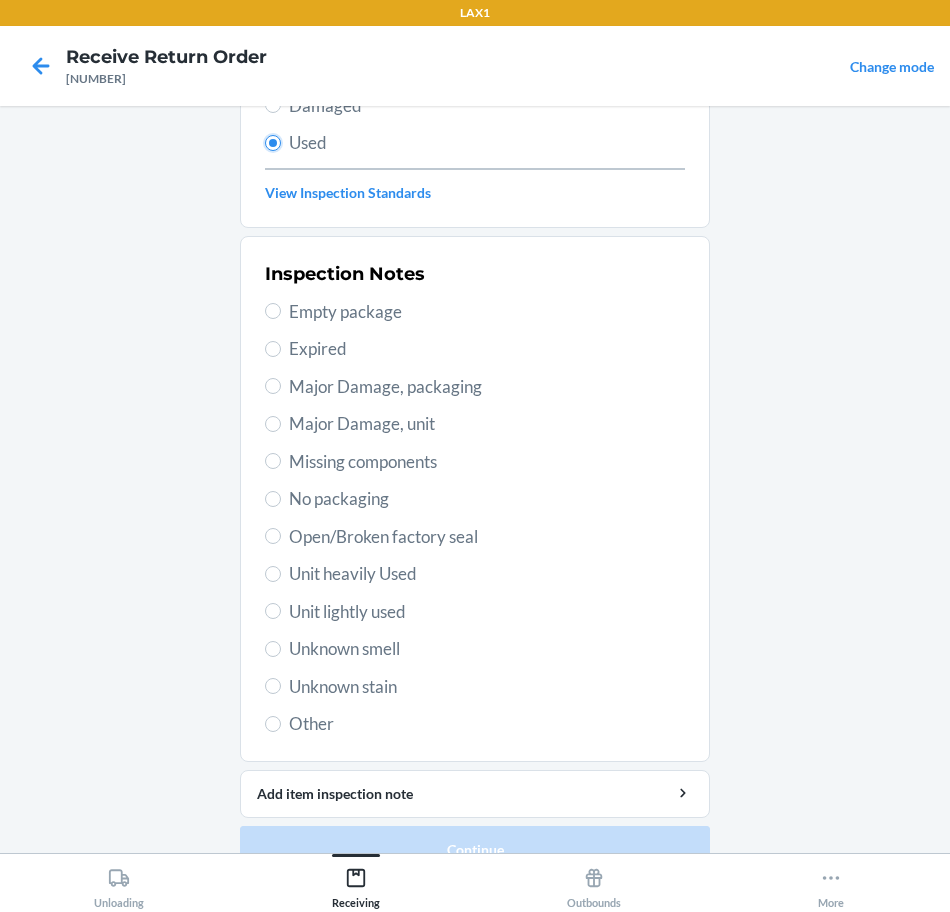 scroll, scrollTop: 295, scrollLeft: 0, axis: vertical 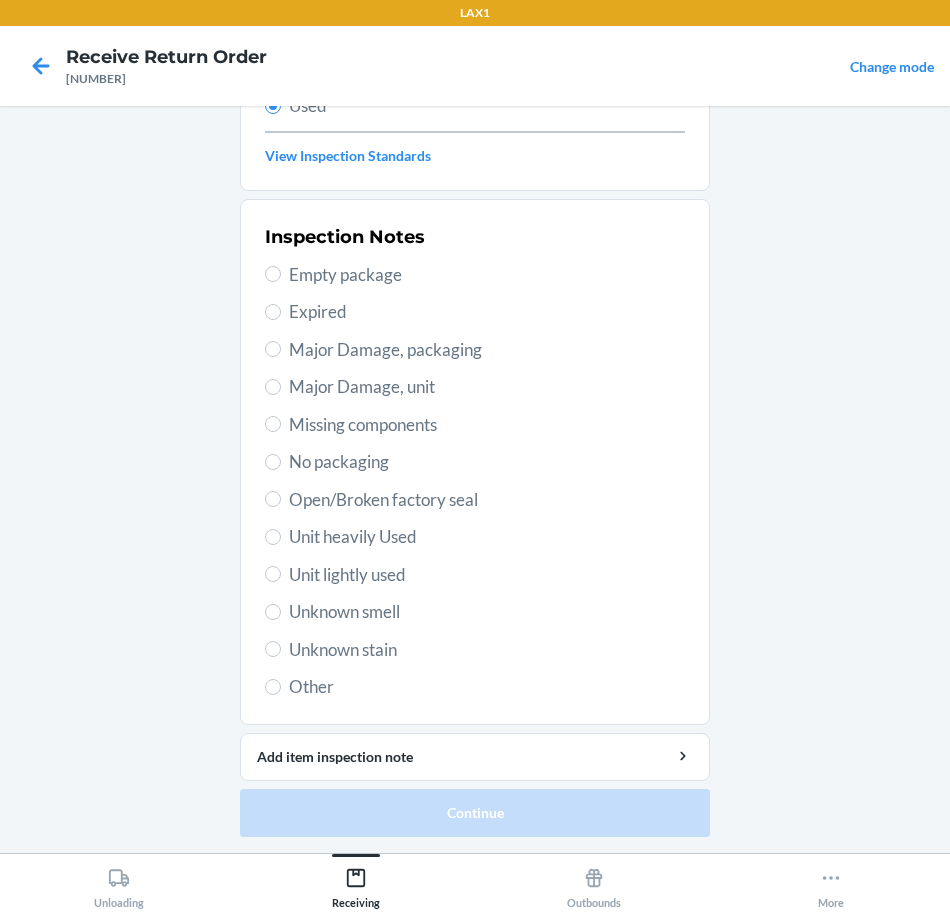 click on "Unit heavily Used" at bounding box center [487, 537] 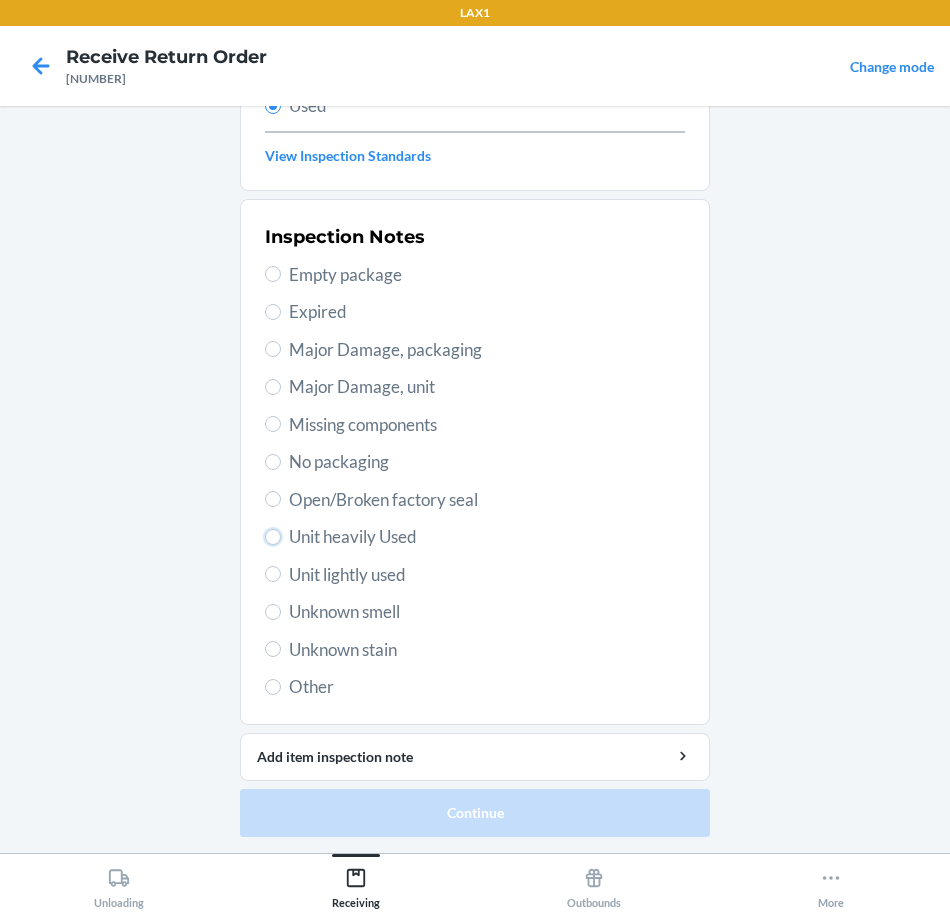 click on "Unit heavily Used" at bounding box center (273, 537) 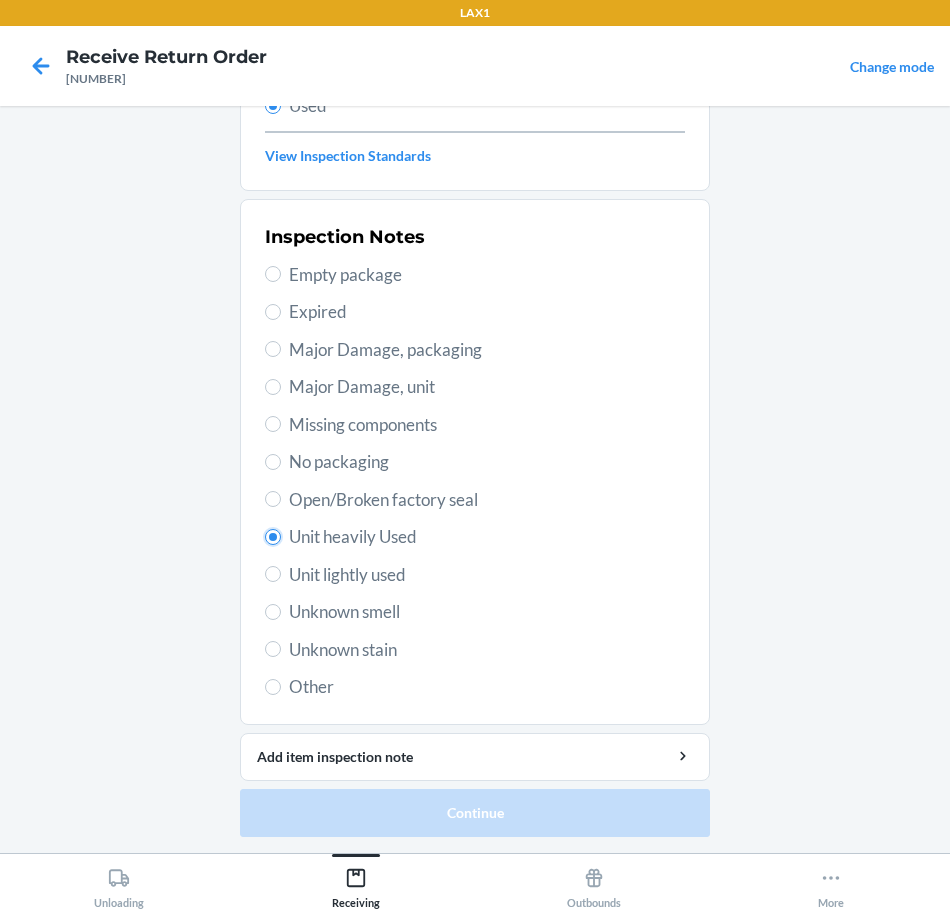 radio on "true" 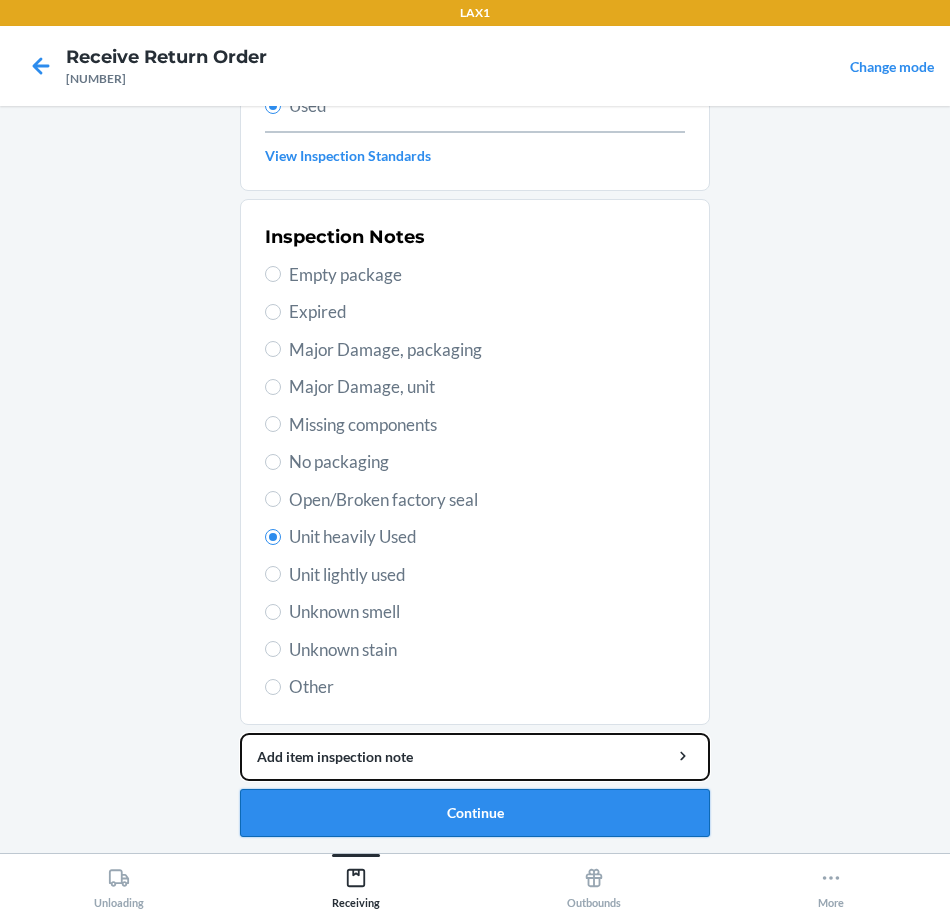 drag, startPoint x: 498, startPoint y: 776, endPoint x: 487, endPoint y: 803, distance: 29.15476 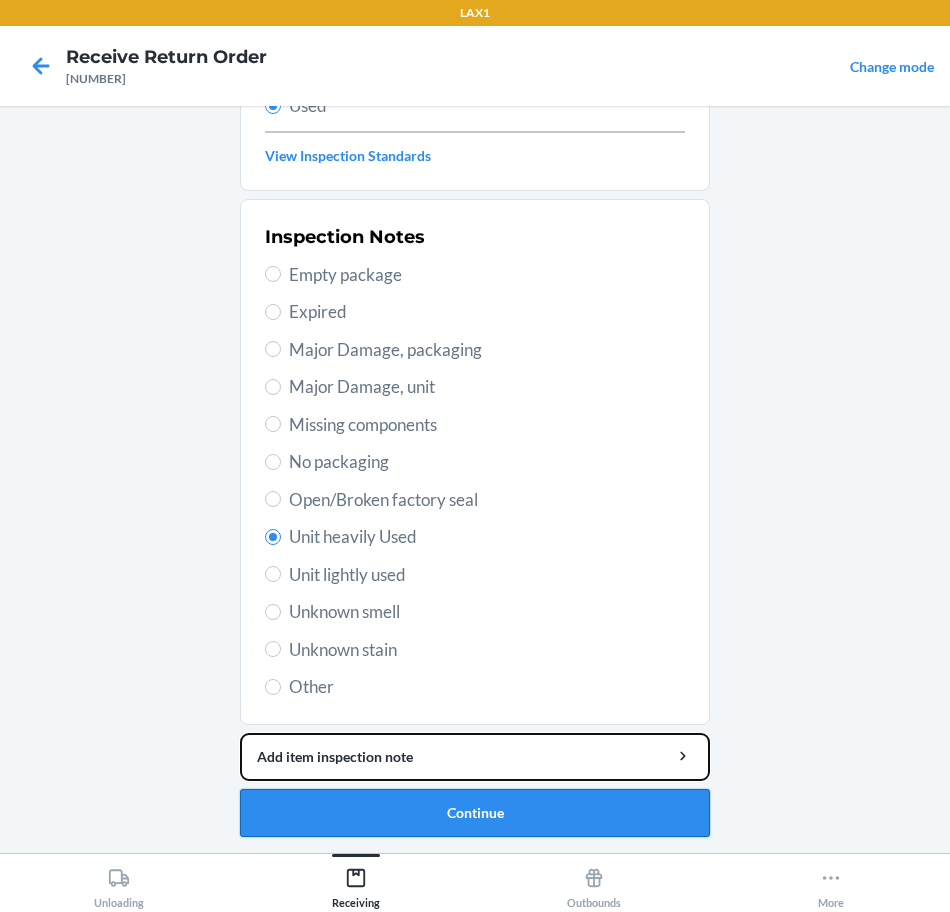 click on "Barcode: [NUMBER] DSKU: [PRODUCT_CODE] [PRODUCT_NAME] Select item condition Brand New Damaged Used View Inspection Standards Inspection Notes Empty package Expired Major Damage, packaging Major Damage, unit Missing components No packaging Open/Broken factory seal Unit heavily Used Unit lightly used Unknown smell Unknown stain Other Add item inspection note Continue" at bounding box center (475, 332) 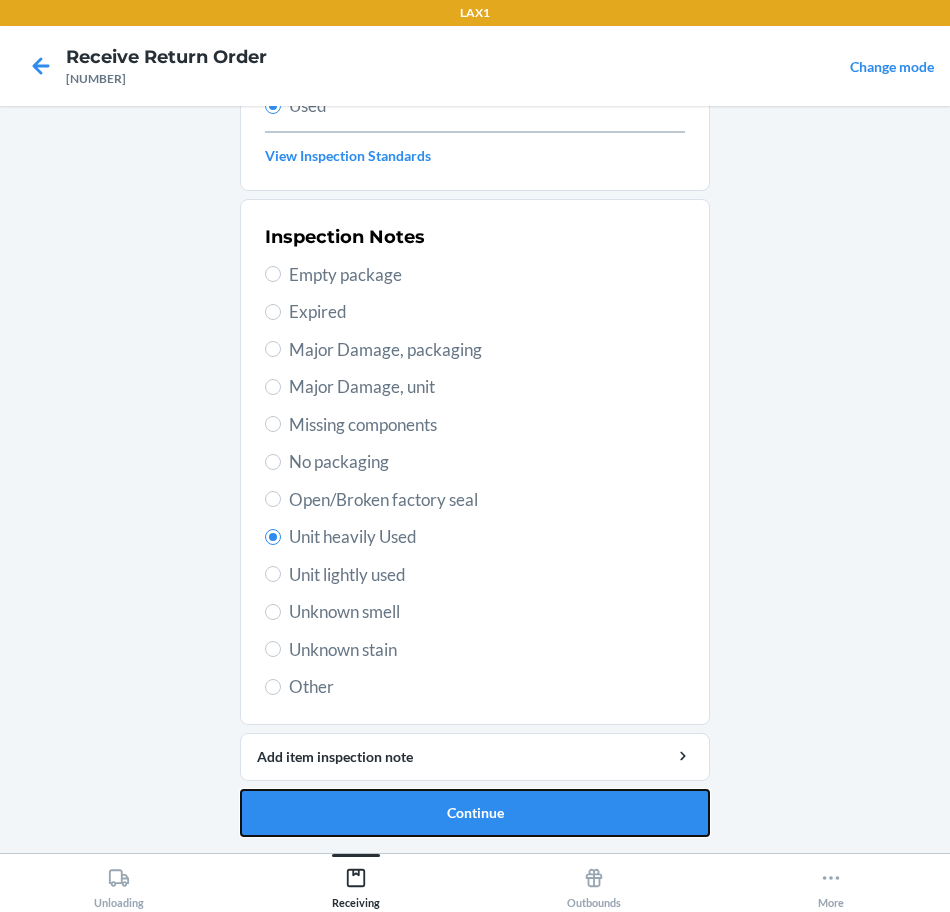 click on "Continue" at bounding box center (475, 813) 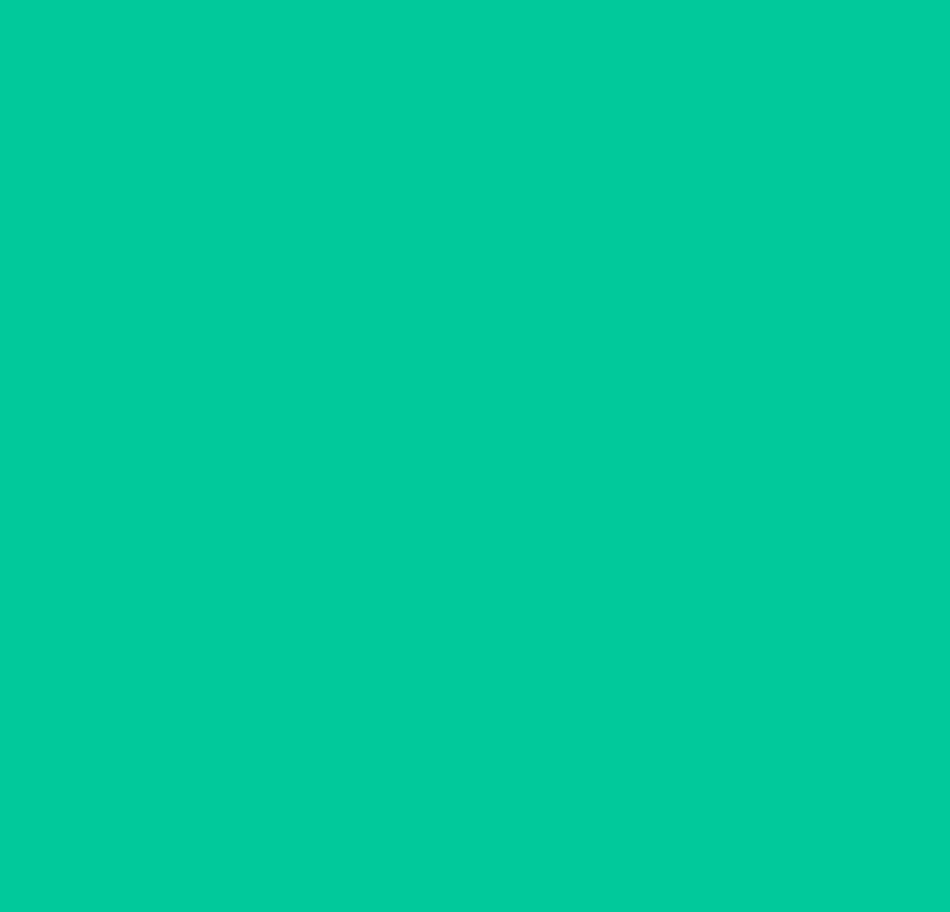 scroll, scrollTop: 0, scrollLeft: 0, axis: both 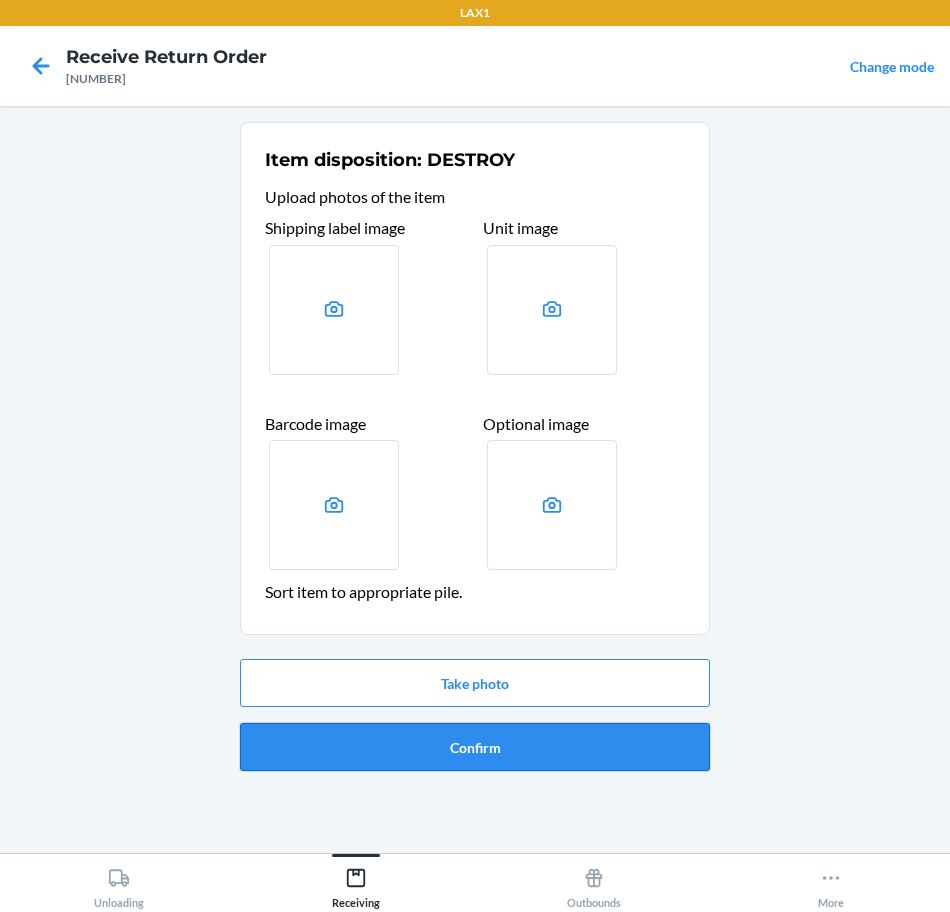 click on "Confirm" at bounding box center [475, 747] 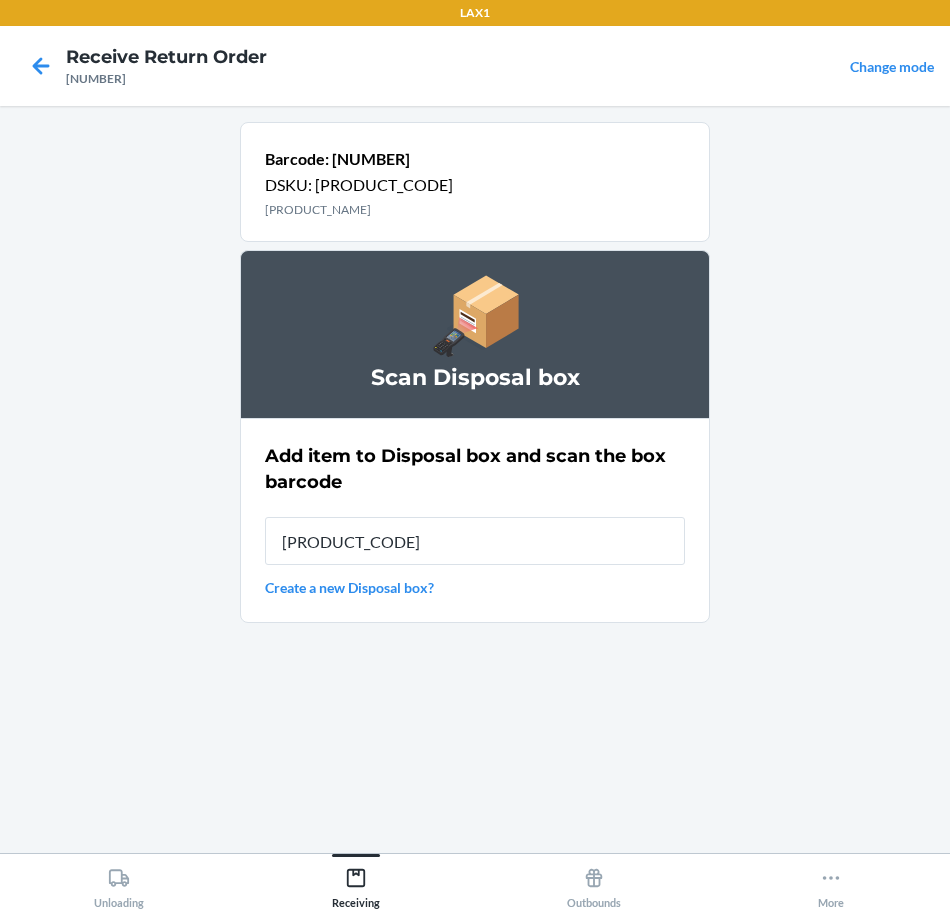 type on "[PRODUCT_CODE]" 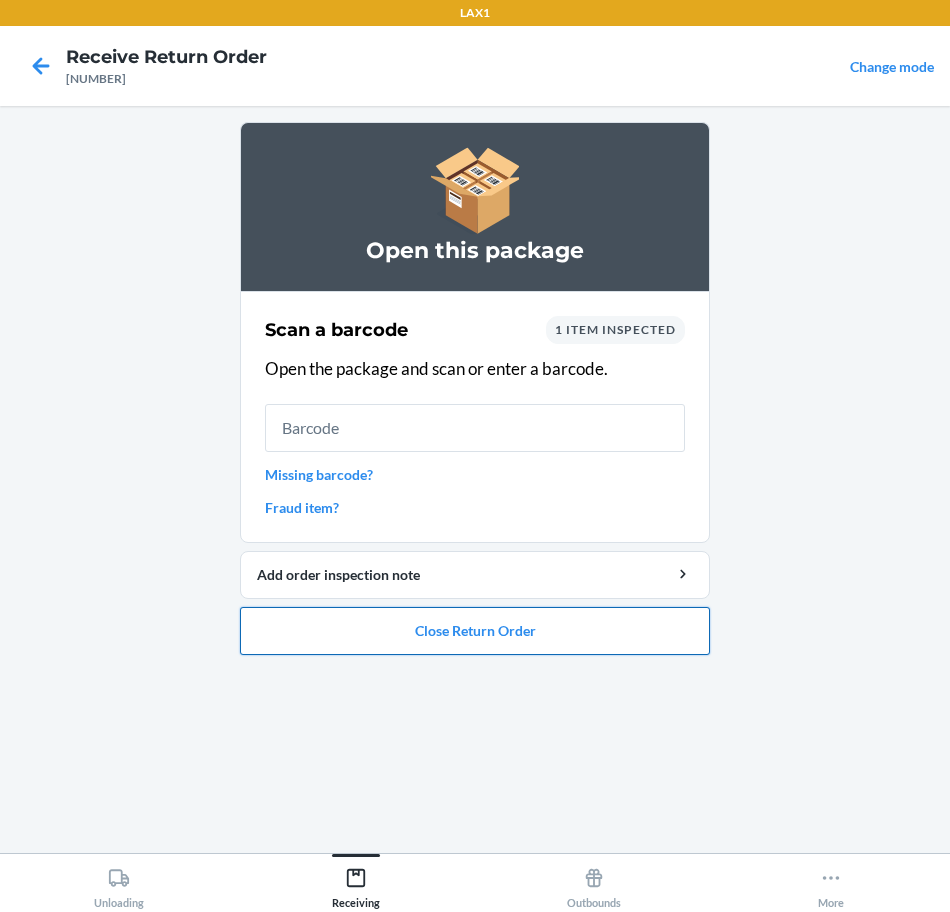 click on "Close Return Order" at bounding box center (475, 631) 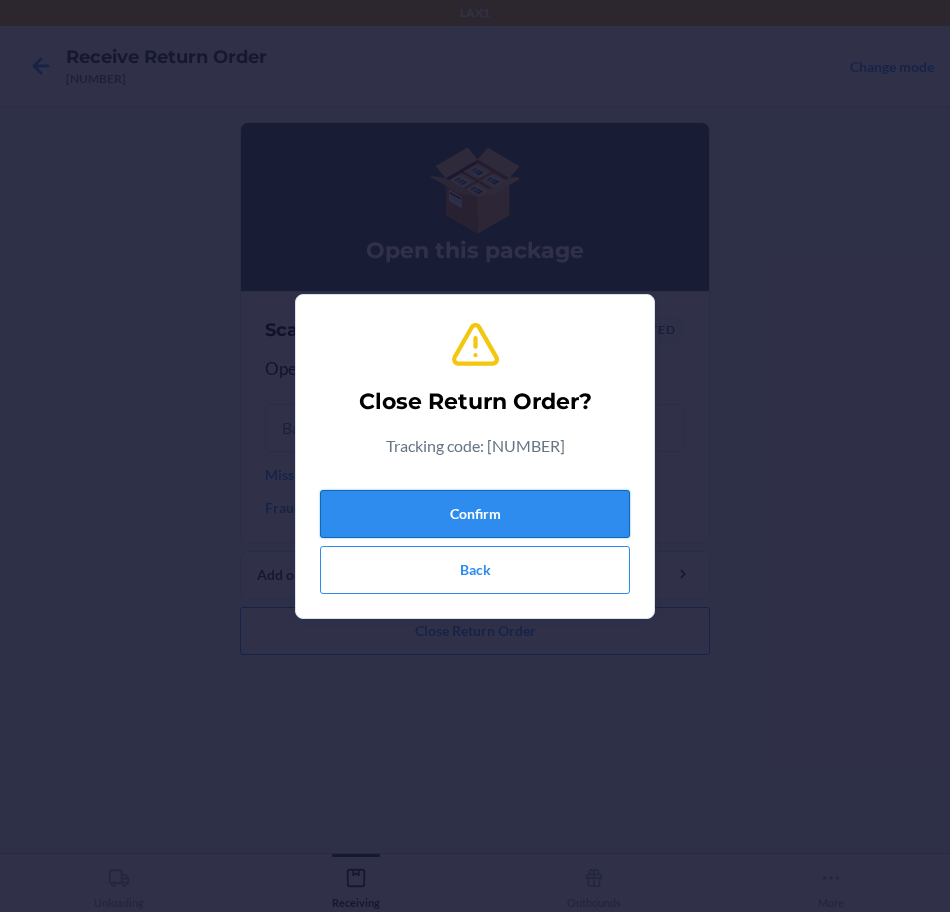click on "Confirm" at bounding box center [475, 514] 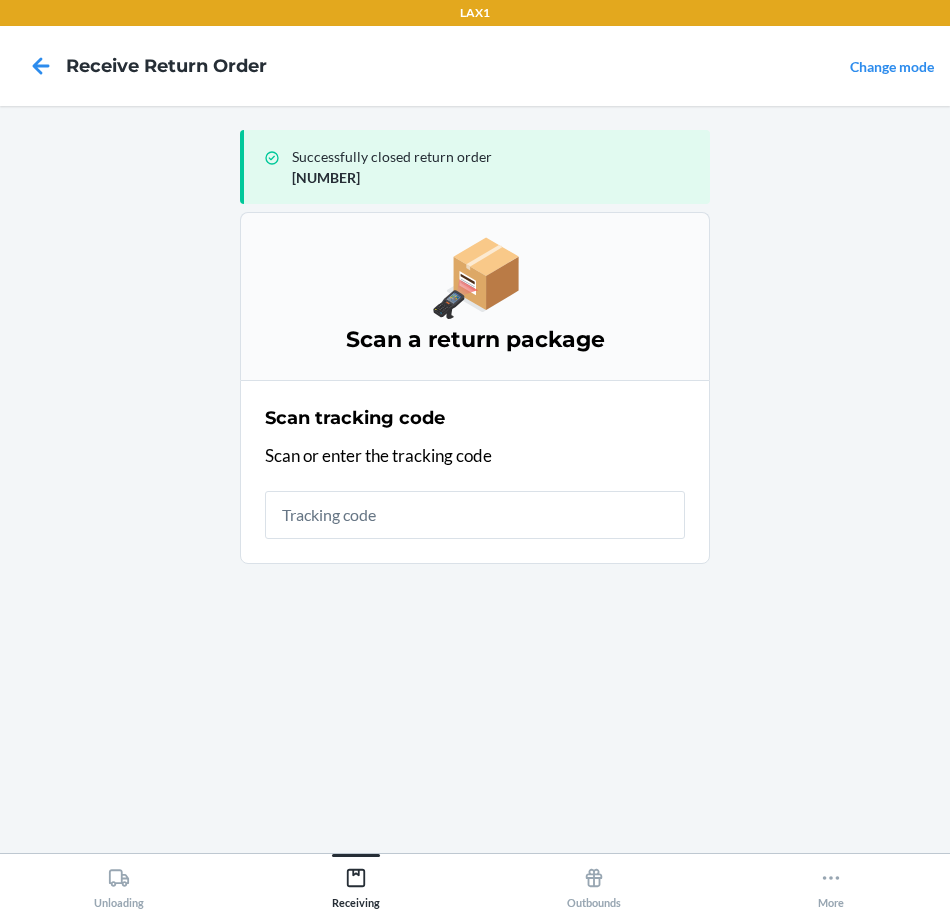 click at bounding box center [475, 515] 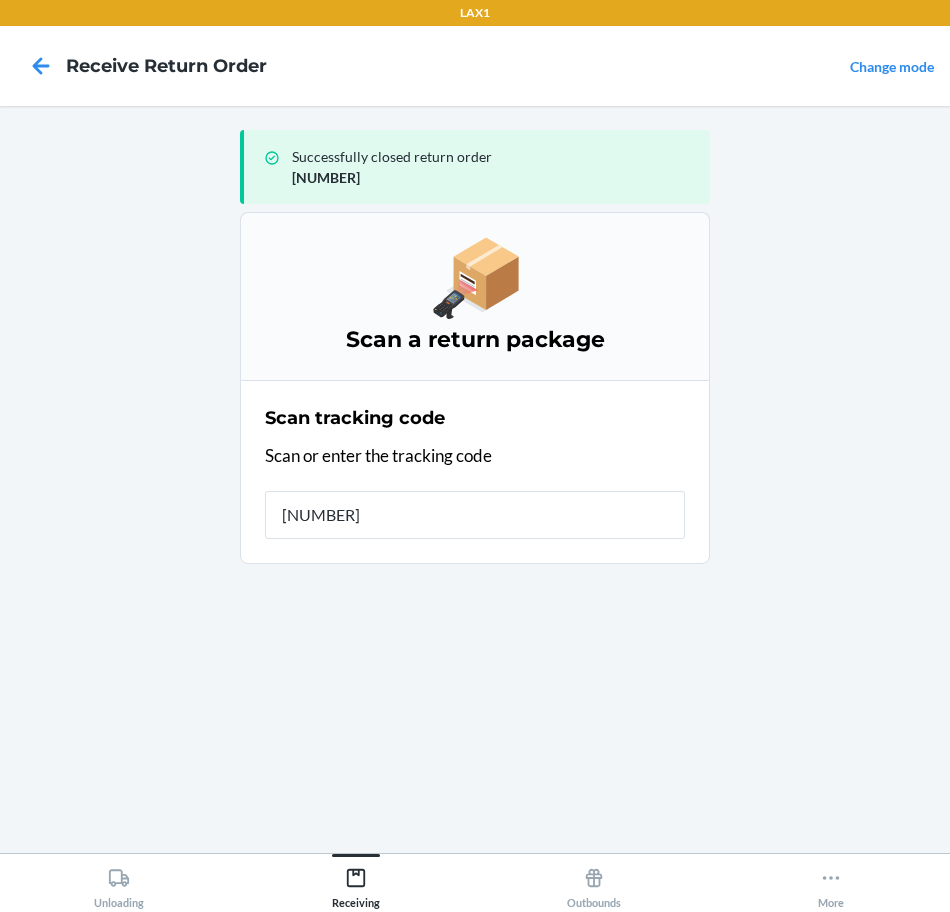 type on "[NUMBER]" 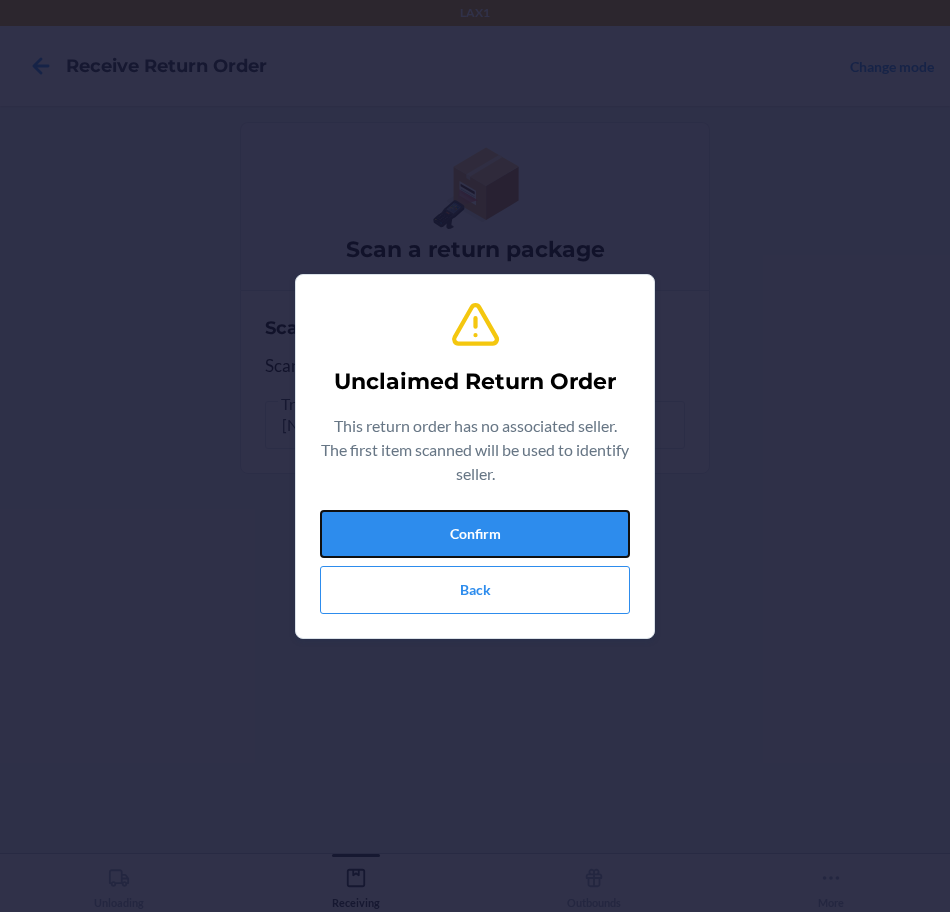 click on "Confirm" at bounding box center (475, 534) 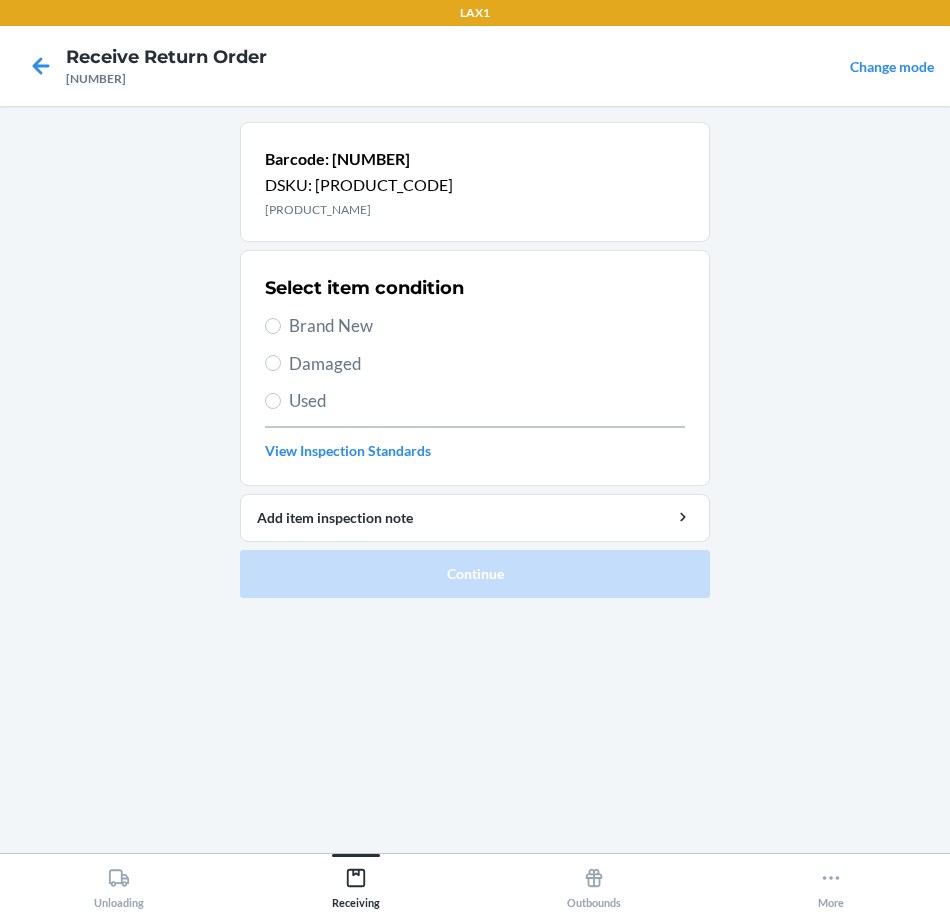 click on "Brand New" at bounding box center [487, 326] 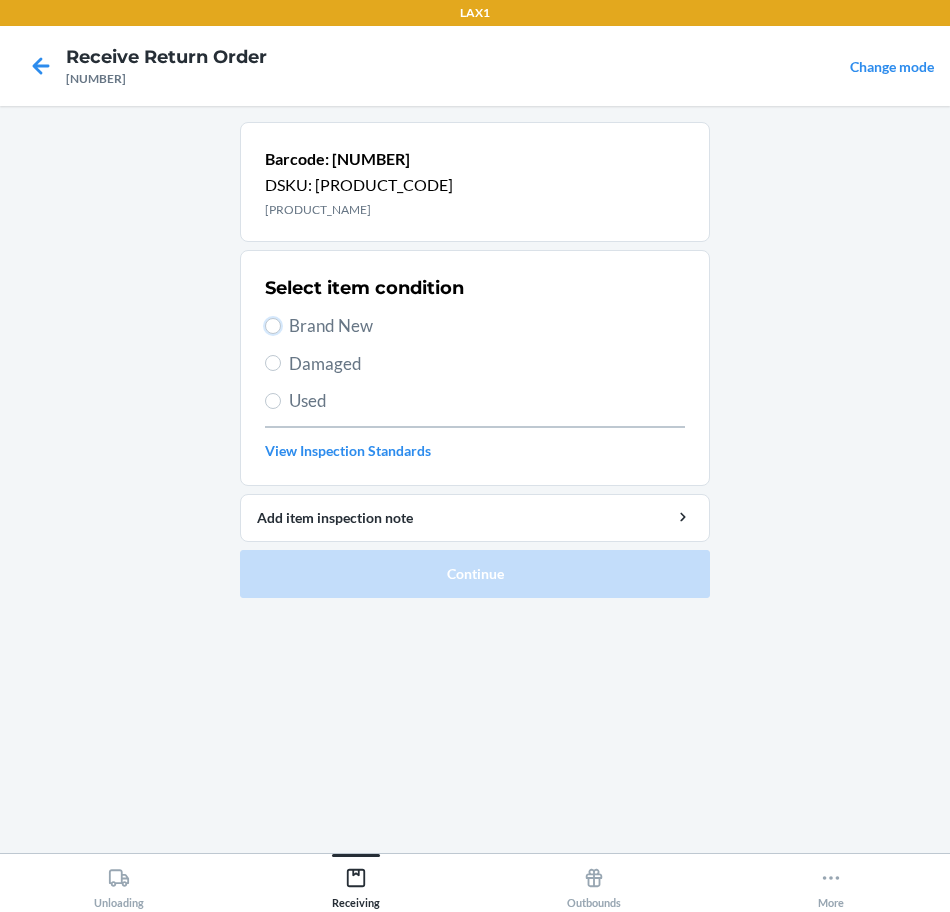 click on "Brand New" at bounding box center (273, 326) 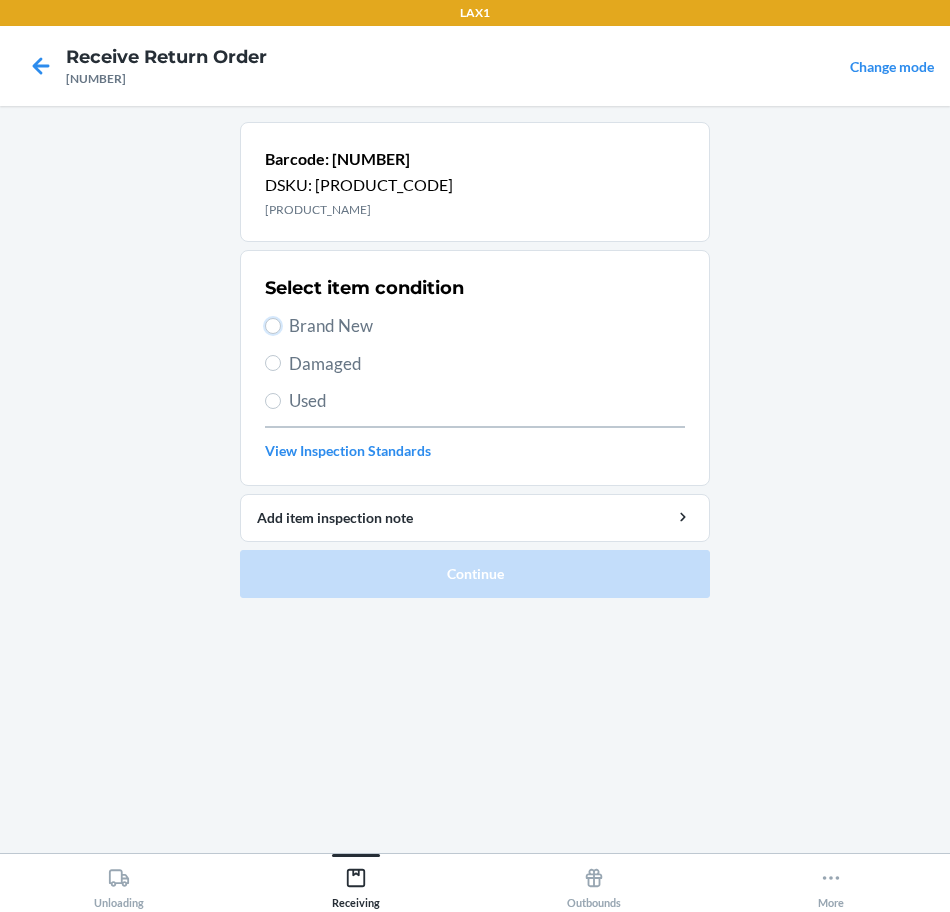 radio on "true" 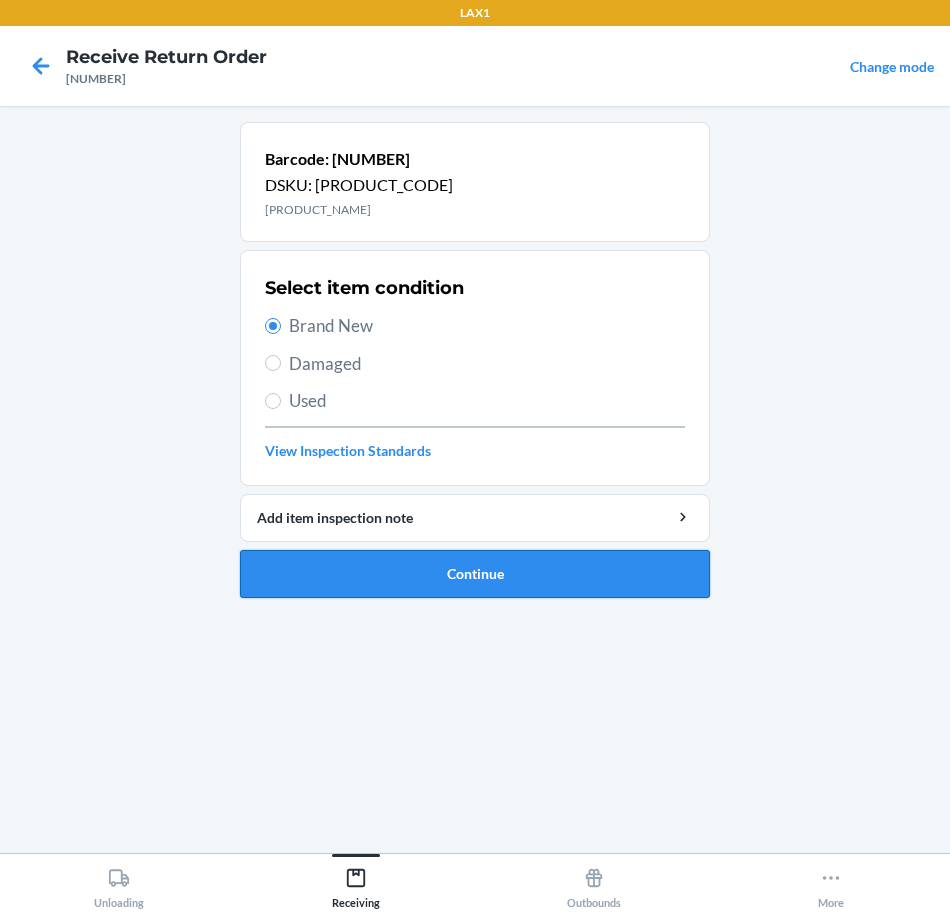 click on "Continue" at bounding box center (475, 574) 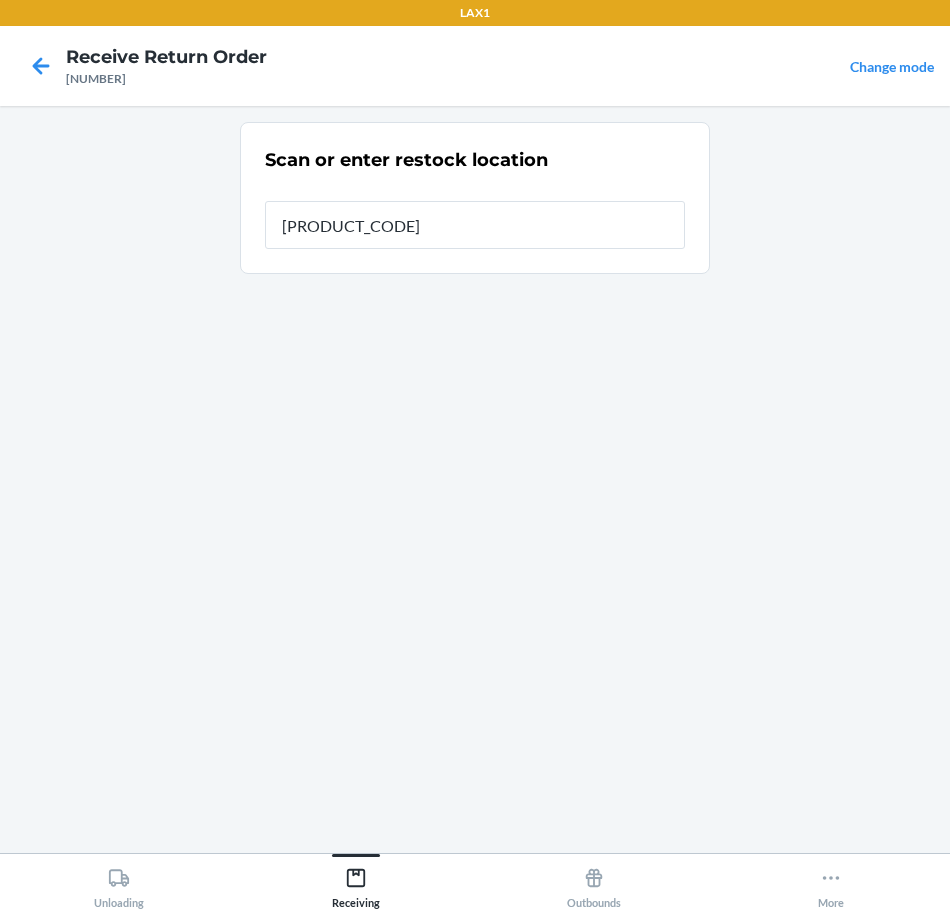 type on "[PRODUCT_CODE]" 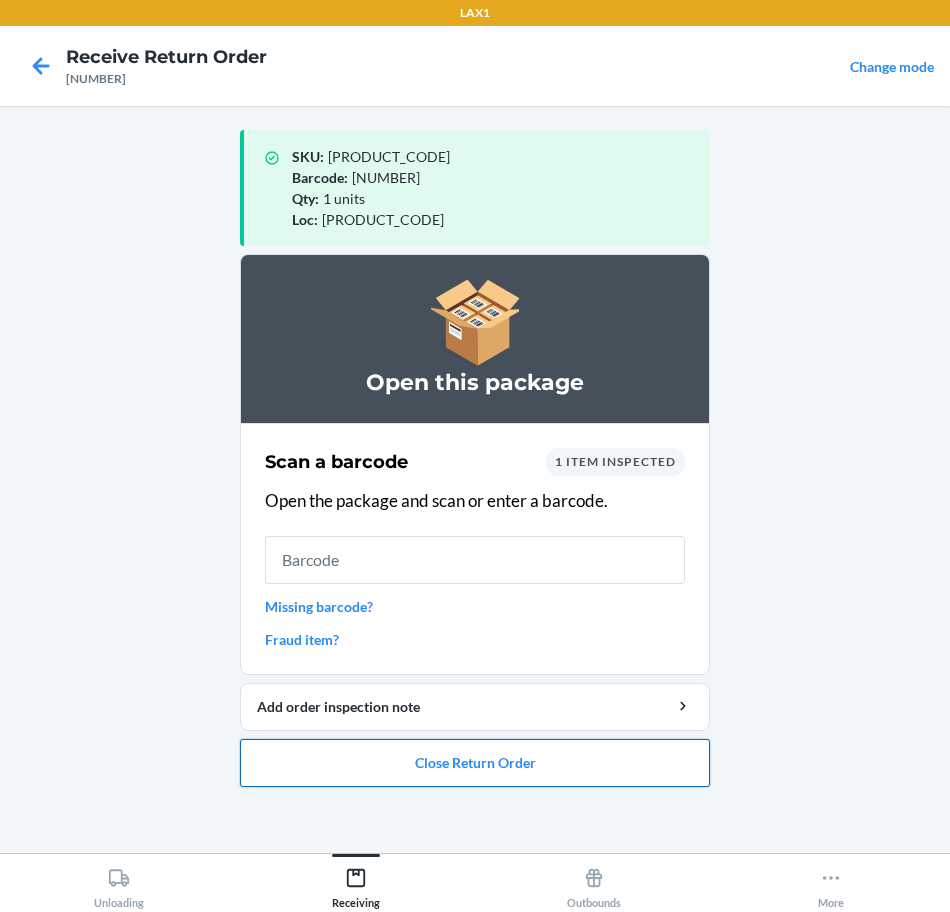 click on "Close Return Order" at bounding box center [475, 763] 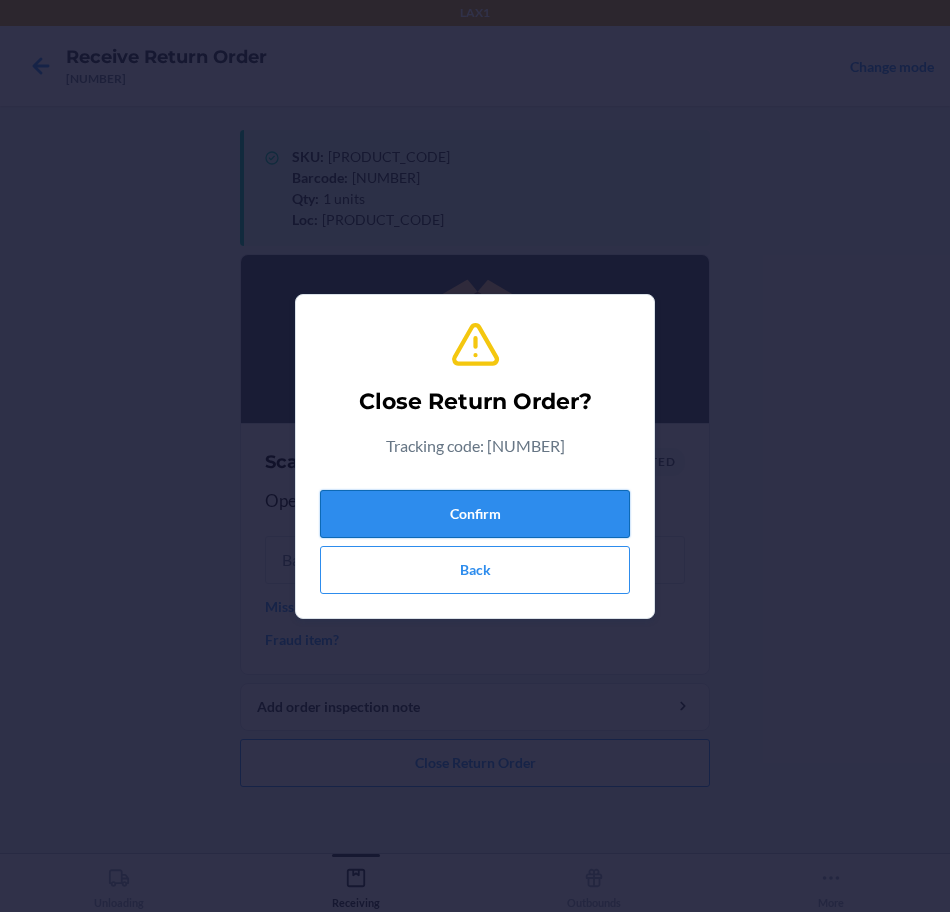 click on "Confirm" at bounding box center (475, 514) 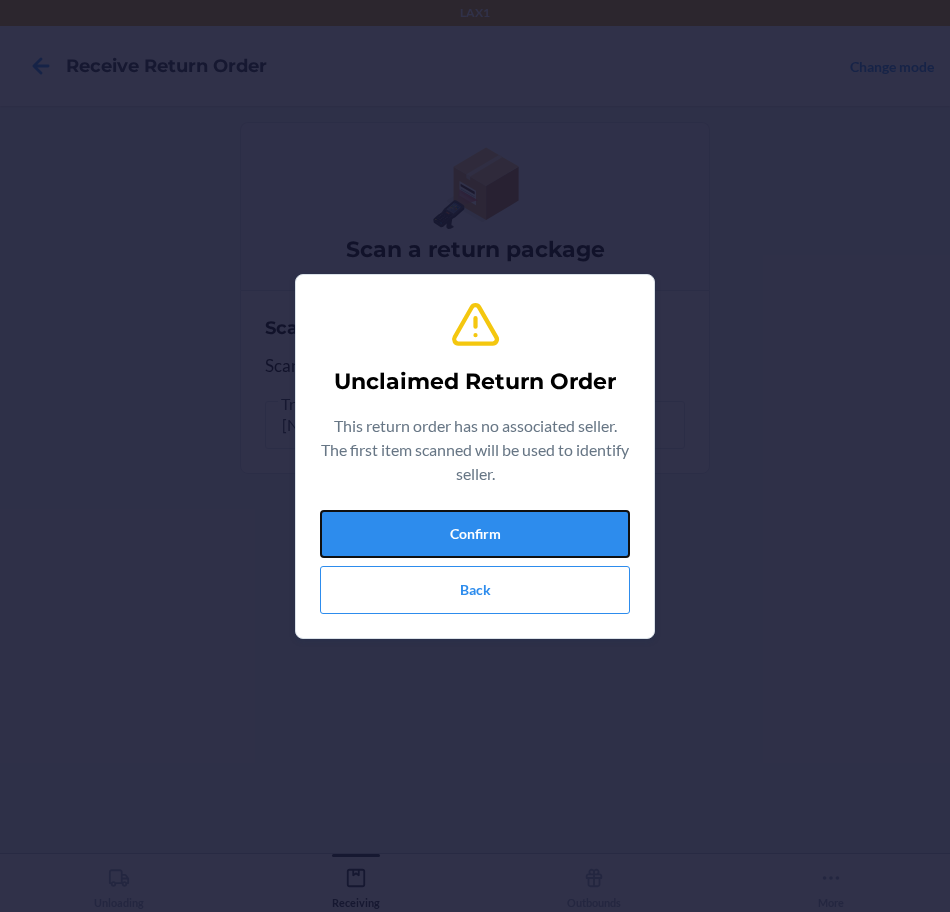 click on "Confirm" at bounding box center [475, 534] 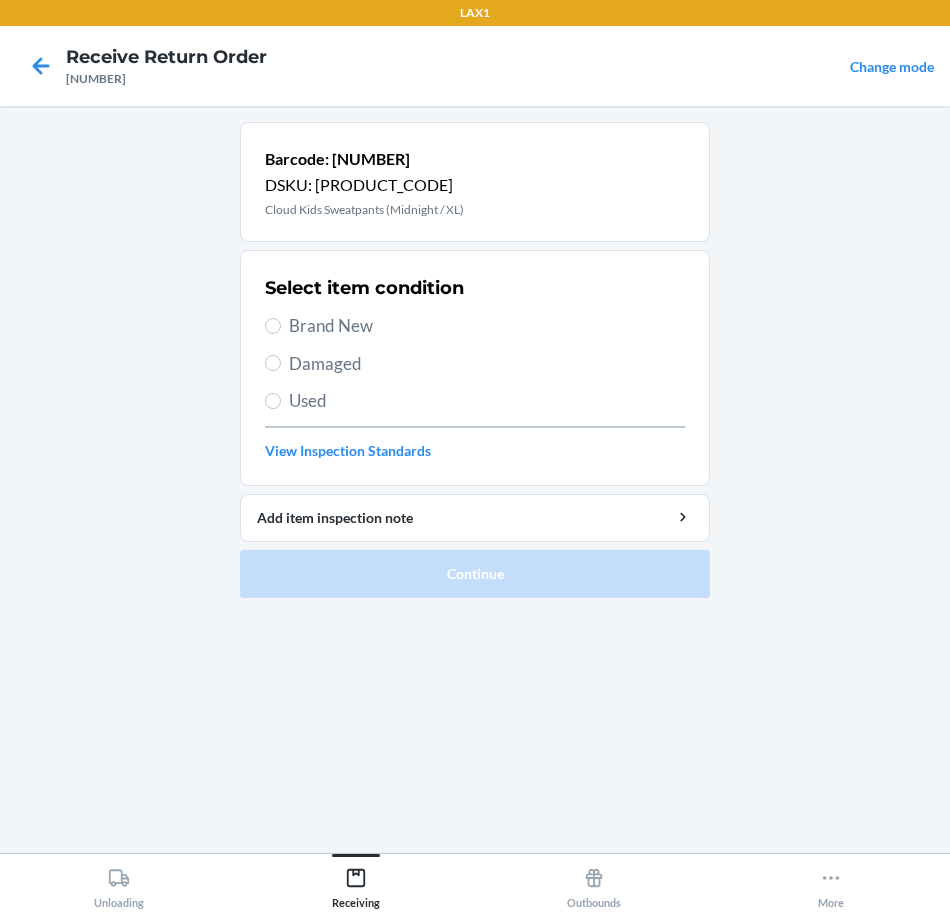 click on "Select item condition Brand New Damaged Used View Inspection Standards" at bounding box center (475, 368) 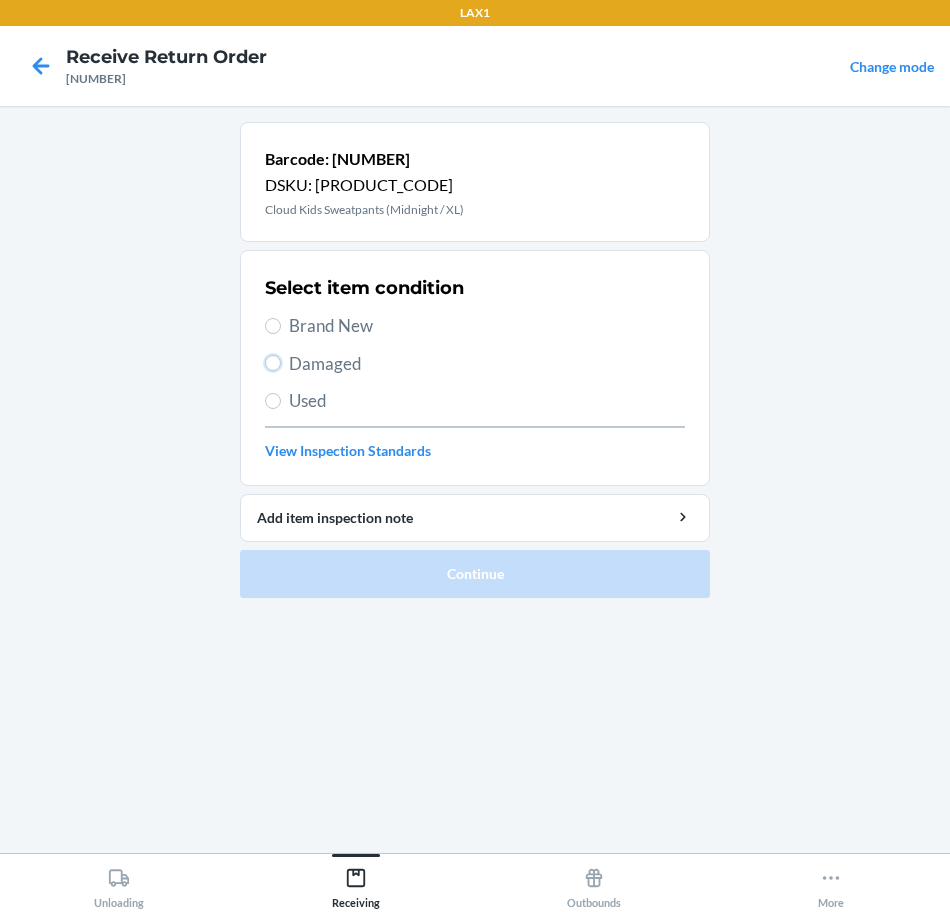 radio on "true" 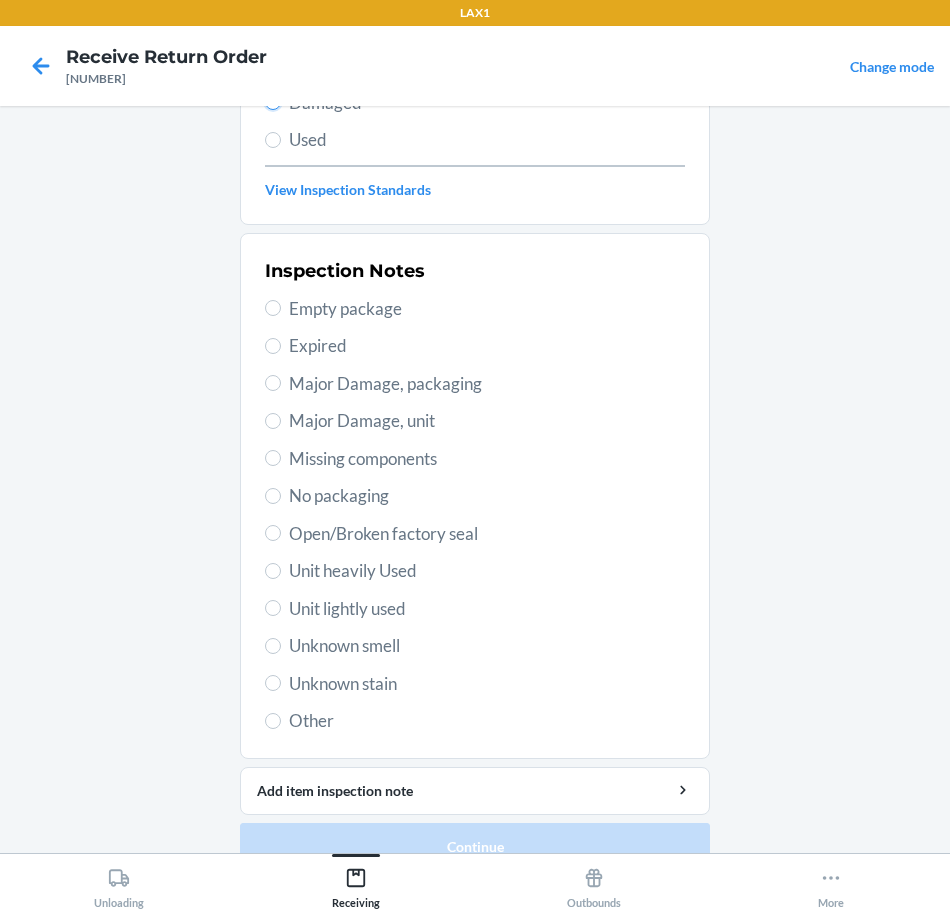 scroll, scrollTop: 295, scrollLeft: 0, axis: vertical 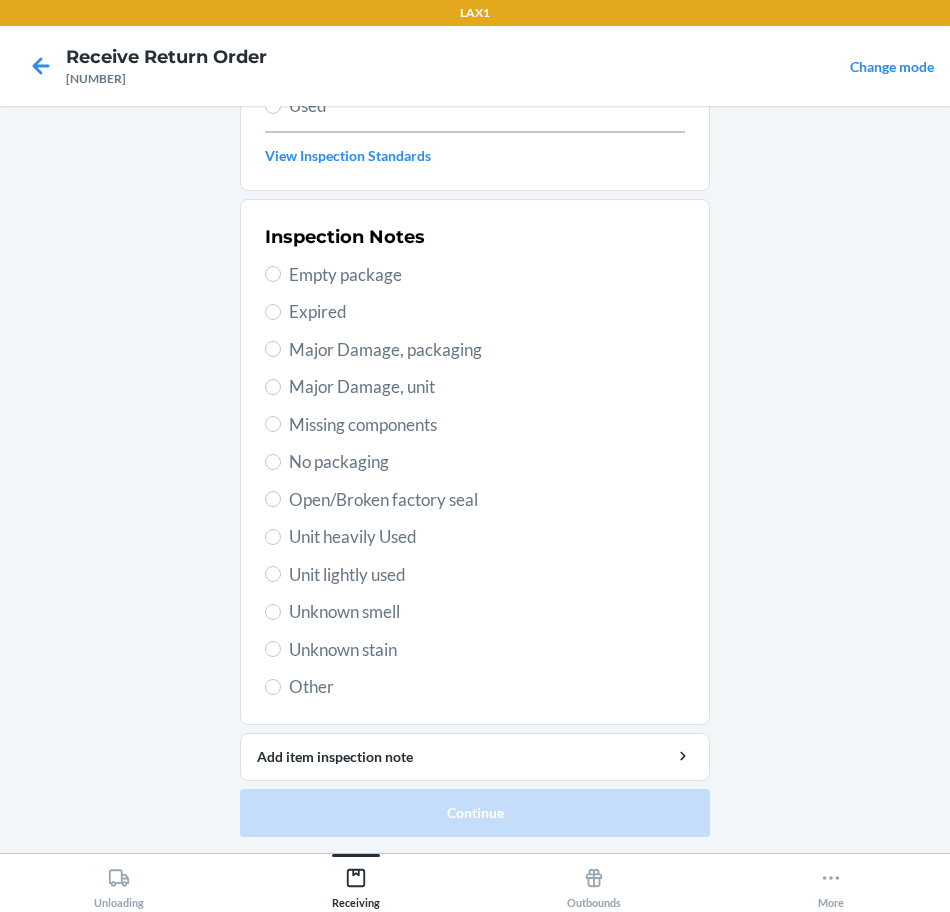 drag, startPoint x: 307, startPoint y: 531, endPoint x: 367, endPoint y: 722, distance: 200.2024 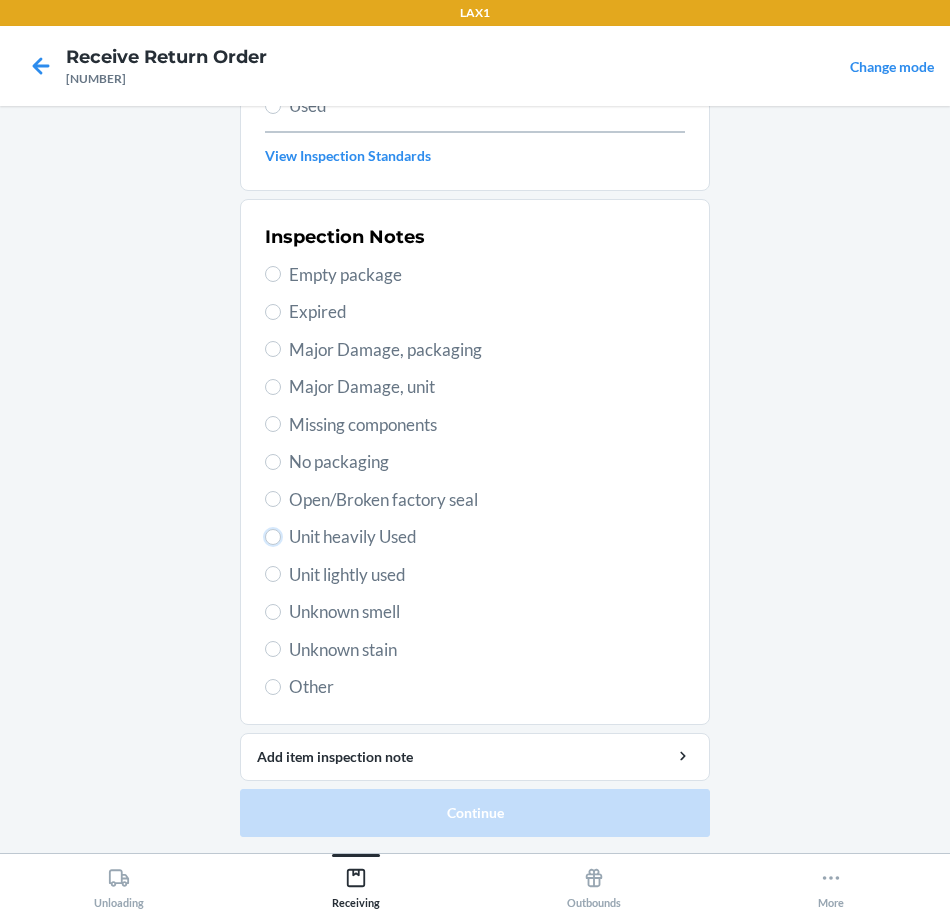 click on "Unit heavily Used" at bounding box center [273, 537] 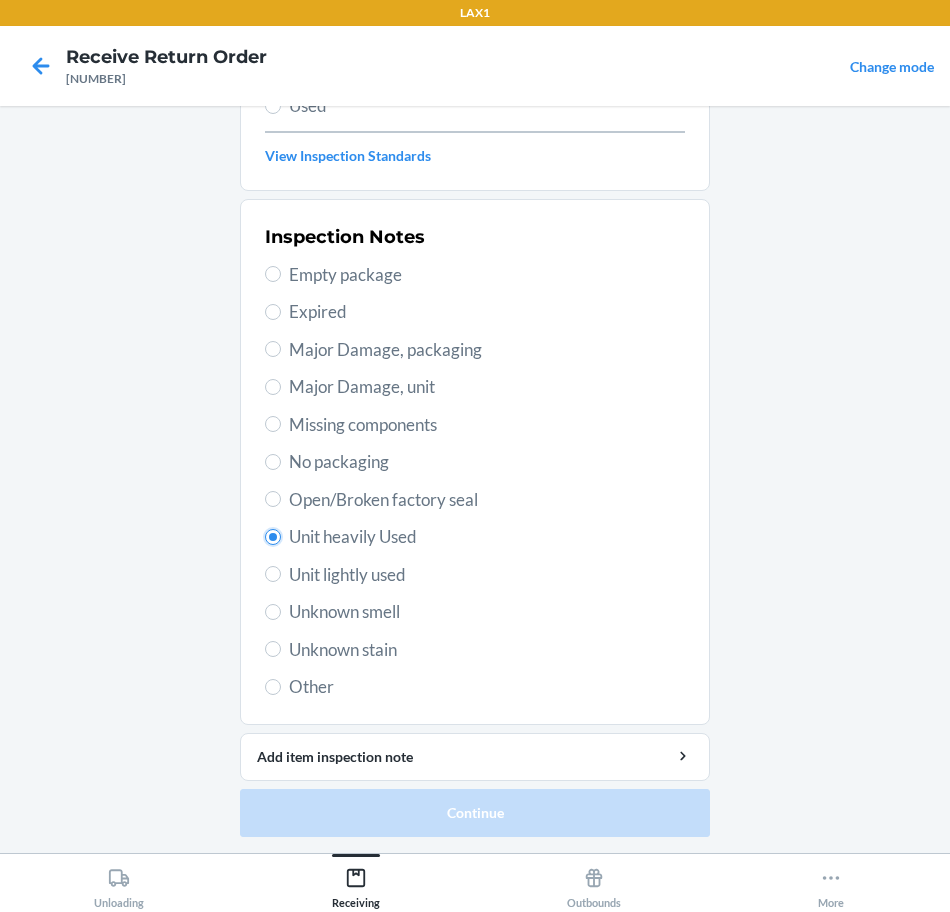 radio on "true" 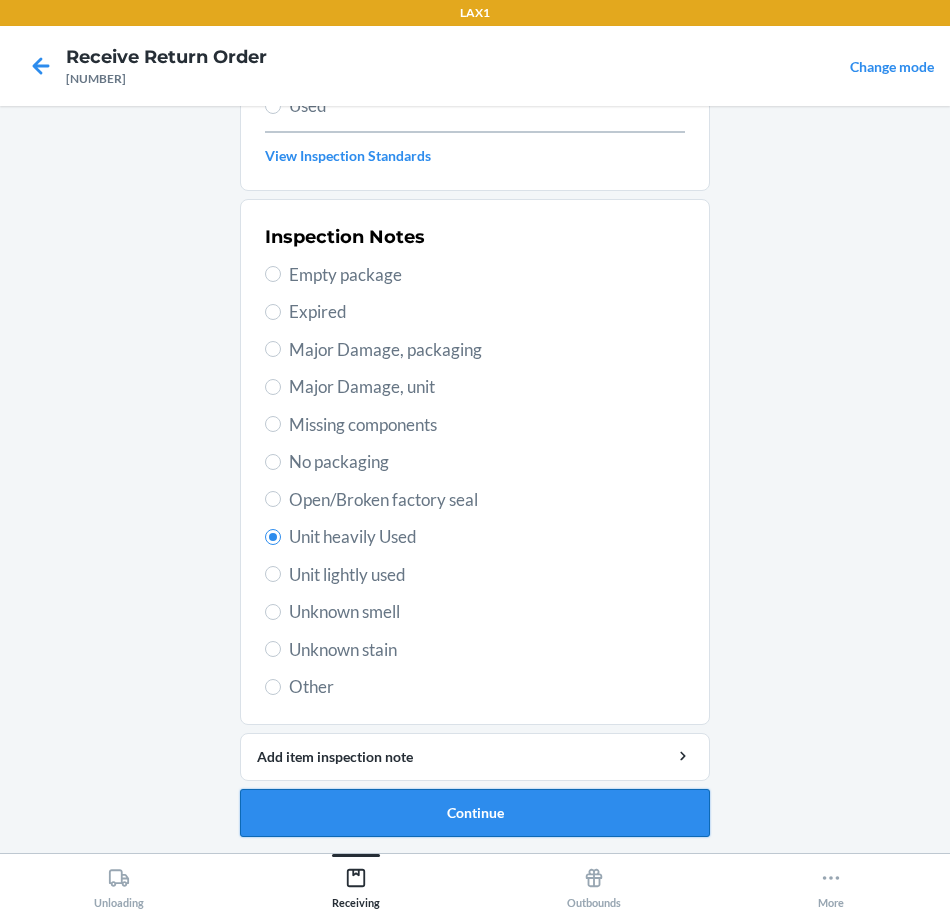 click on "Continue" at bounding box center [475, 813] 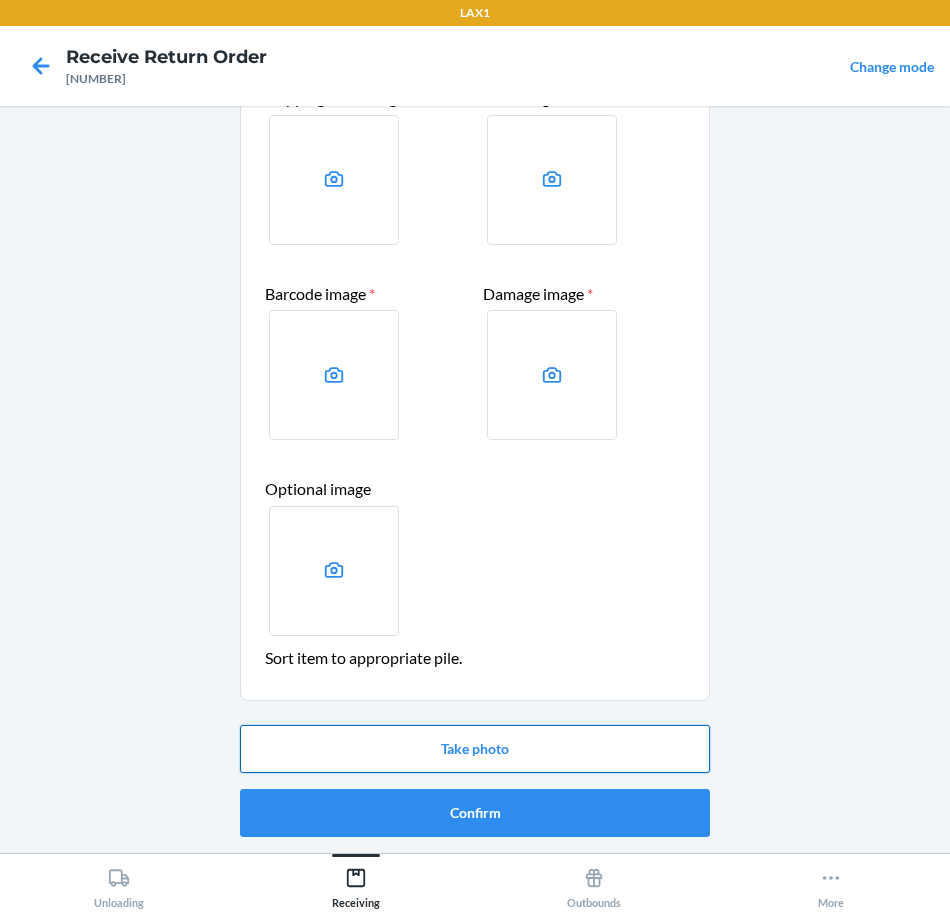 click on "Take photo" at bounding box center [475, 749] 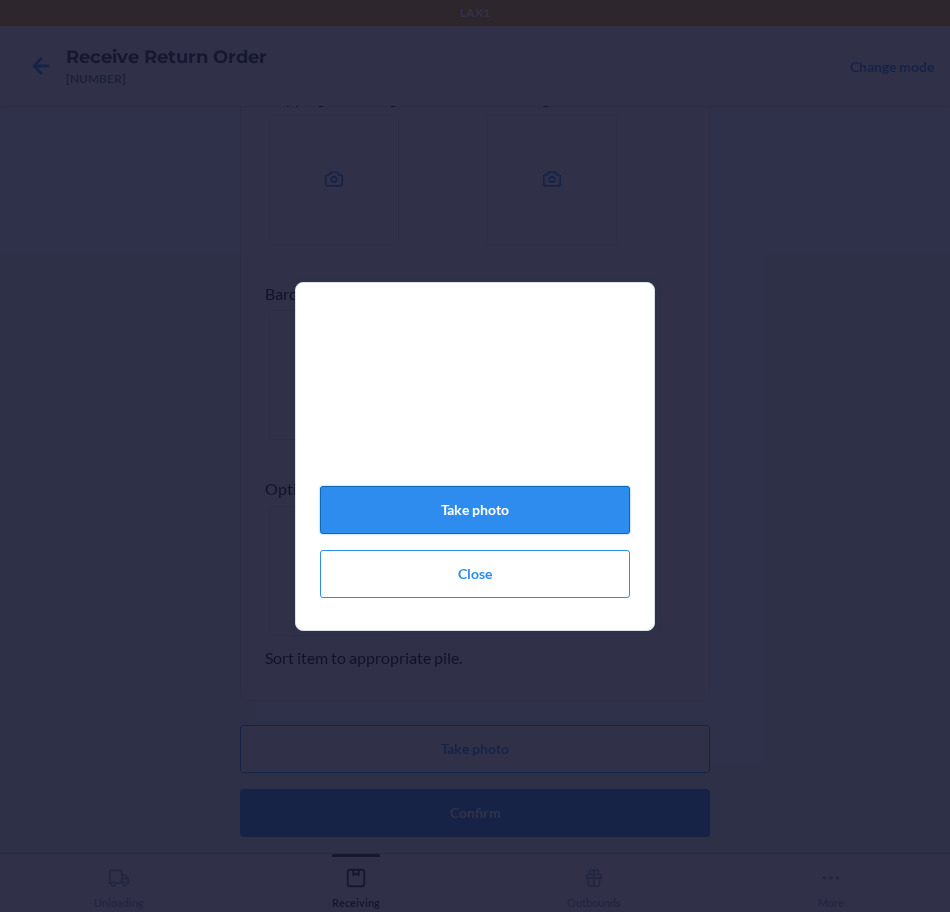 click on "Take photo" 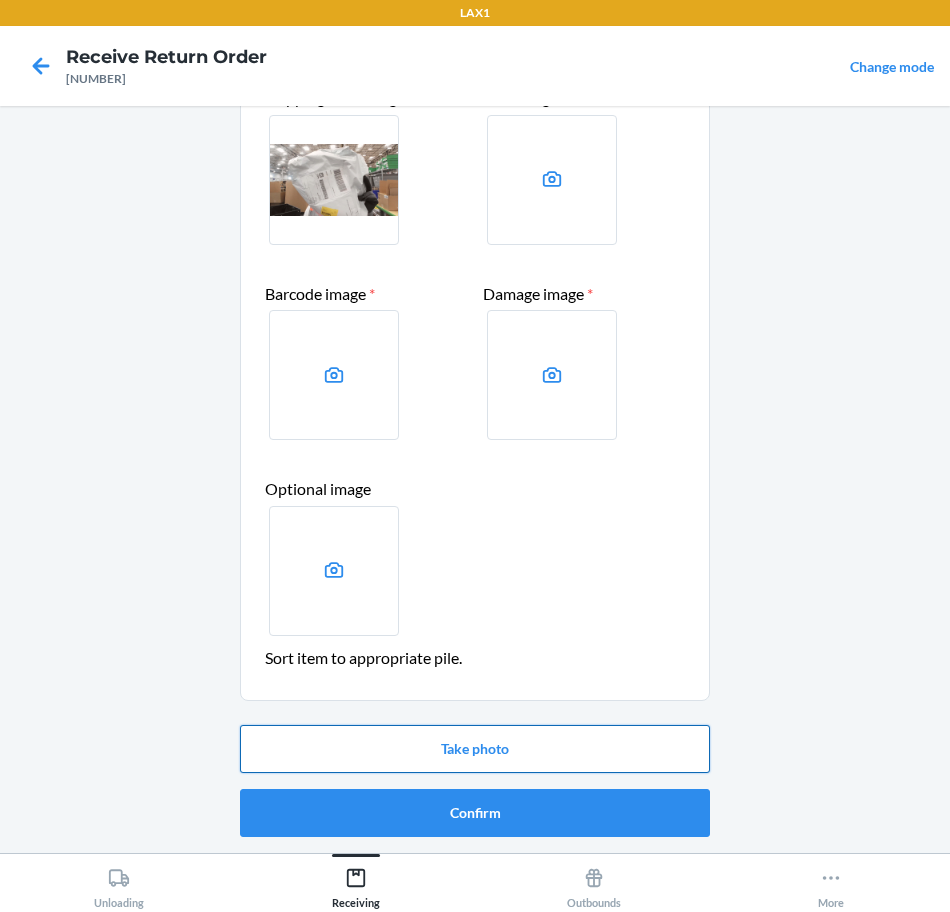 click on "Take photo" at bounding box center [475, 749] 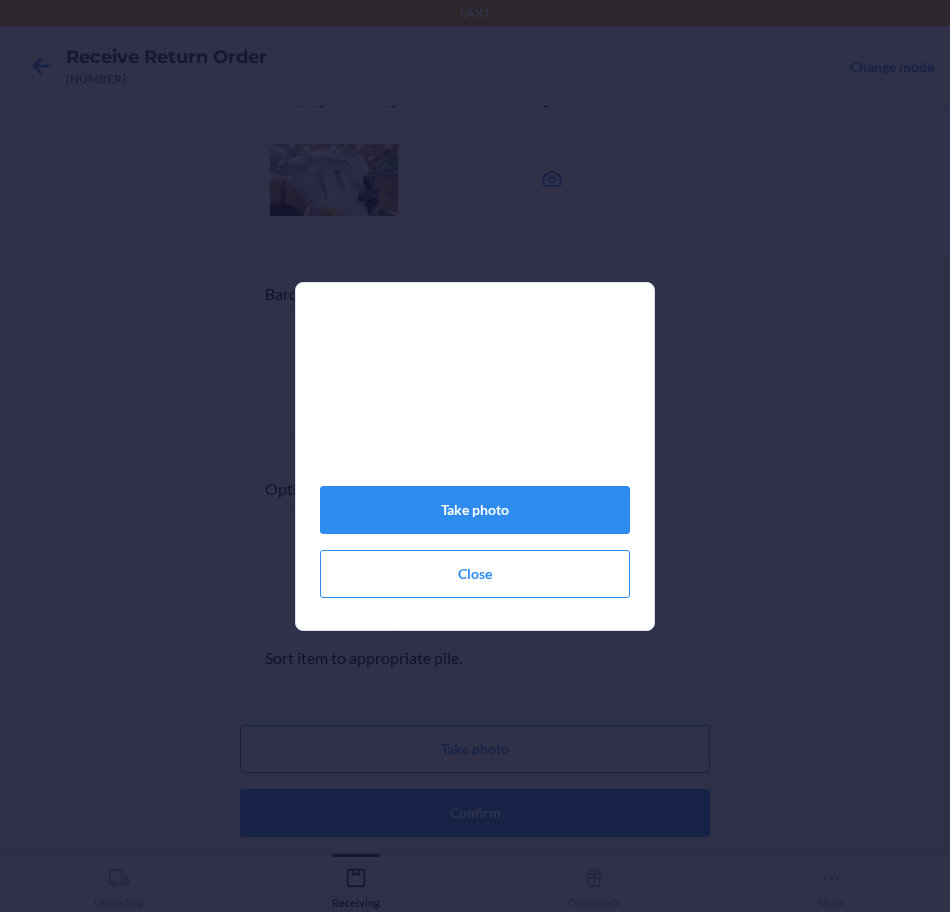 click on "Take photo Close" at bounding box center [475, 464] 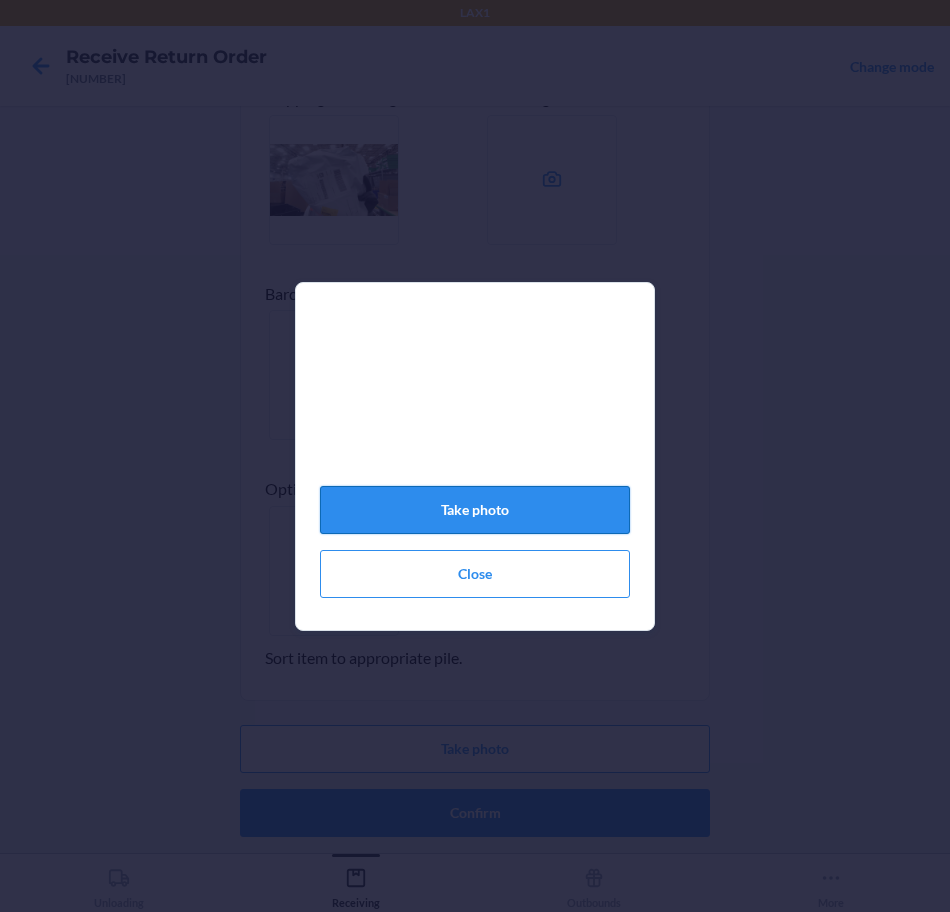 click on "Take photo" 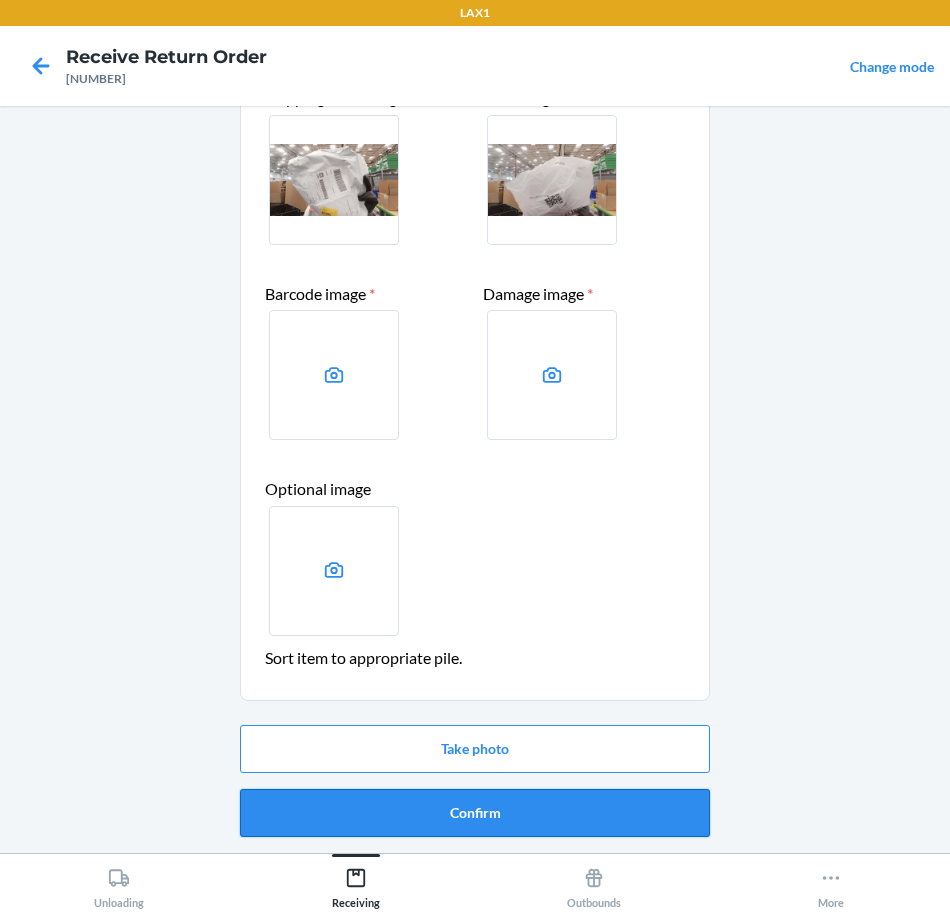click on "Confirm" at bounding box center [475, 813] 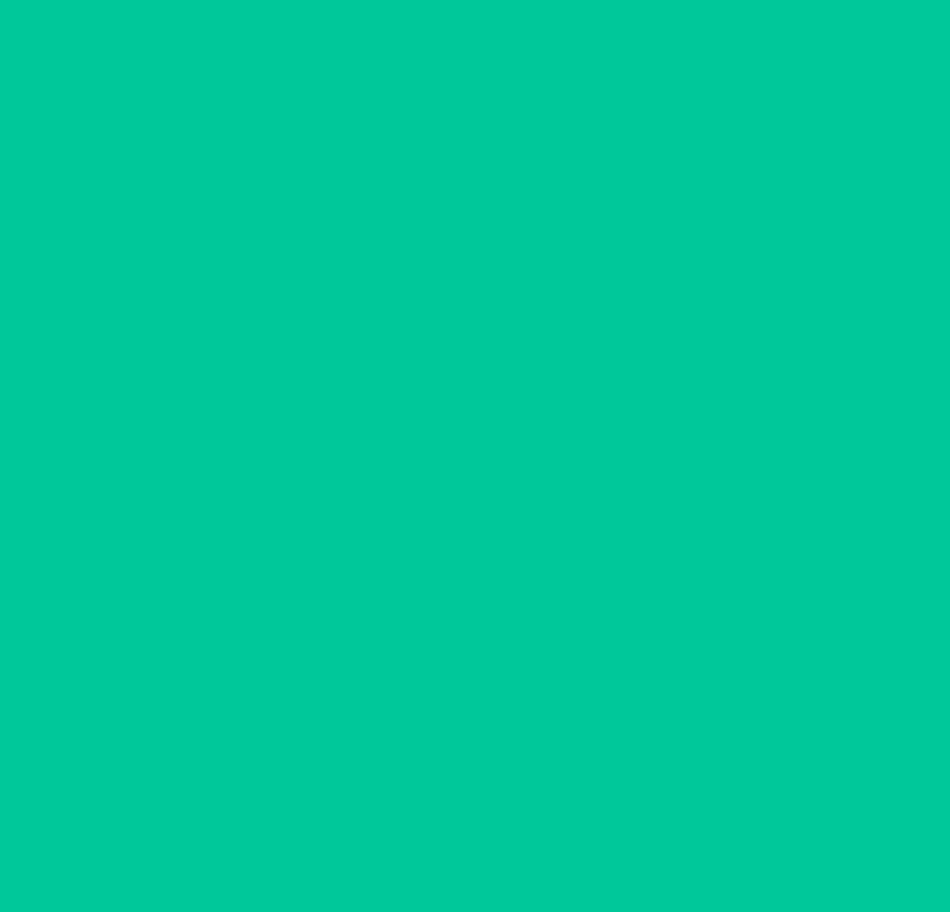 scroll, scrollTop: 0, scrollLeft: 0, axis: both 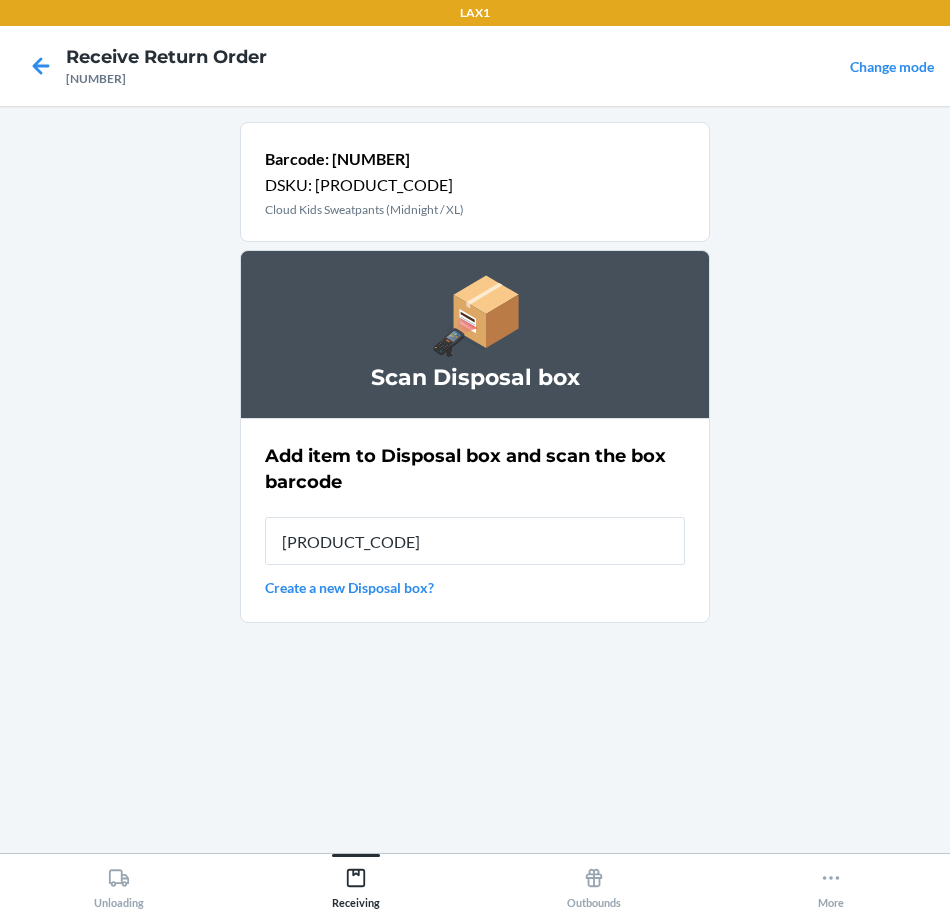 type on "[PRODUCT_CODE]" 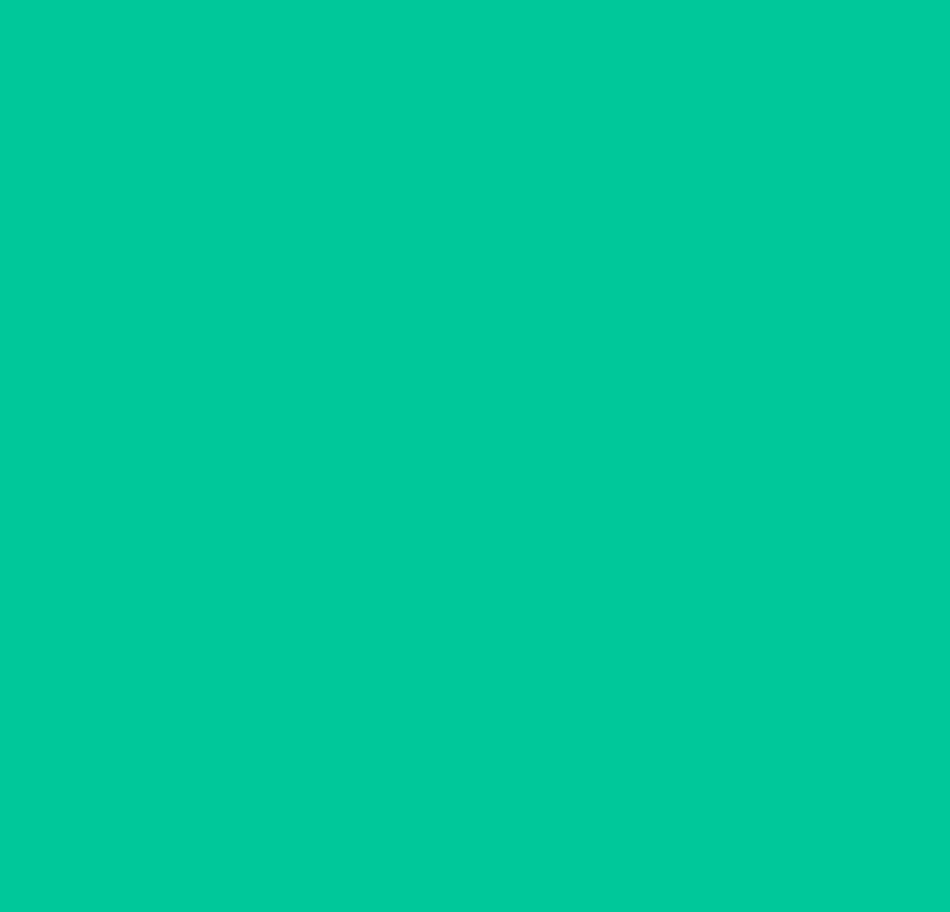 type 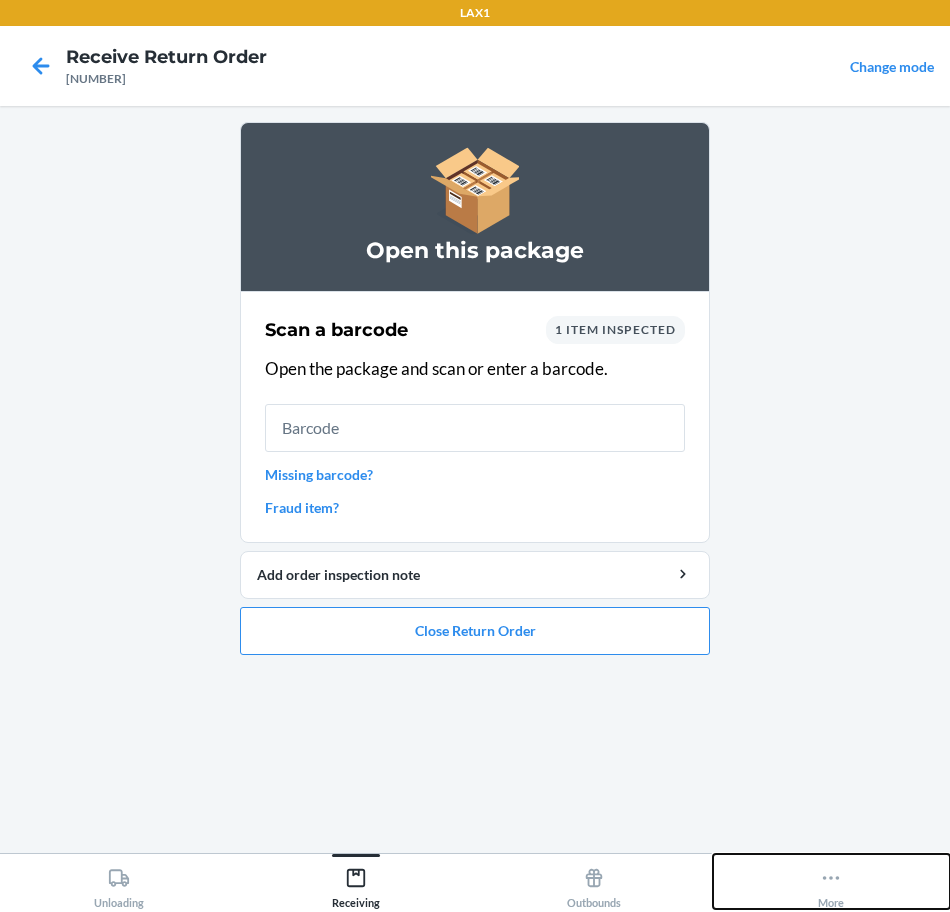 click on "More" at bounding box center [831, 884] 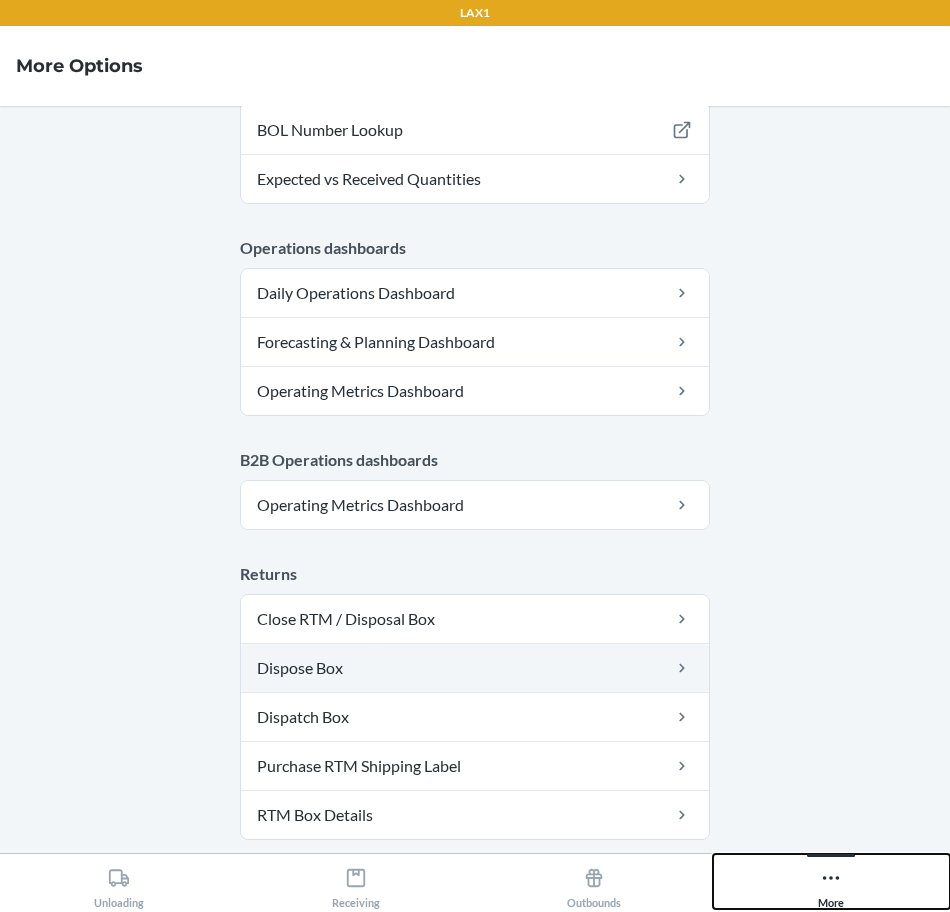 scroll, scrollTop: 1012, scrollLeft: 0, axis: vertical 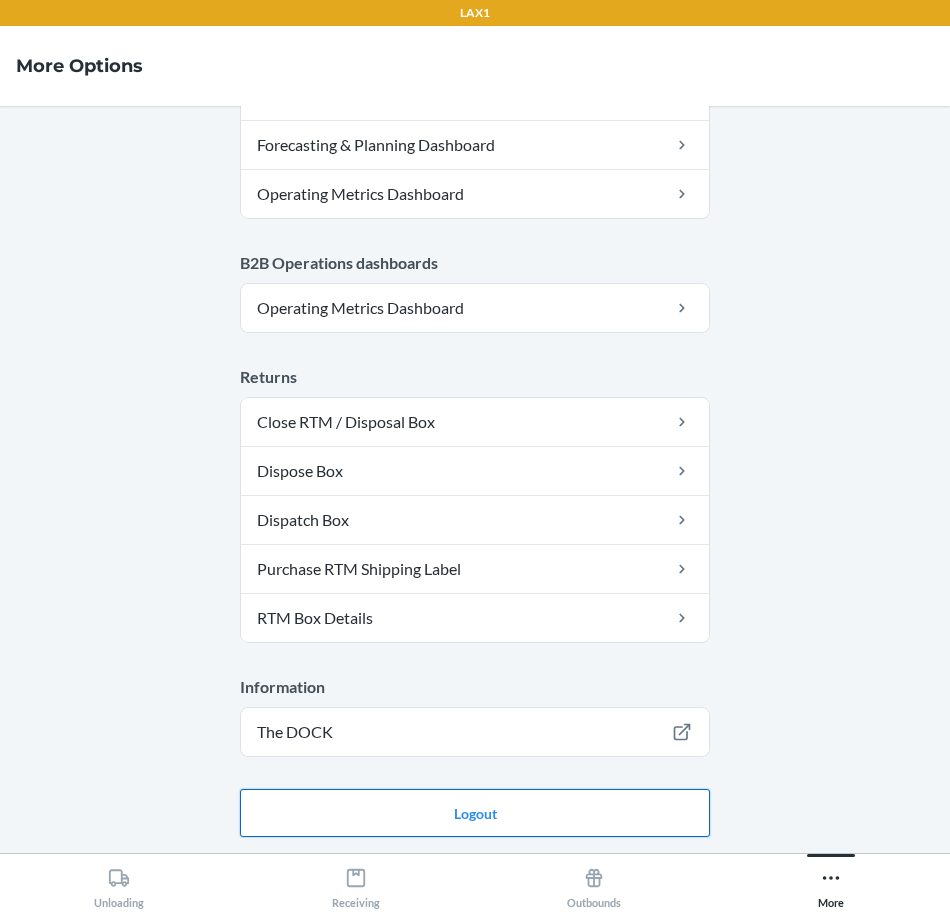 click on "Logout" at bounding box center [475, 813] 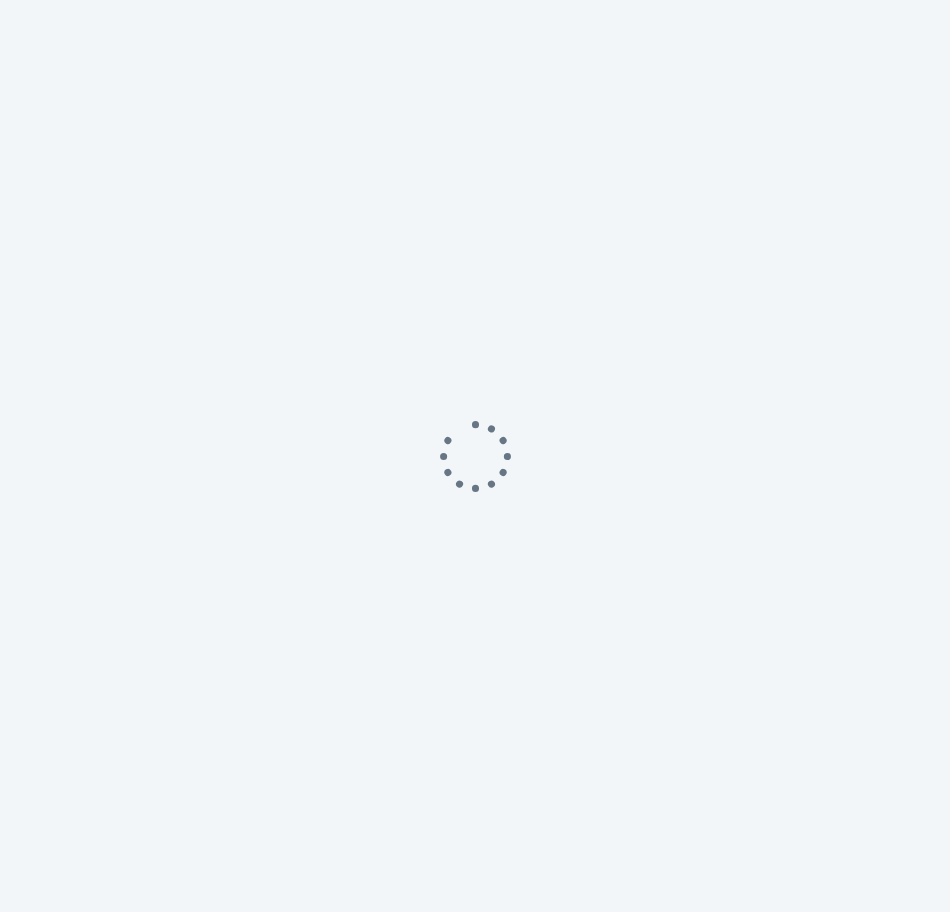 scroll, scrollTop: 0, scrollLeft: 0, axis: both 